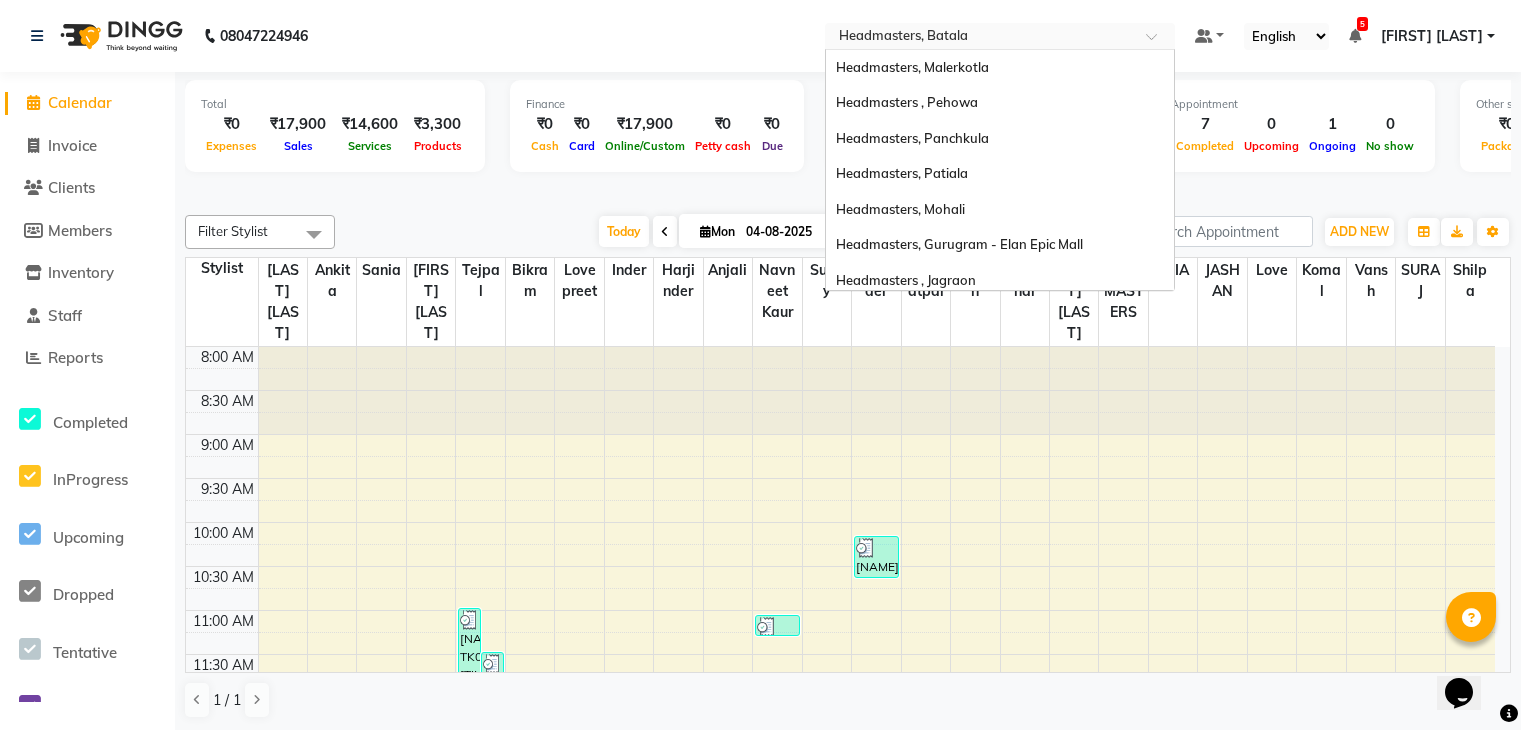 scroll, scrollTop: 0, scrollLeft: 0, axis: both 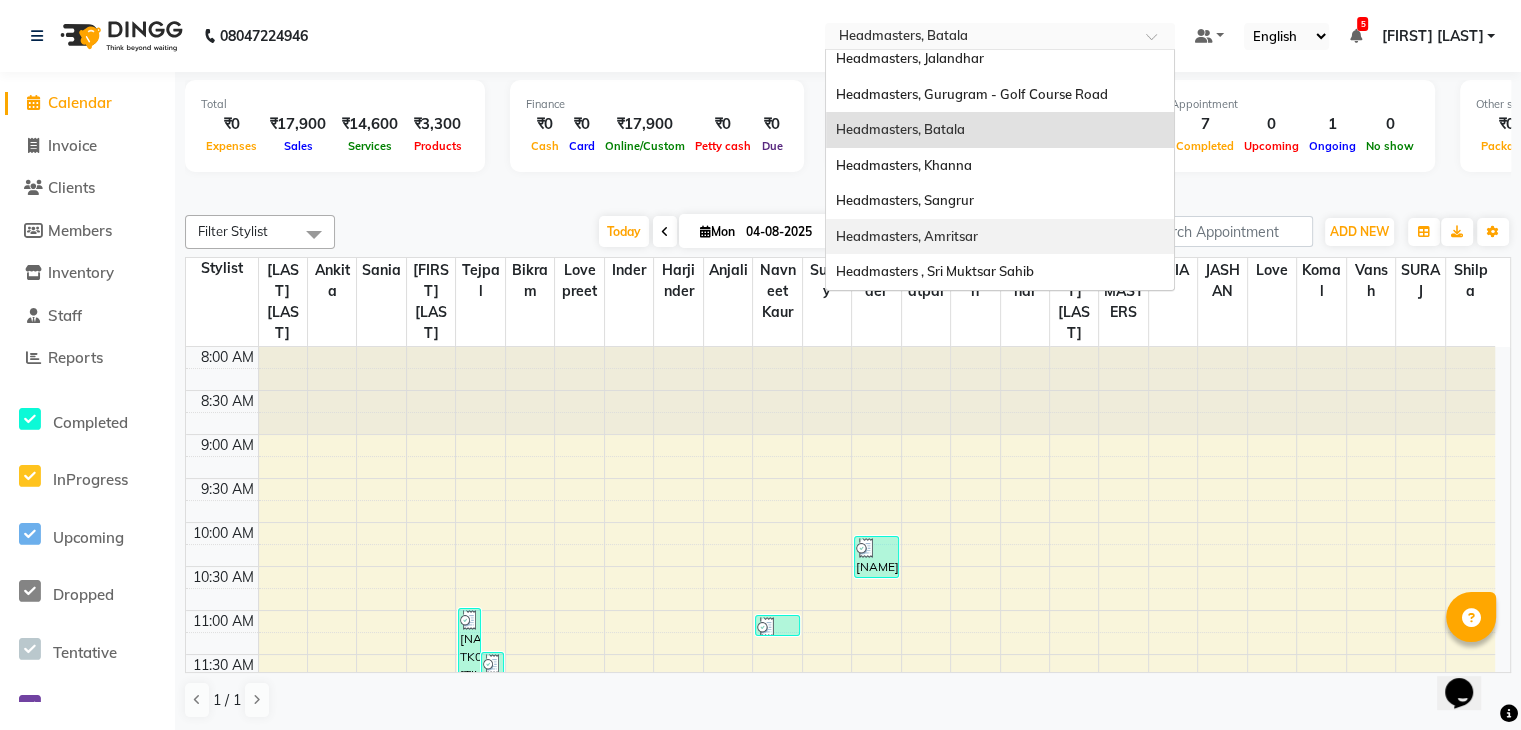 click on "Headmasters, Amritsar" at bounding box center (907, 236) 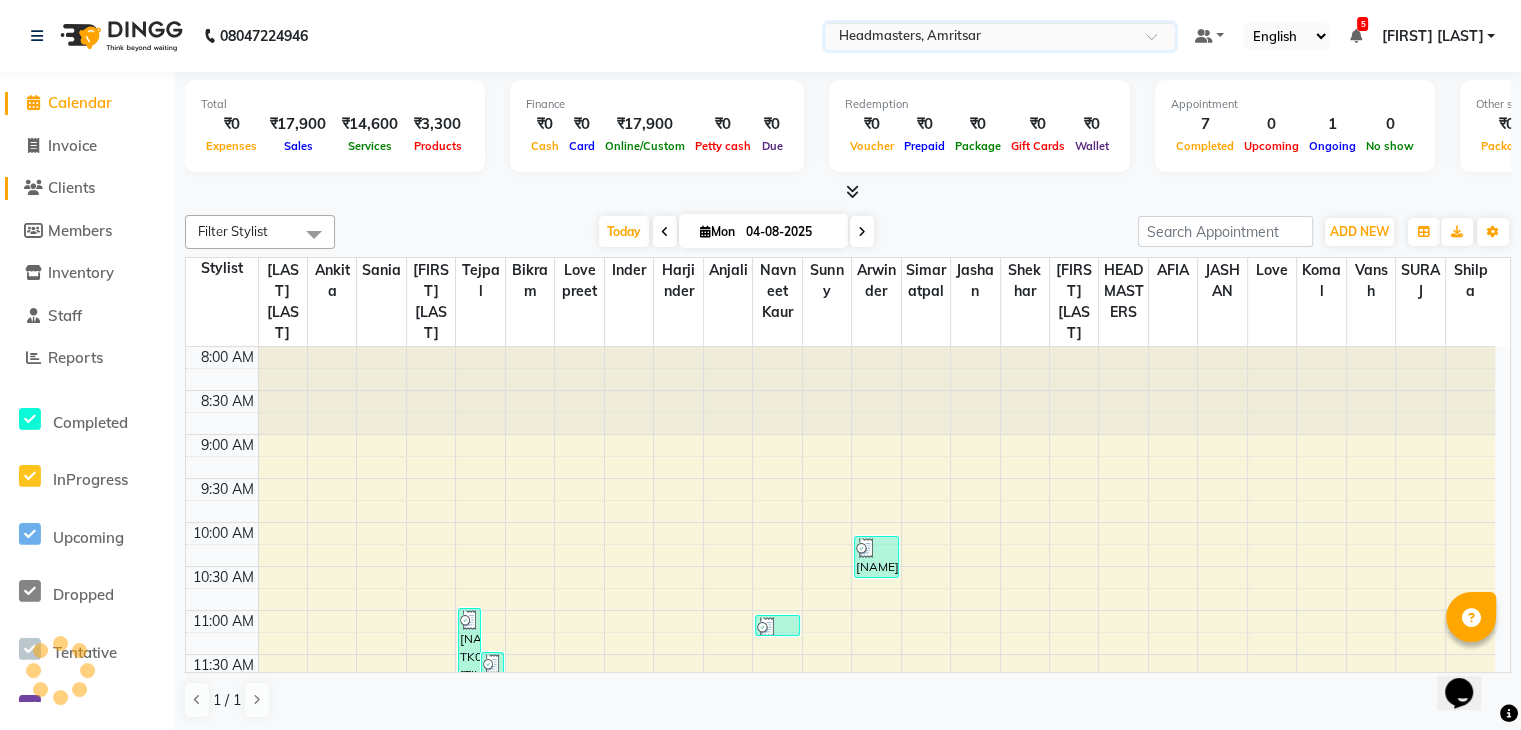 click on "Clients" 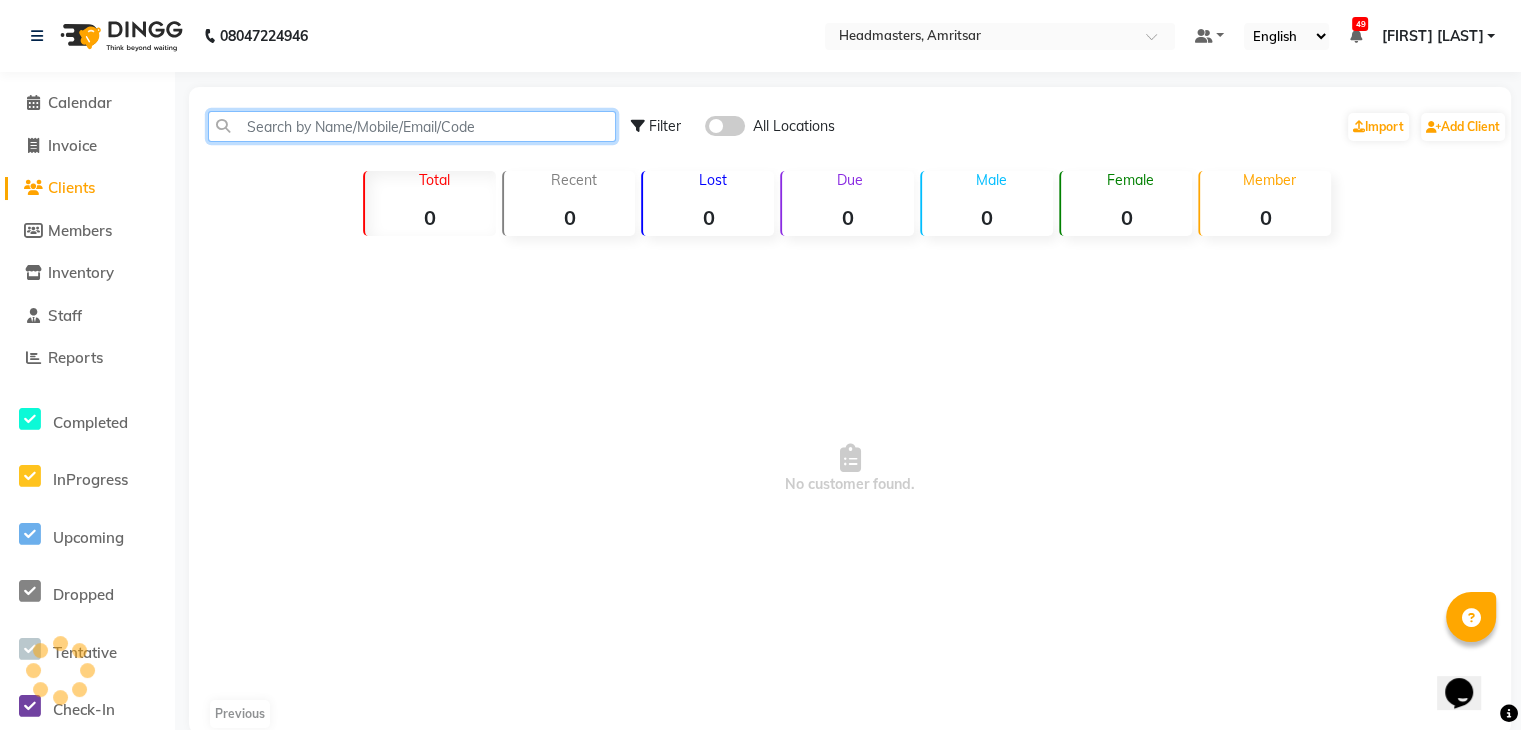click 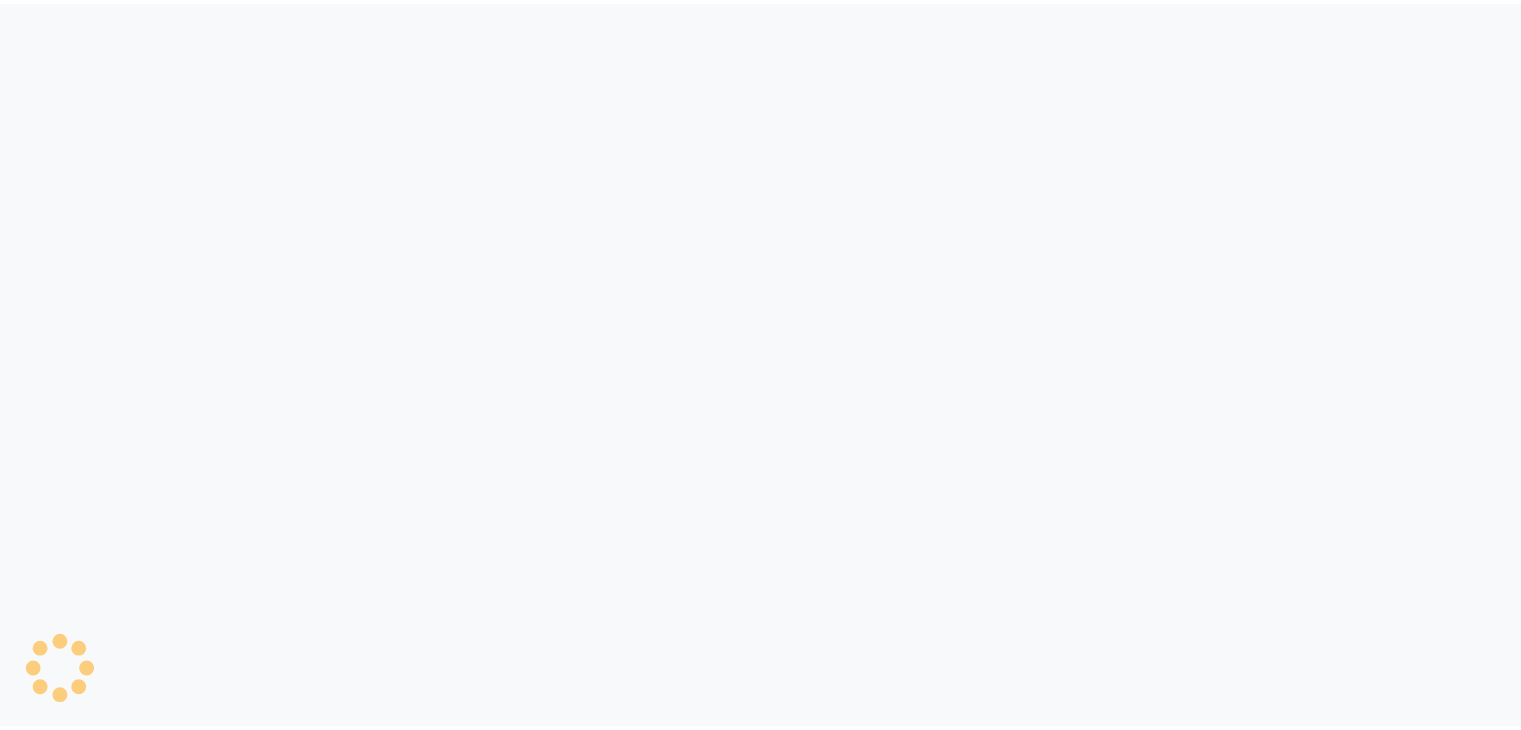 scroll, scrollTop: 0, scrollLeft: 0, axis: both 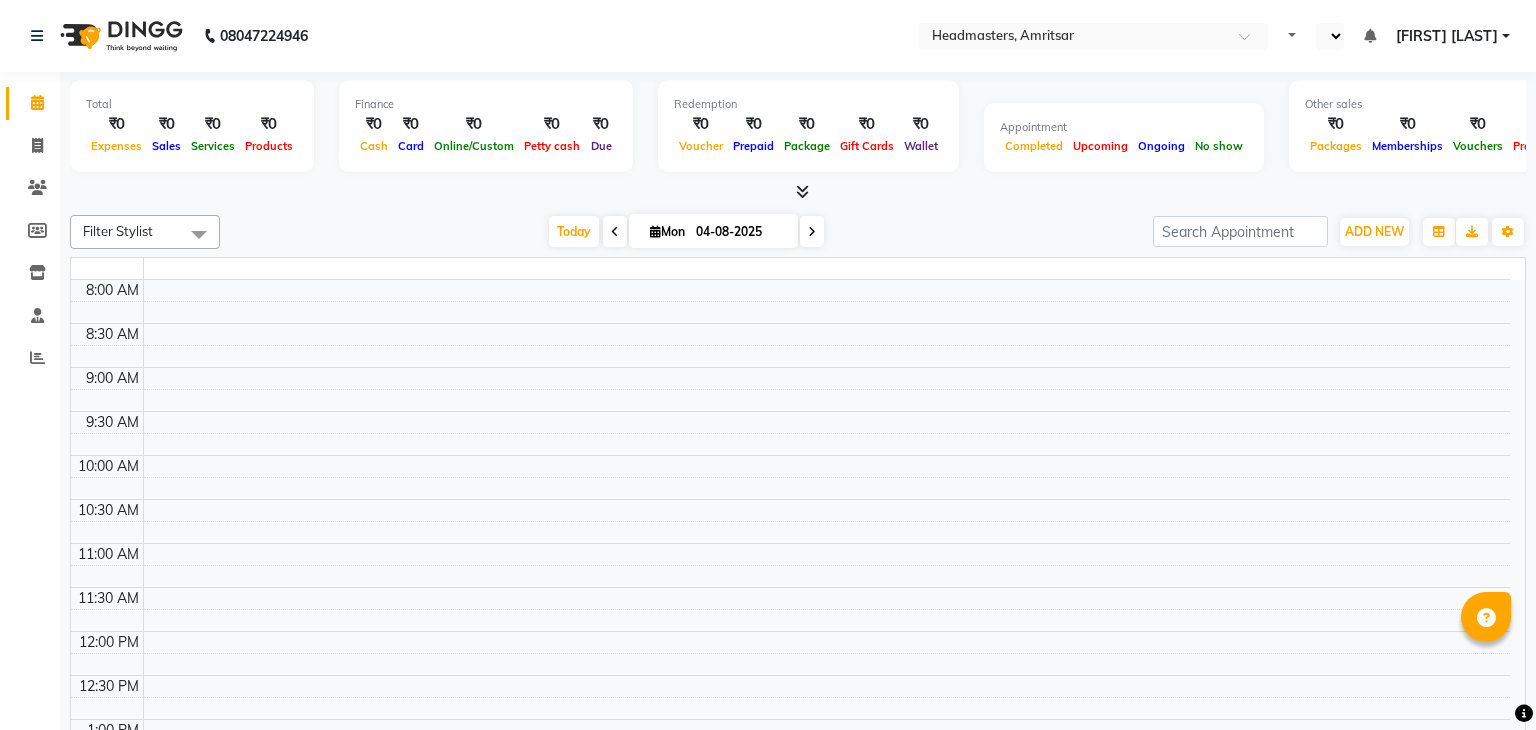 select on "en" 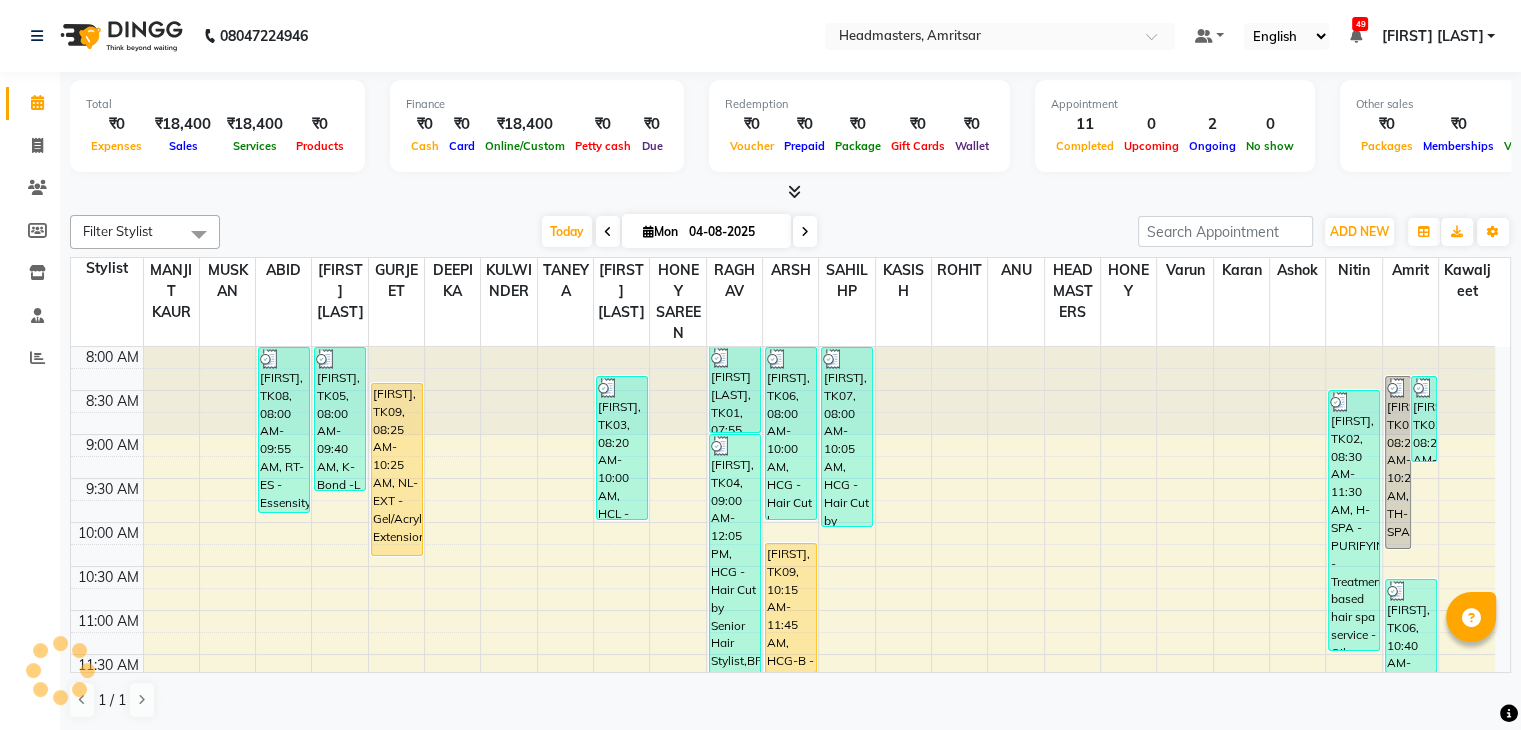 scroll, scrollTop: 768, scrollLeft: 0, axis: vertical 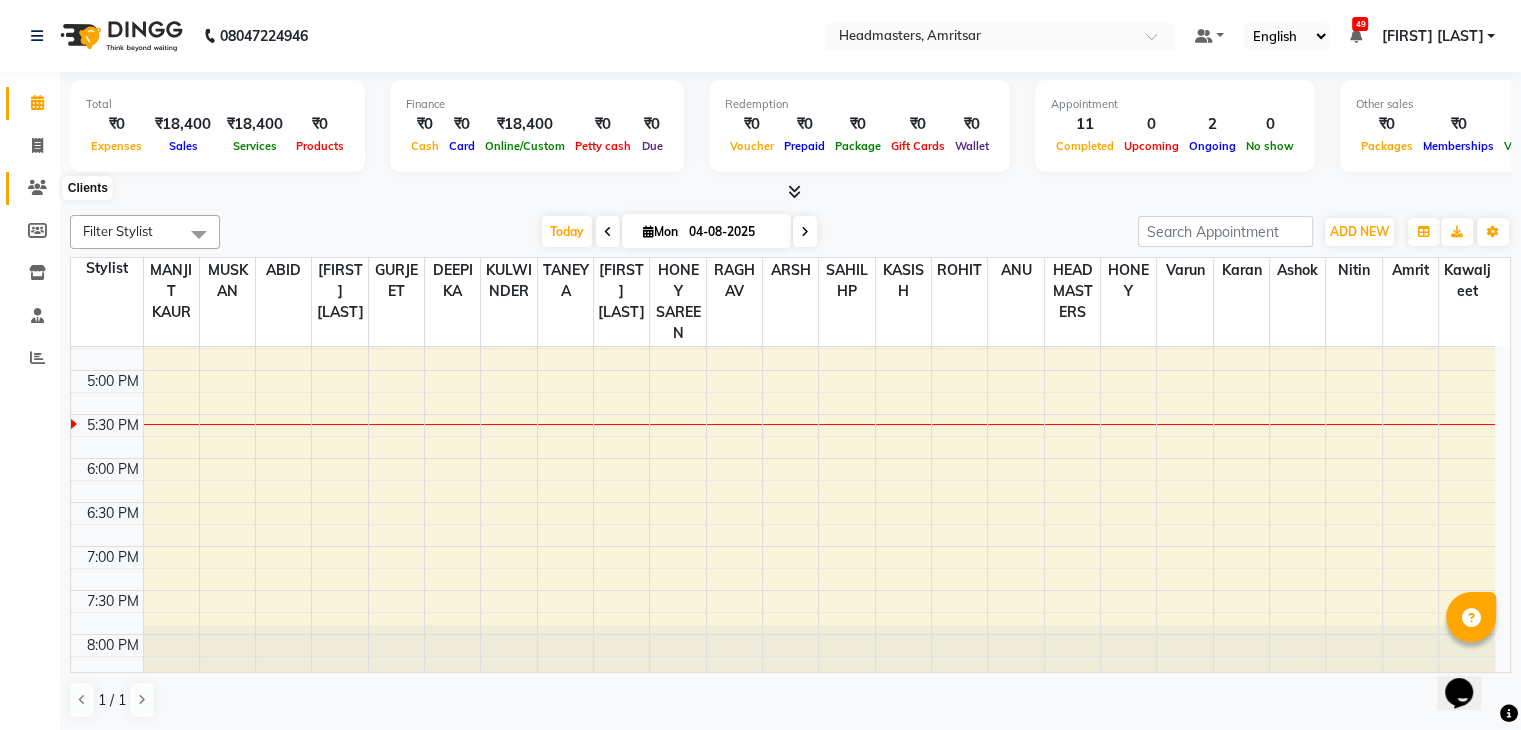 click 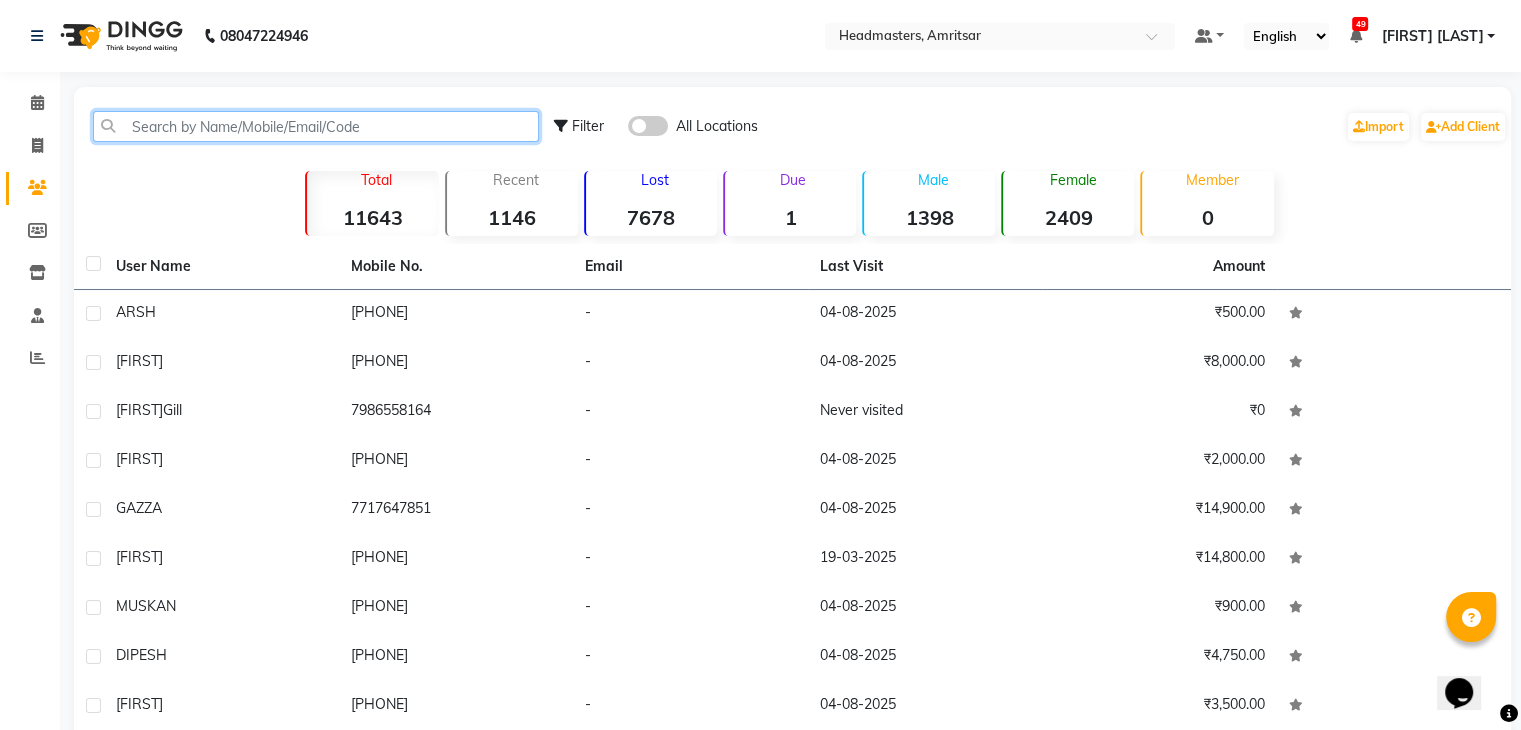 click 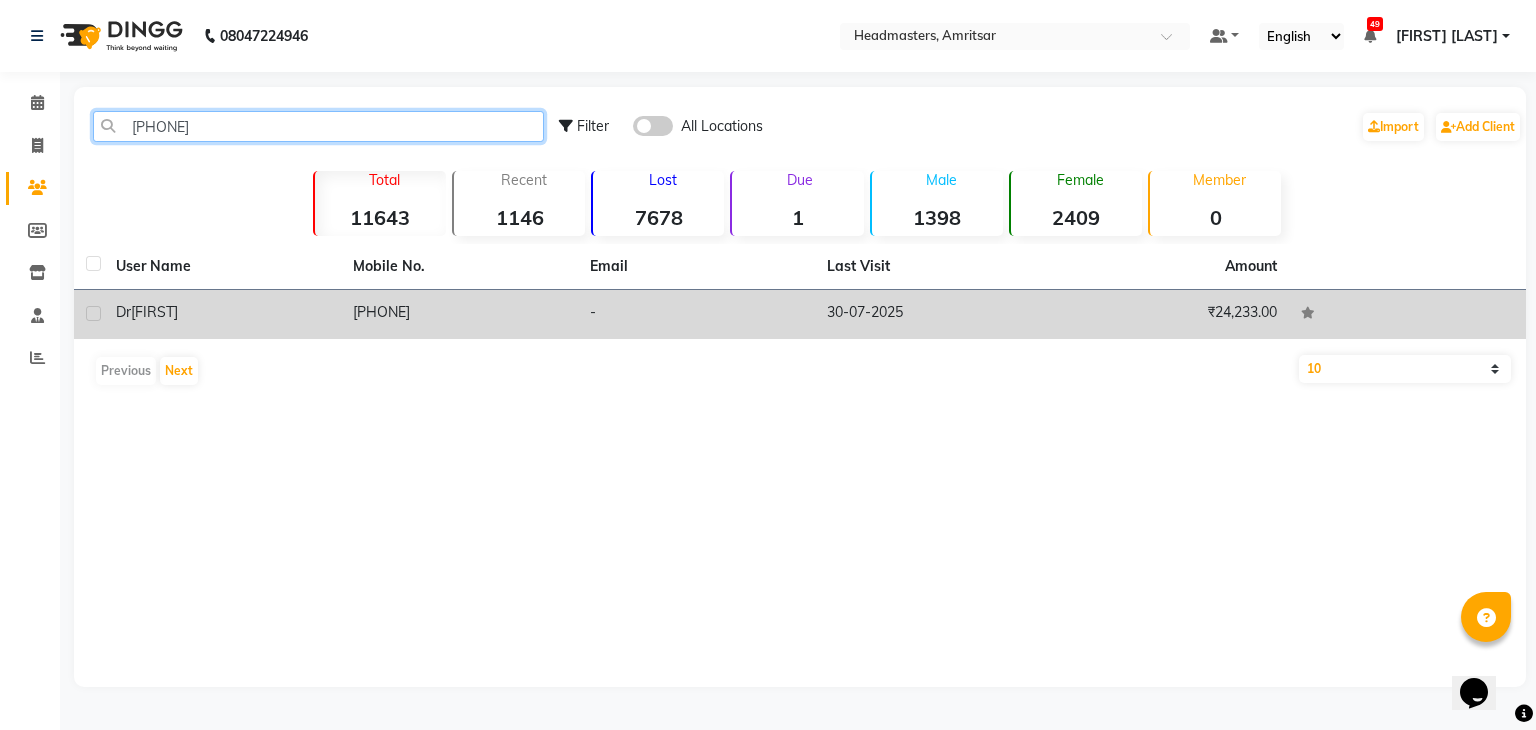 type on "7470000033" 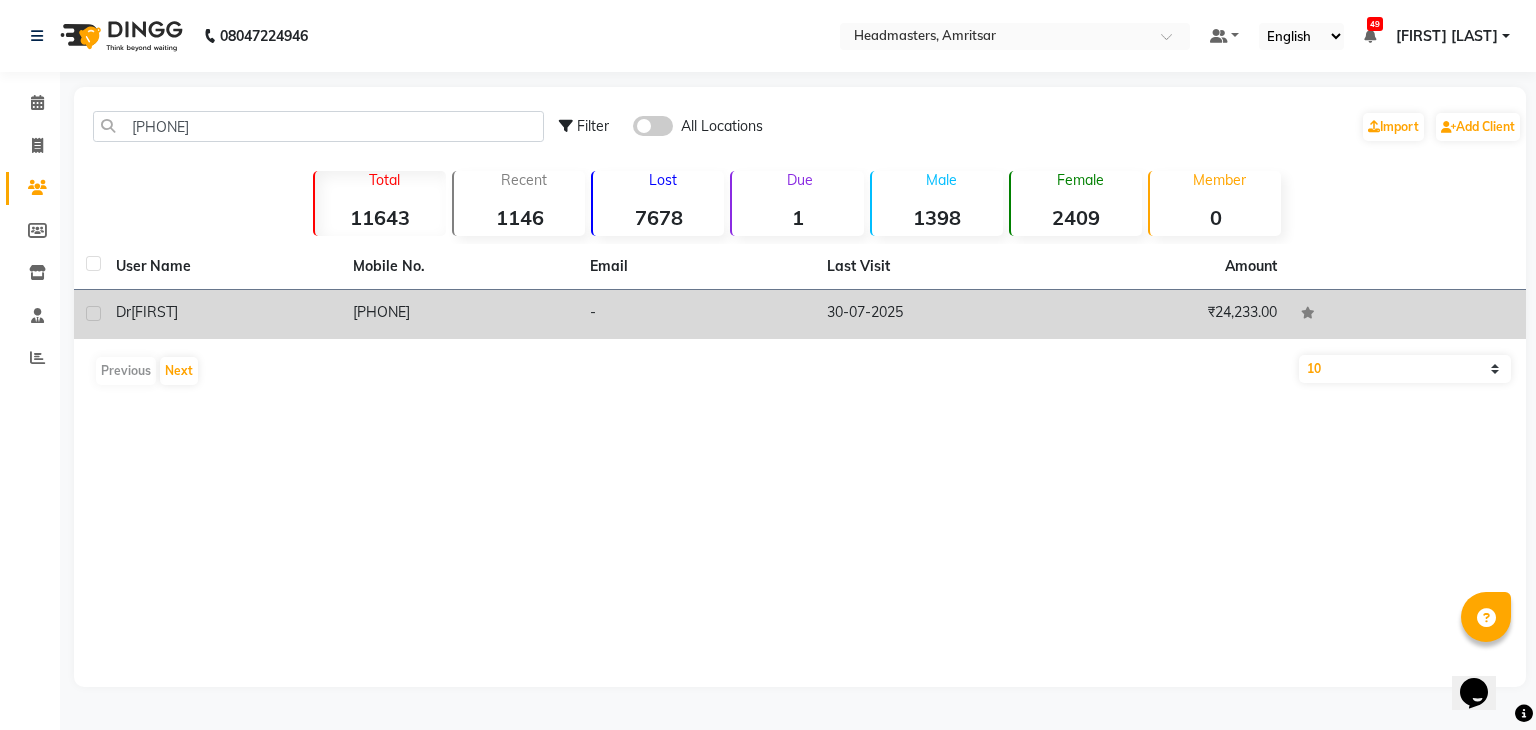 click on "7470000033" 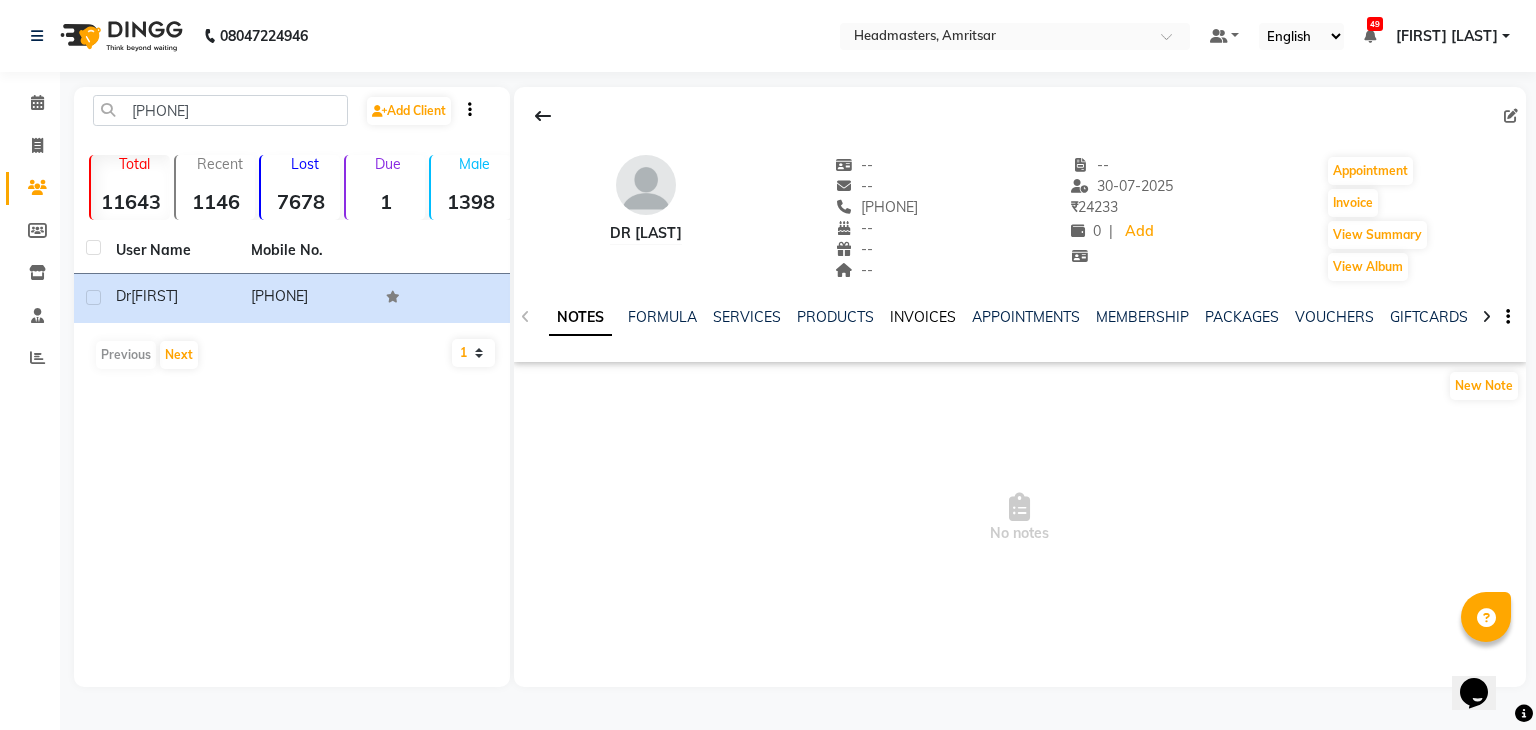 click on "INVOICES" 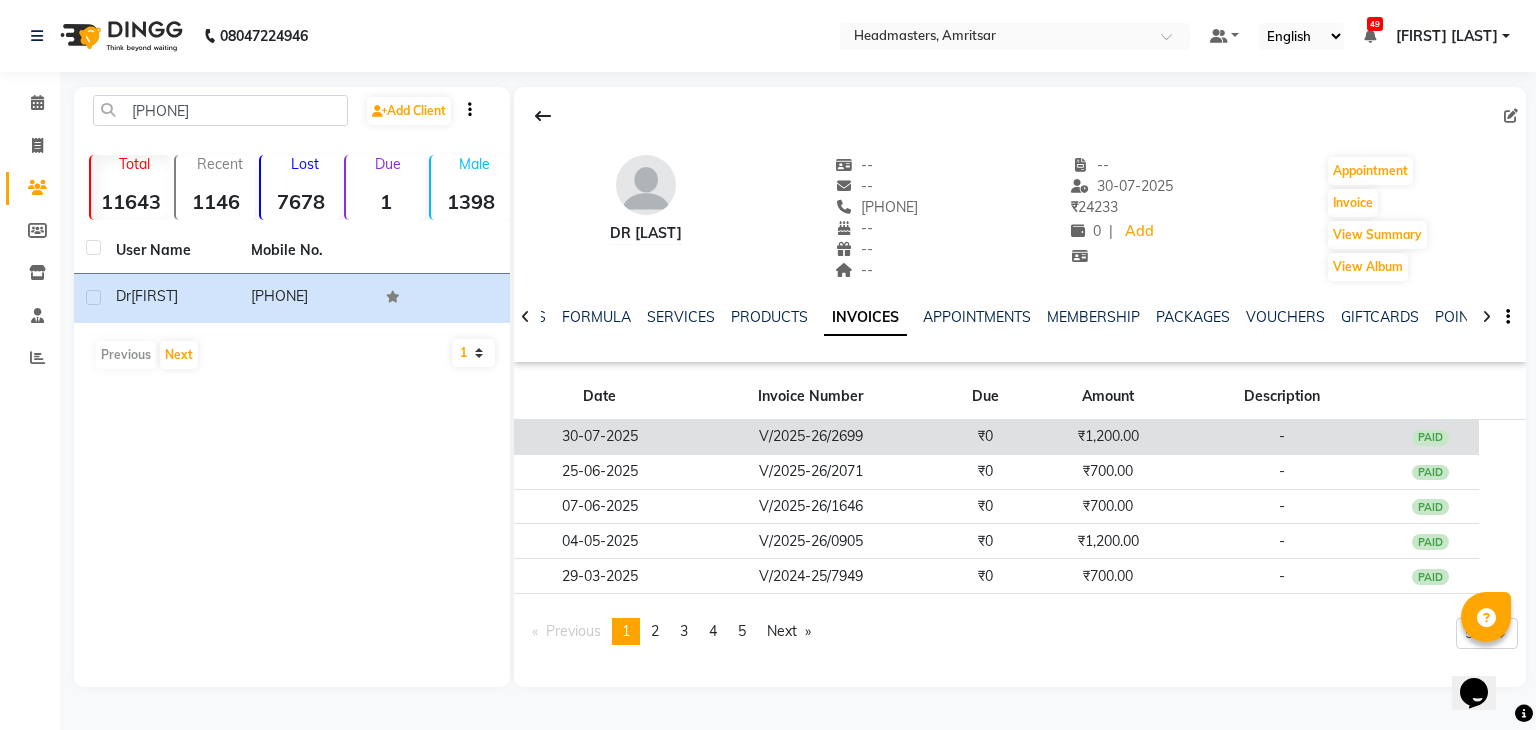 click on "V/2025-26/2699" 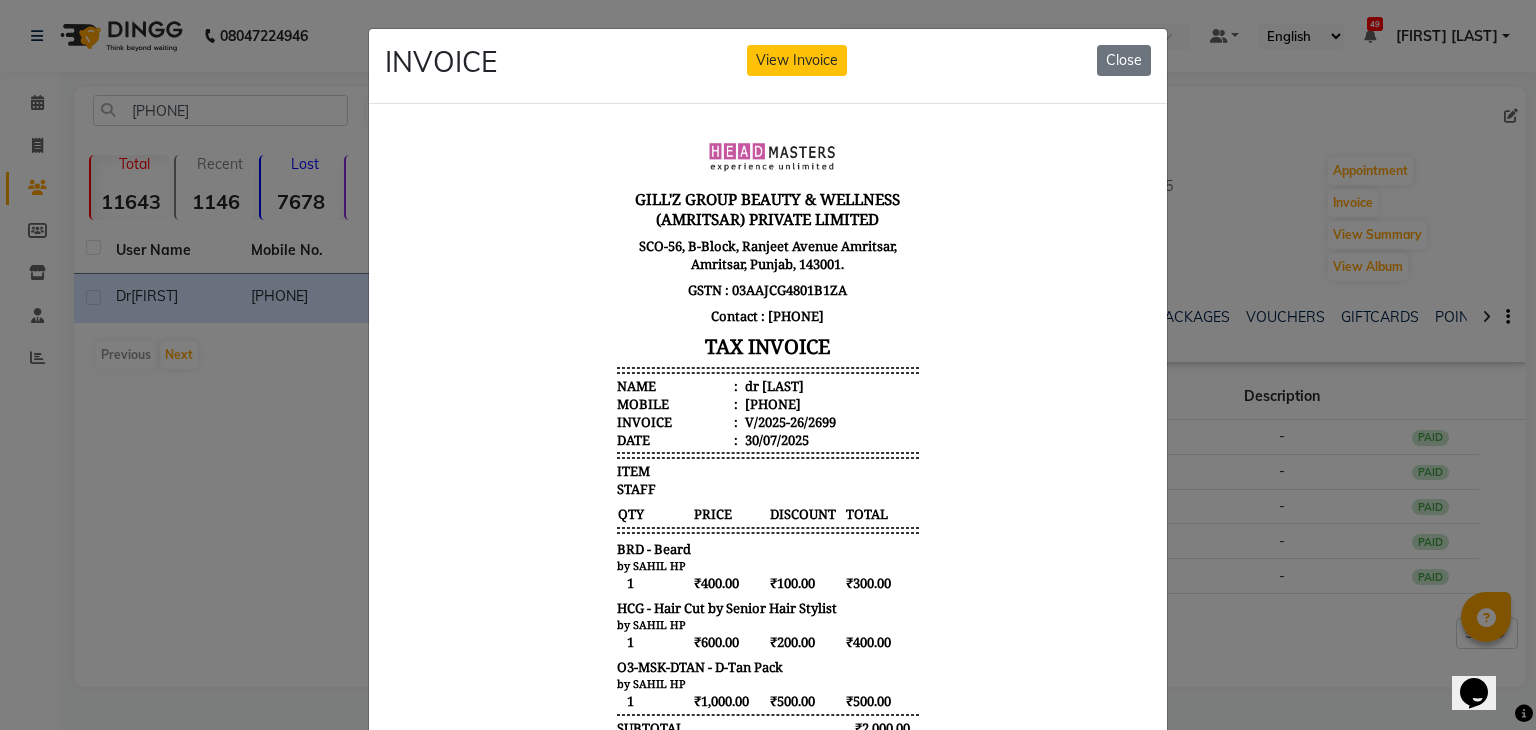 scroll, scrollTop: 16, scrollLeft: 0, axis: vertical 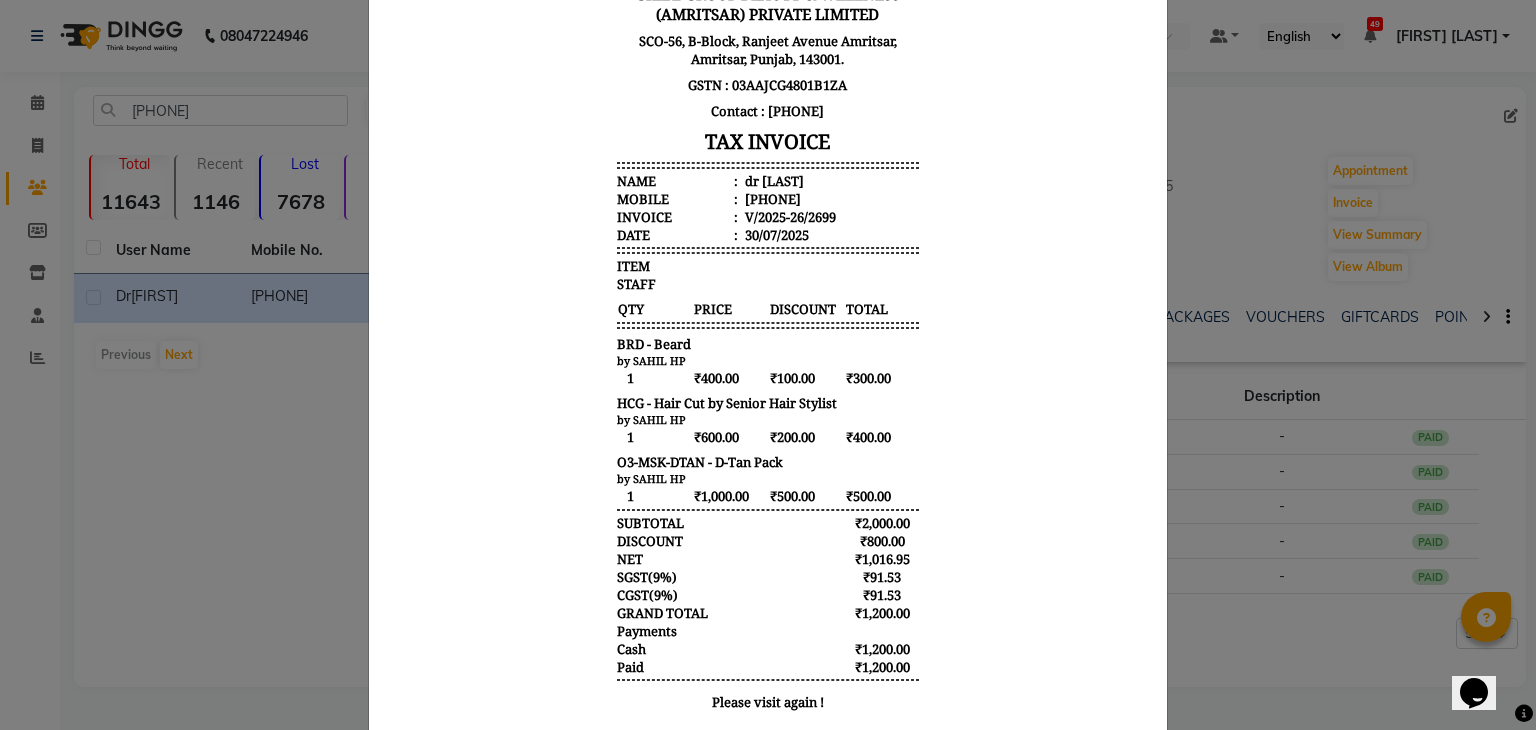 type 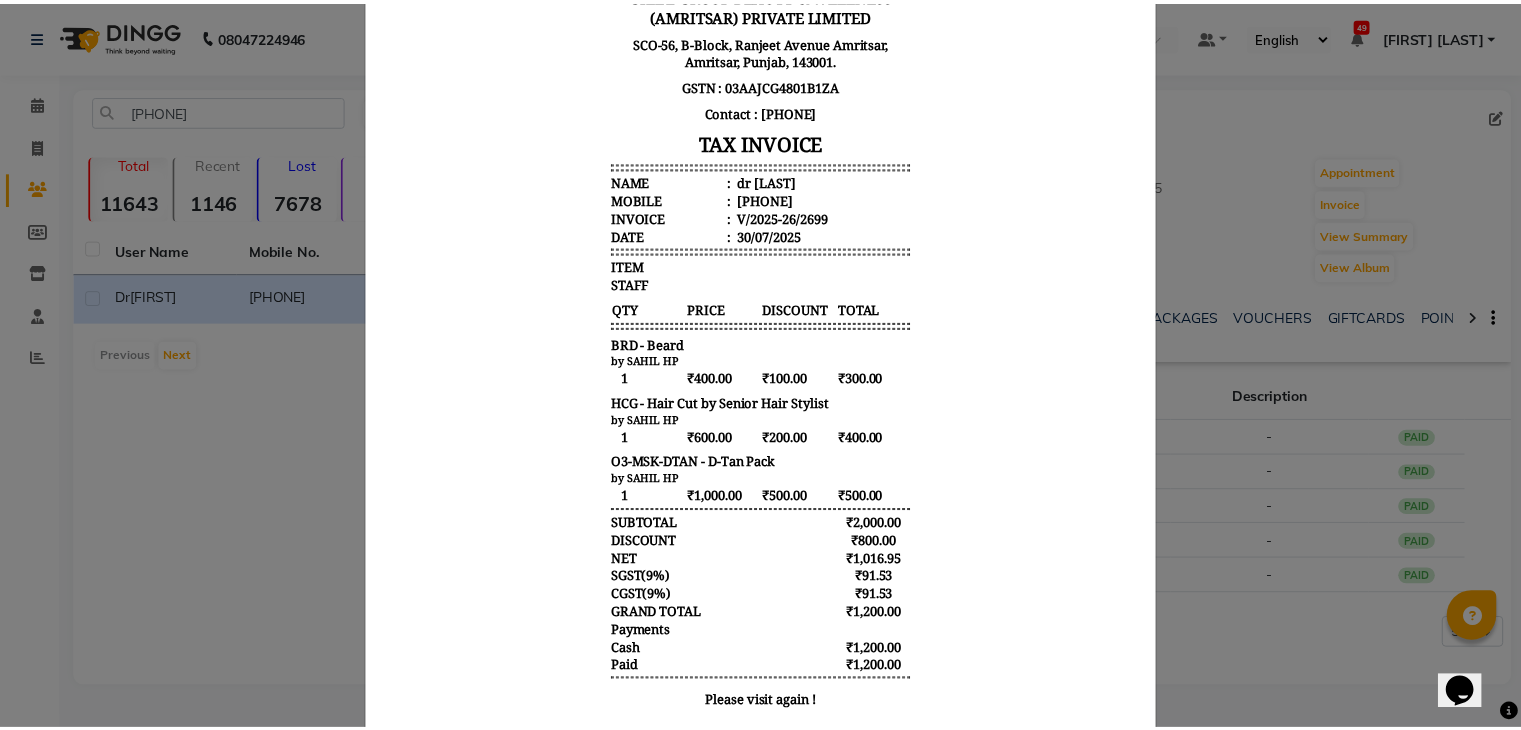 scroll, scrollTop: 260, scrollLeft: 0, axis: vertical 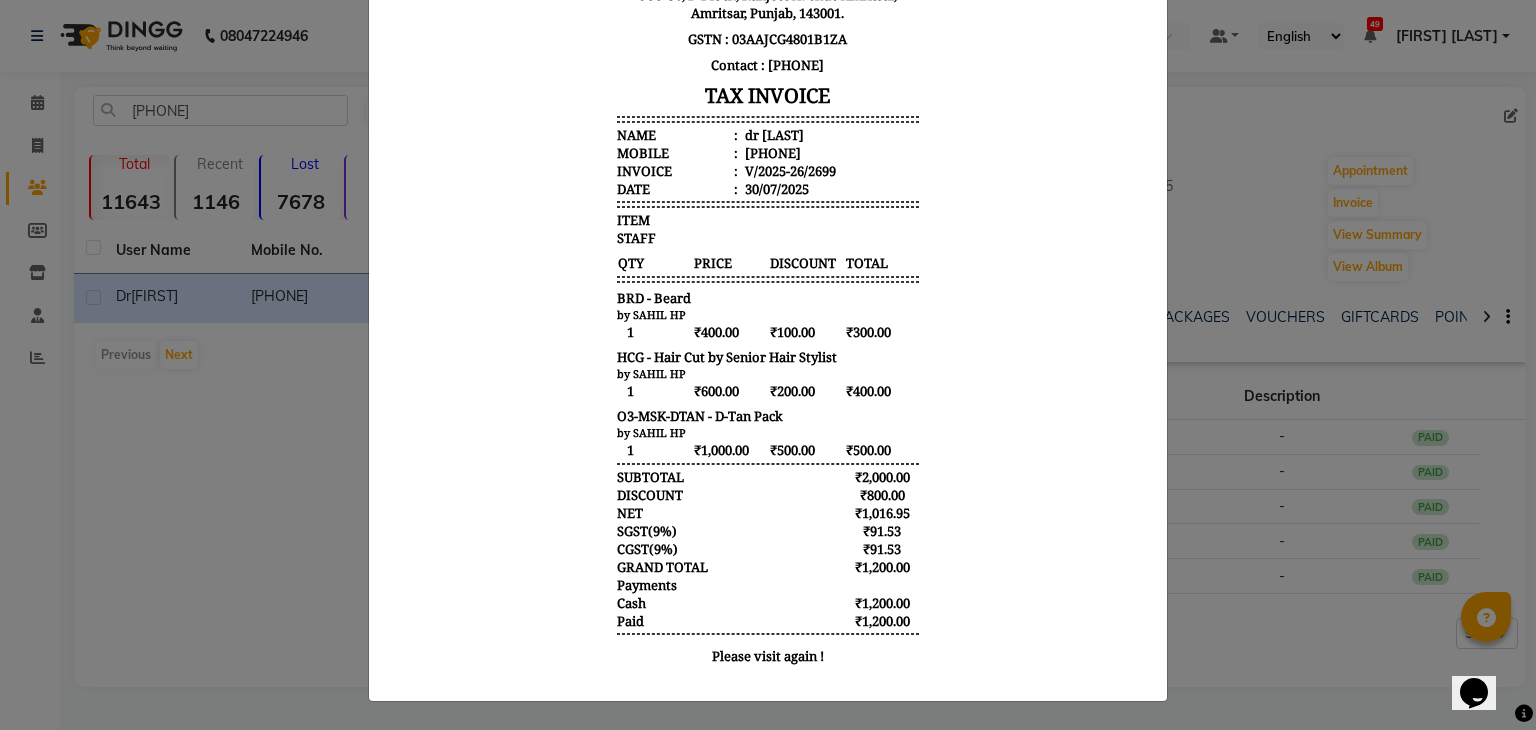 click on "INVOICE View Invoice Close" 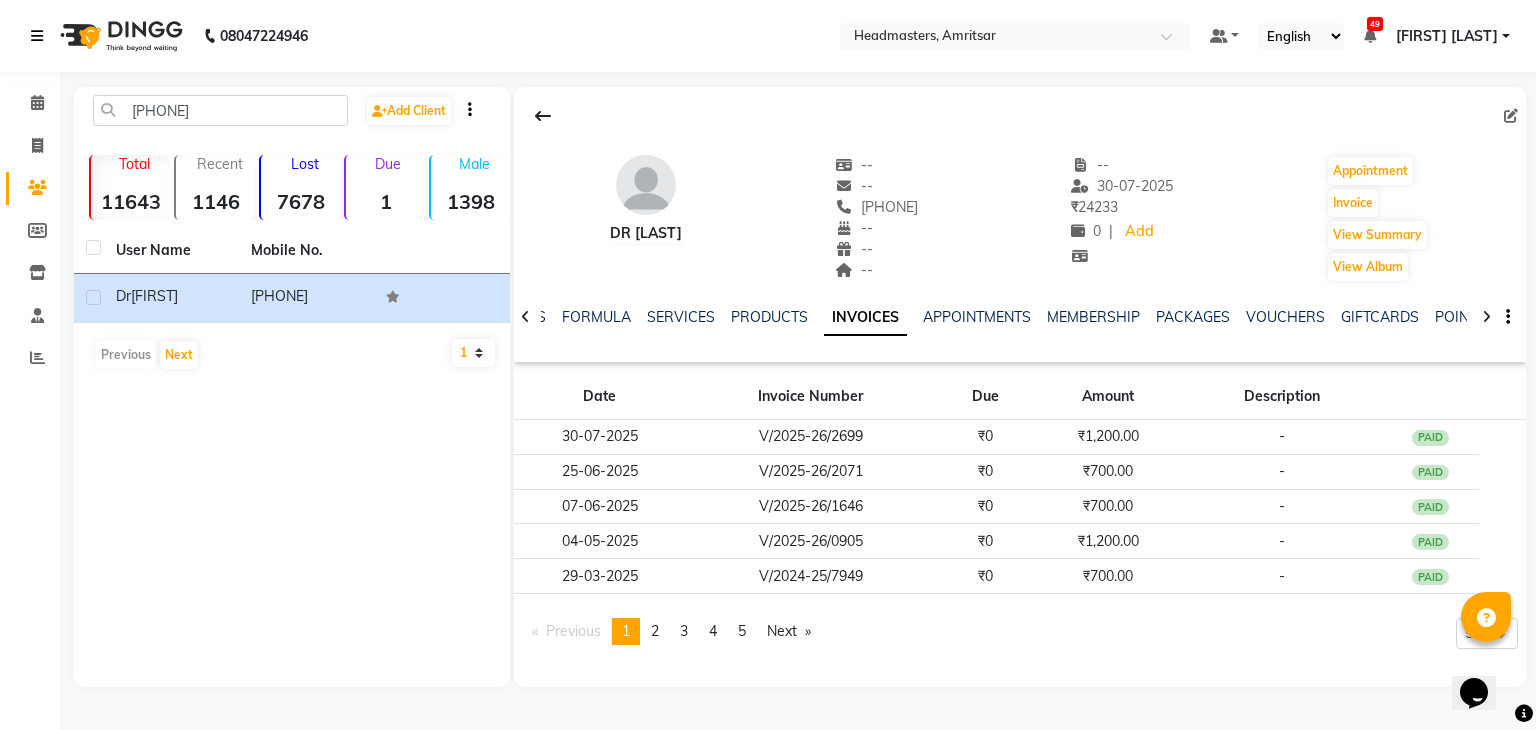 click at bounding box center [37, 36] 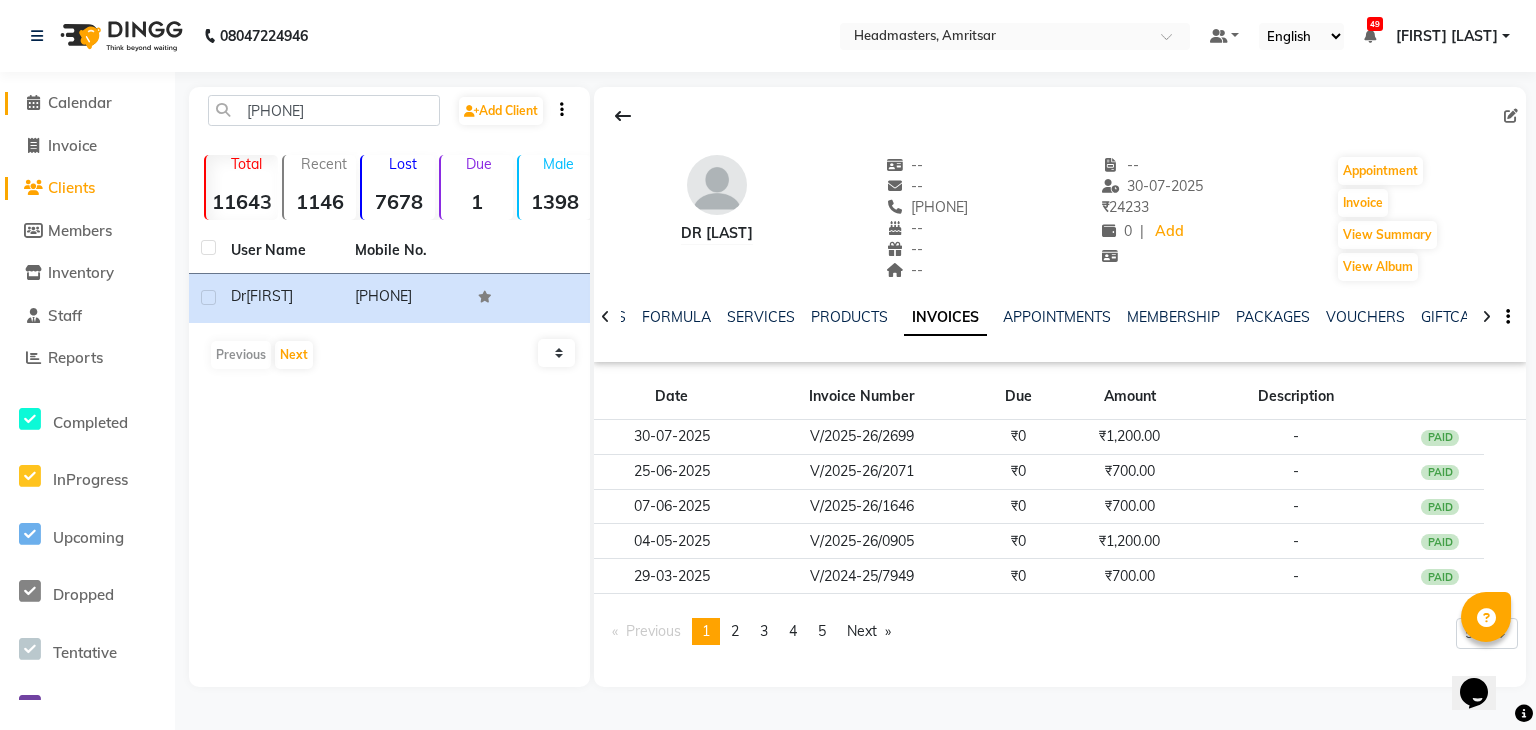 click on "Calendar" 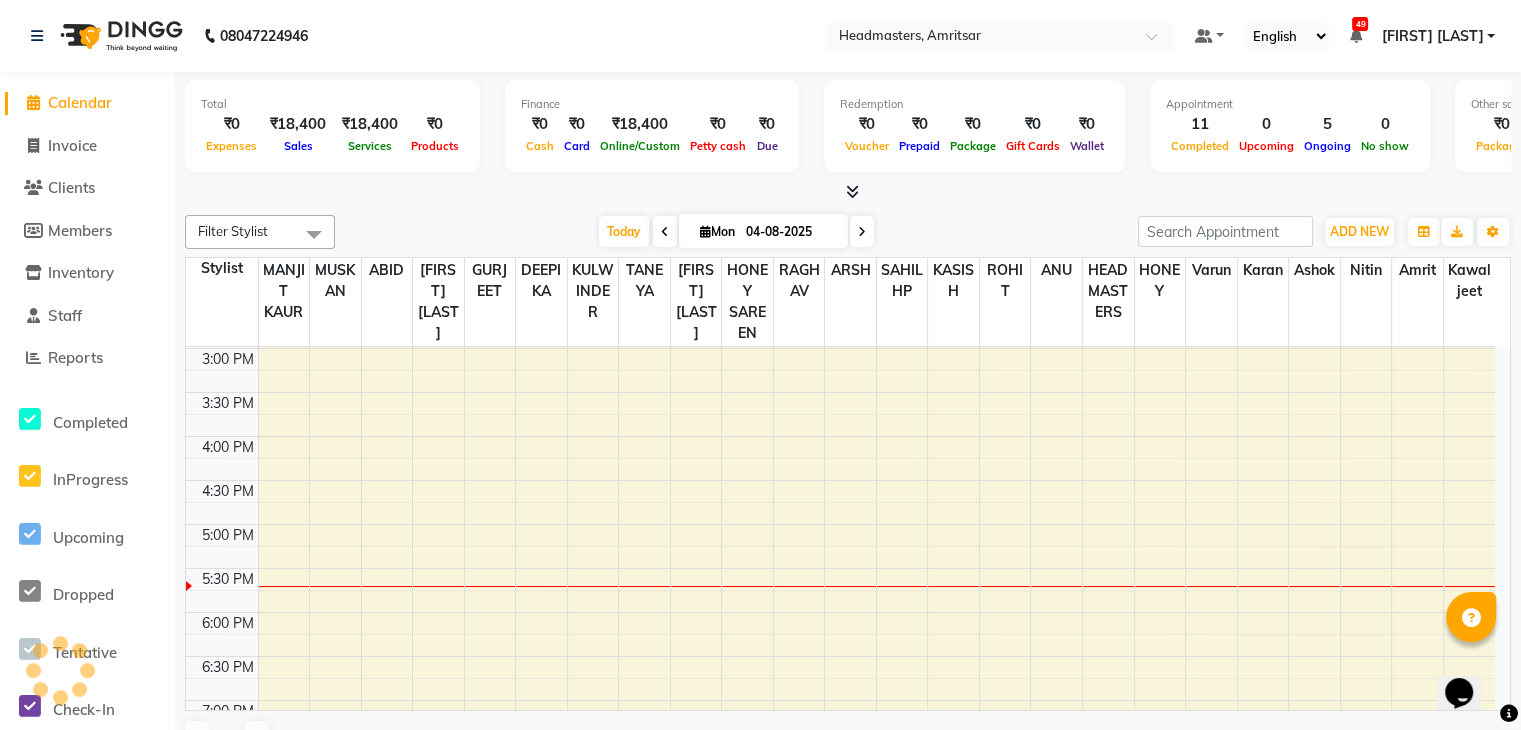scroll, scrollTop: 0, scrollLeft: 0, axis: both 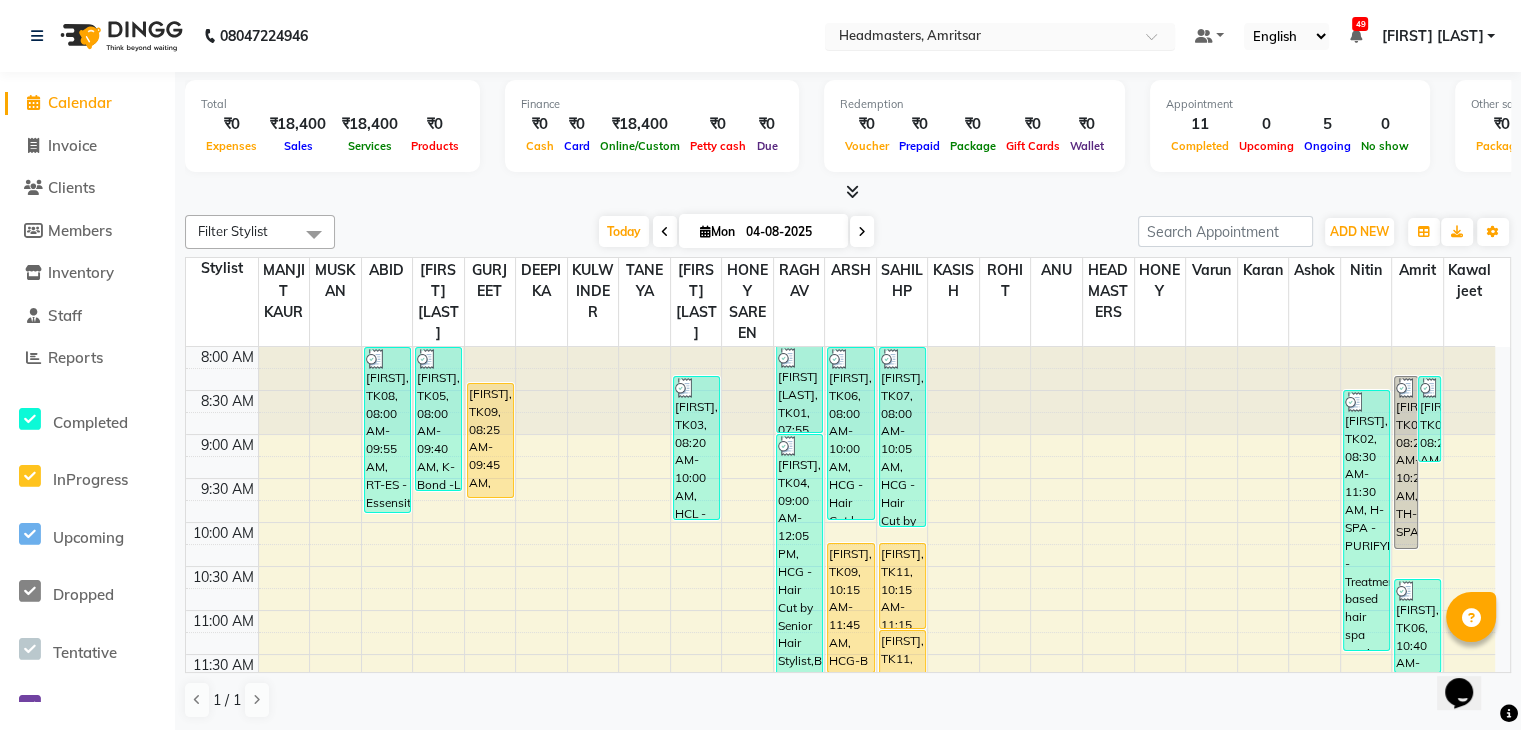 click on "× Headmasters, Amritsar" at bounding box center (910, 36) 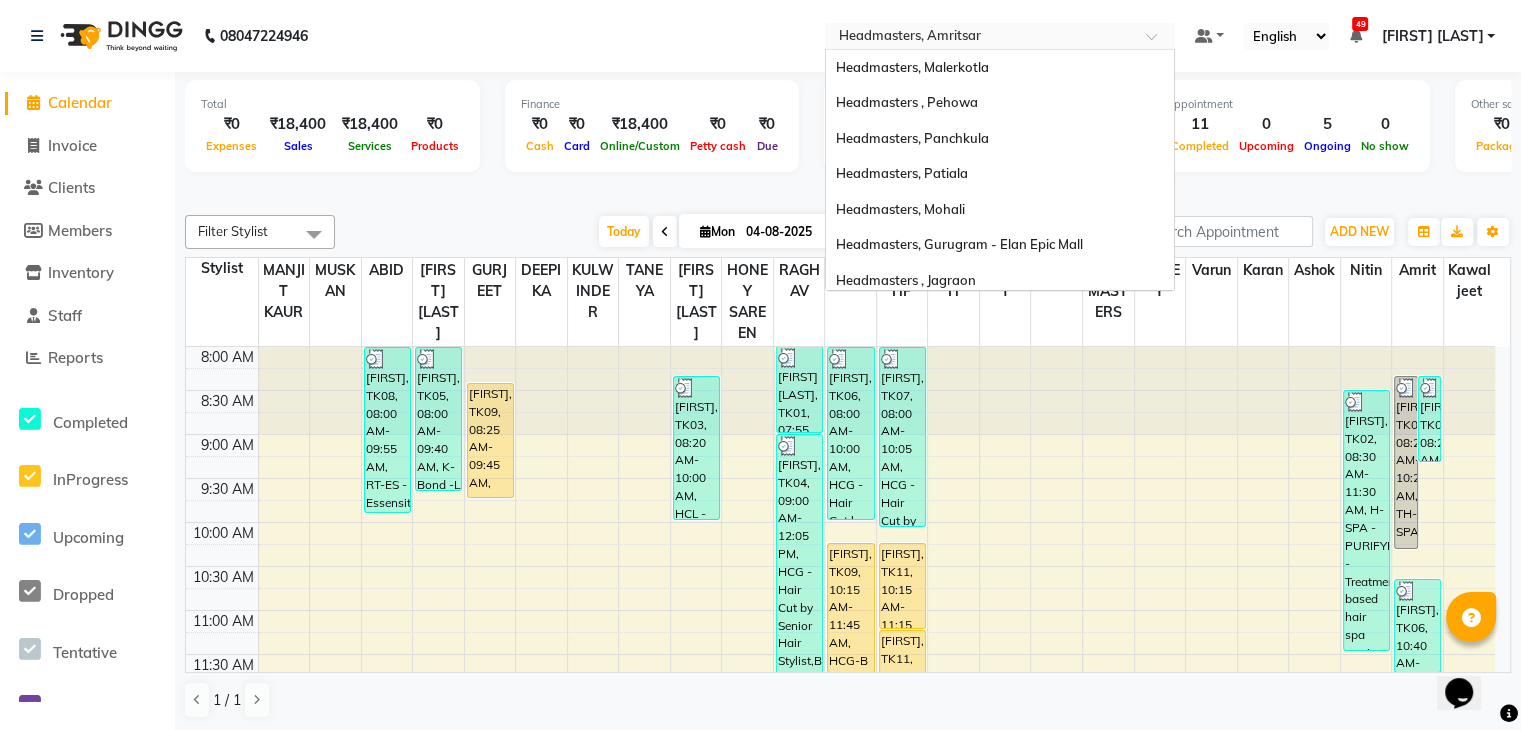 scroll, scrollTop: 328, scrollLeft: 0, axis: vertical 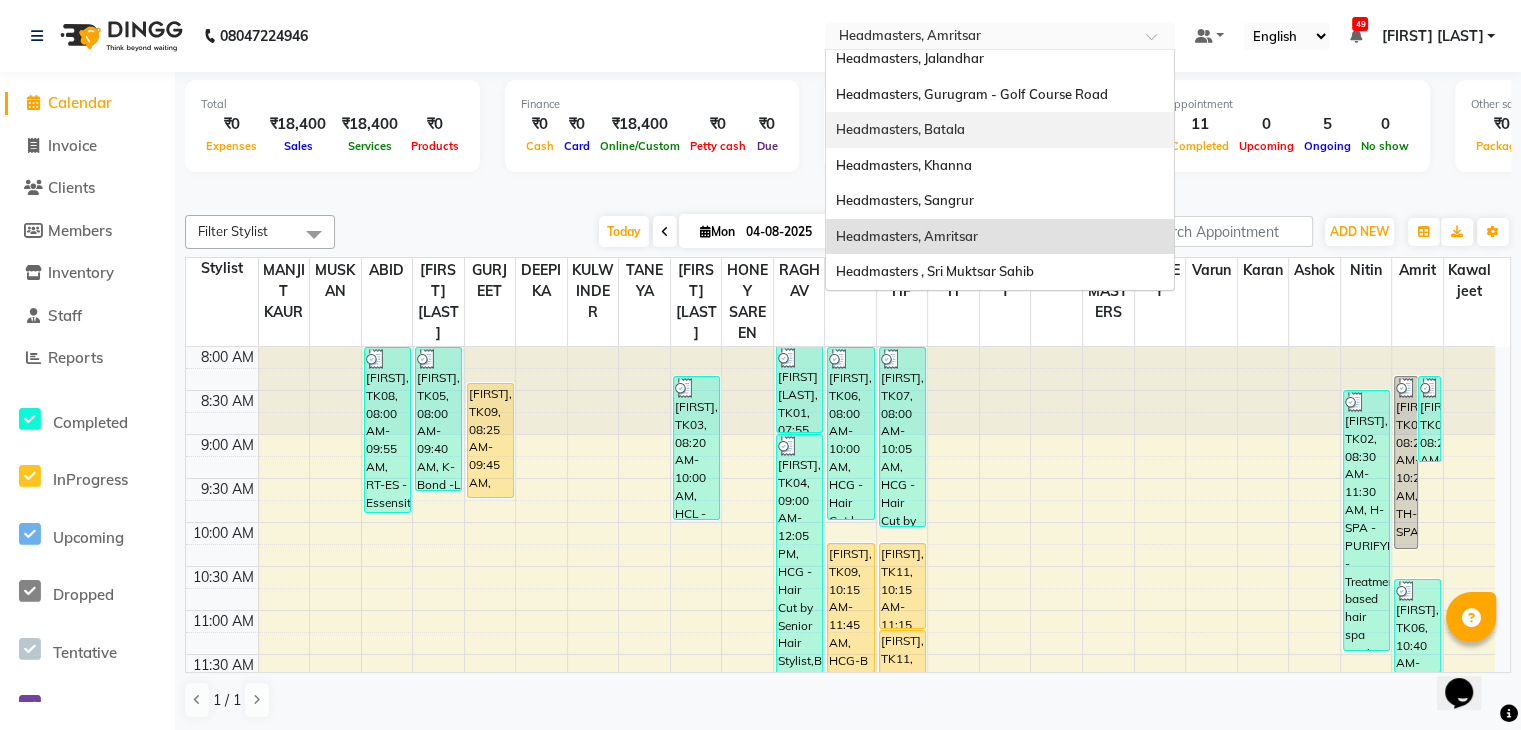 click on "Headmasters, Batala" at bounding box center [1000, 130] 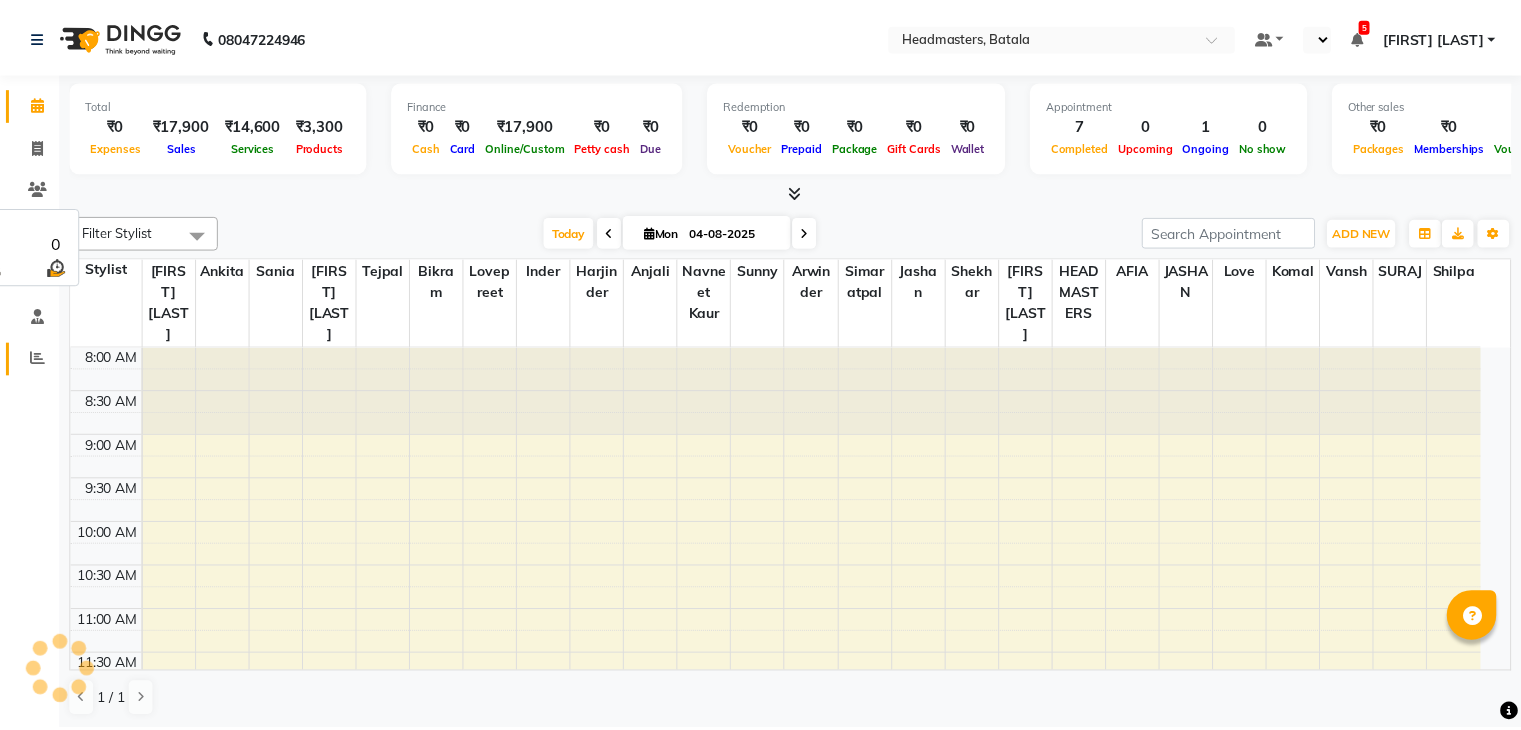 scroll, scrollTop: 0, scrollLeft: 0, axis: both 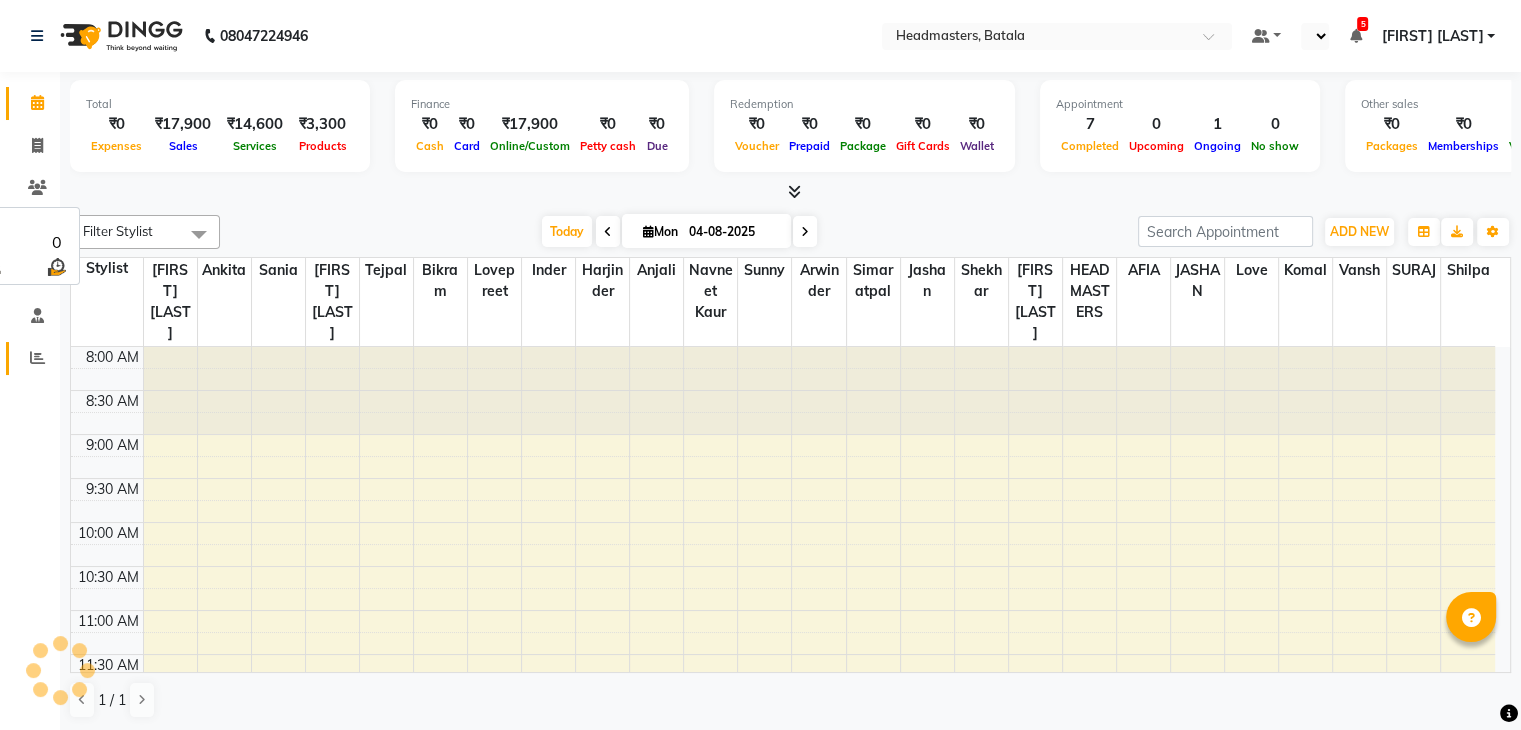 select on "en" 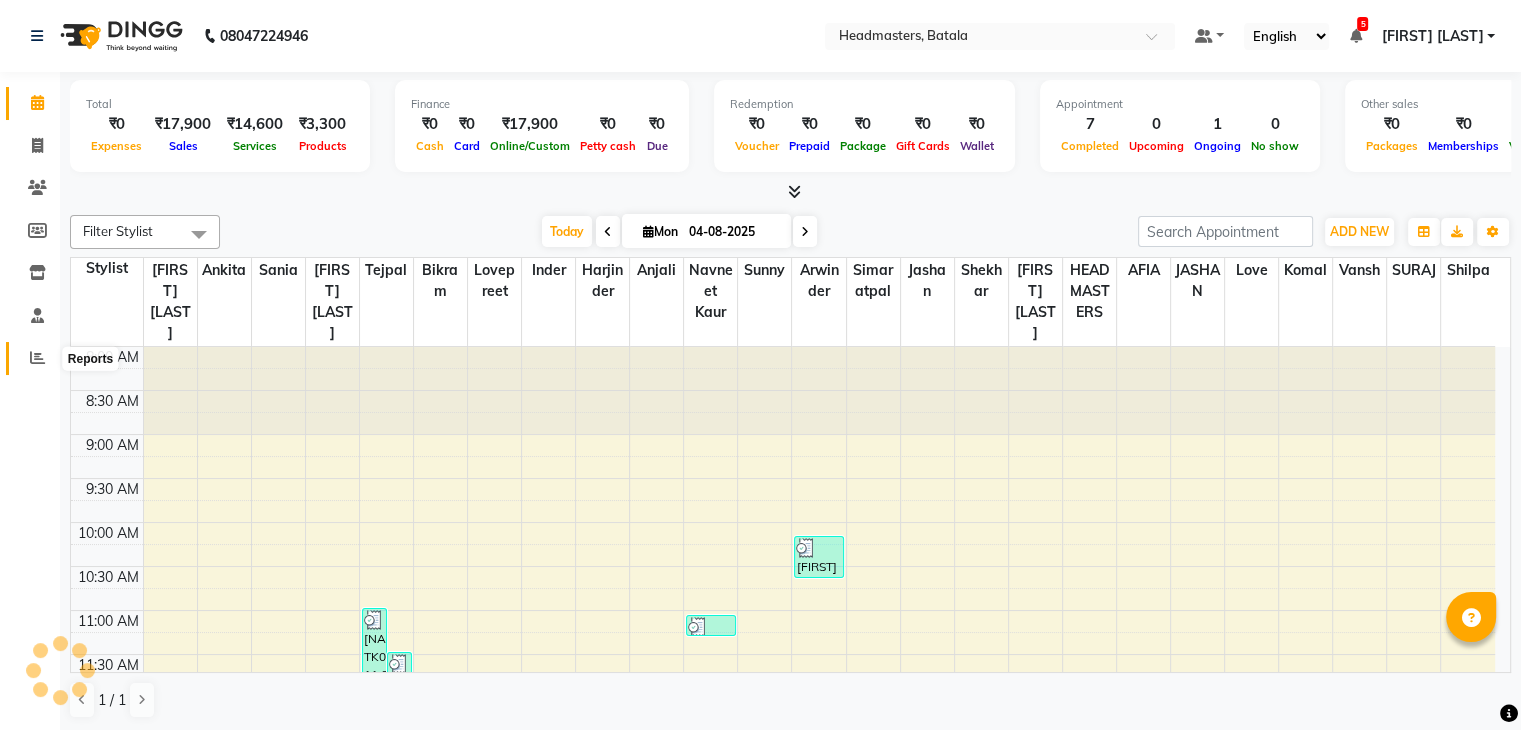 click 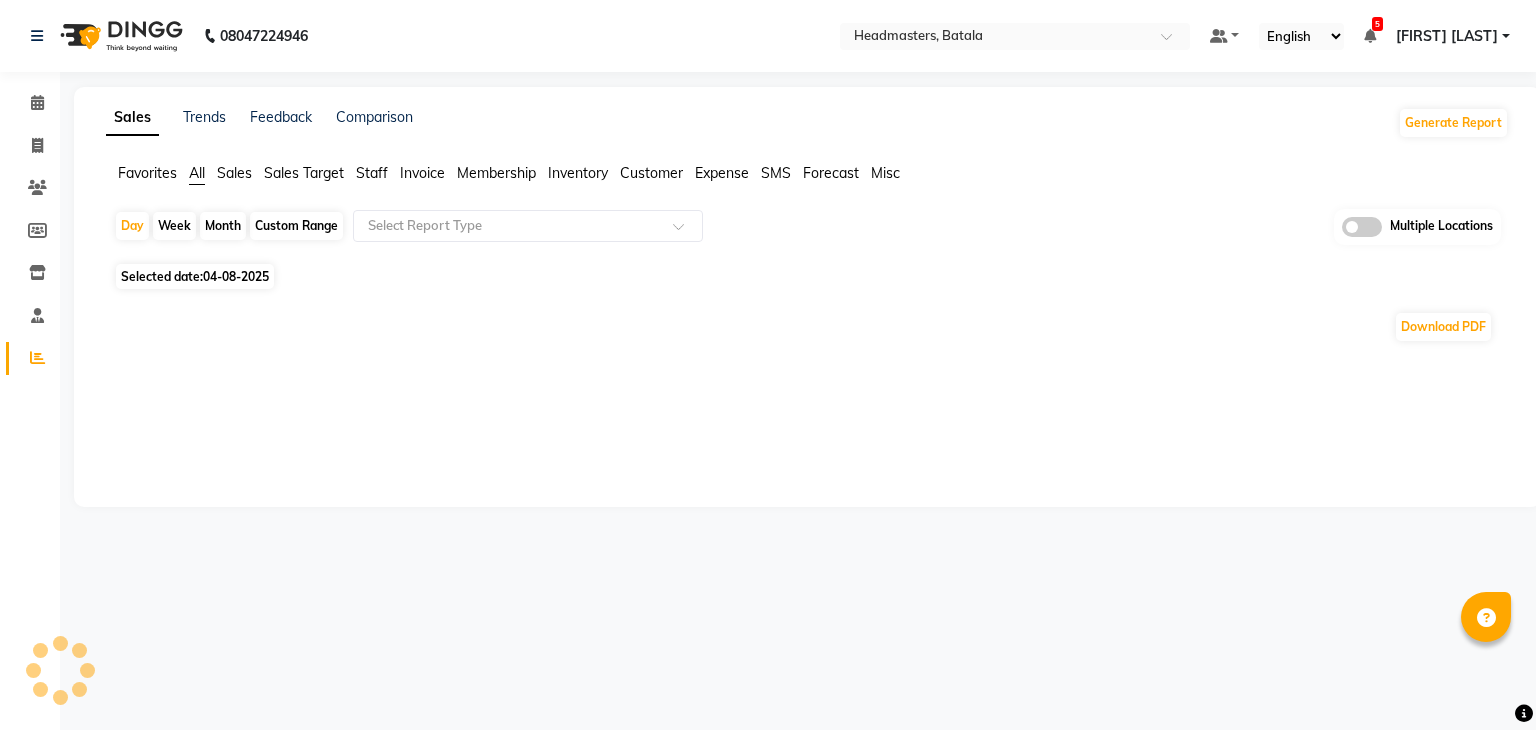 click on "Sales" 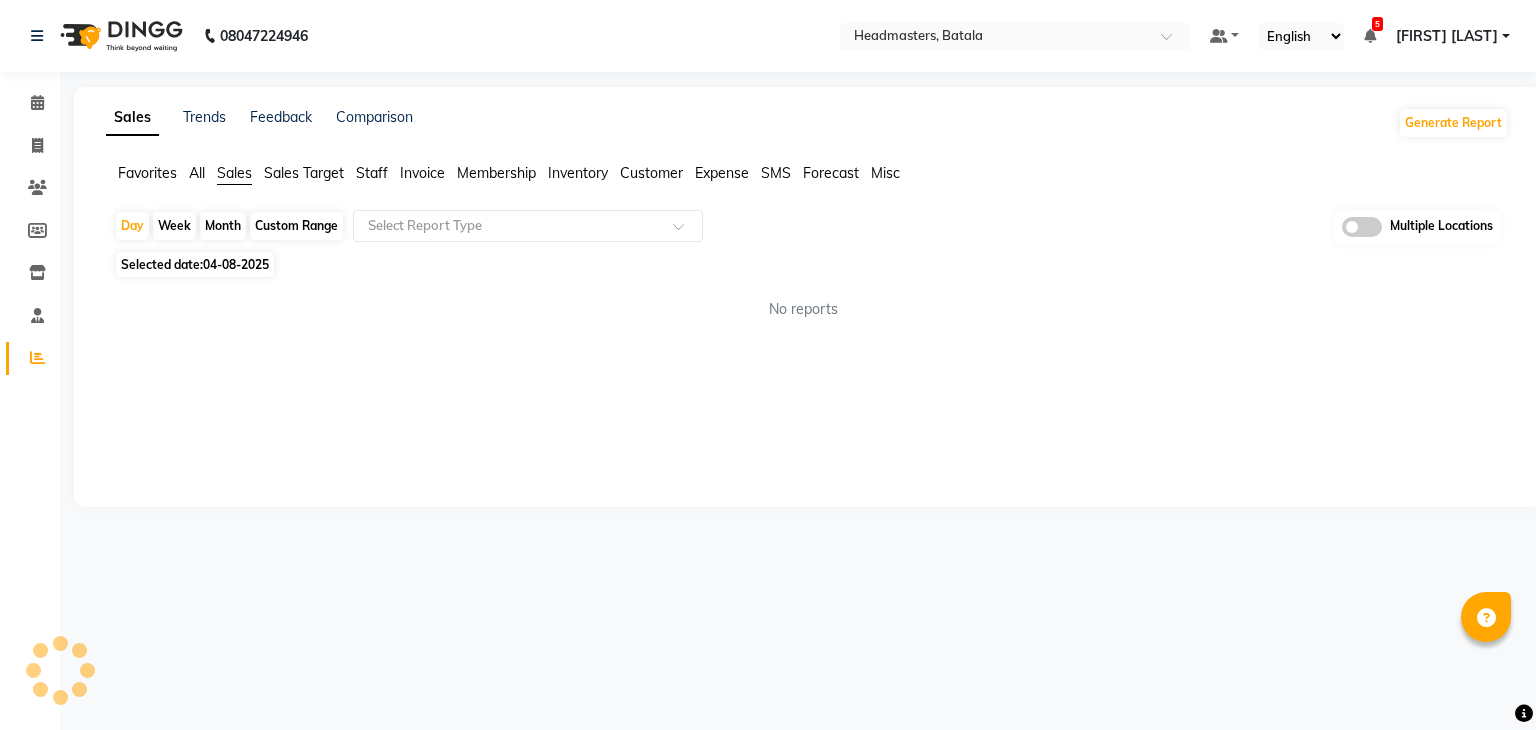 click on "04-08-2025" 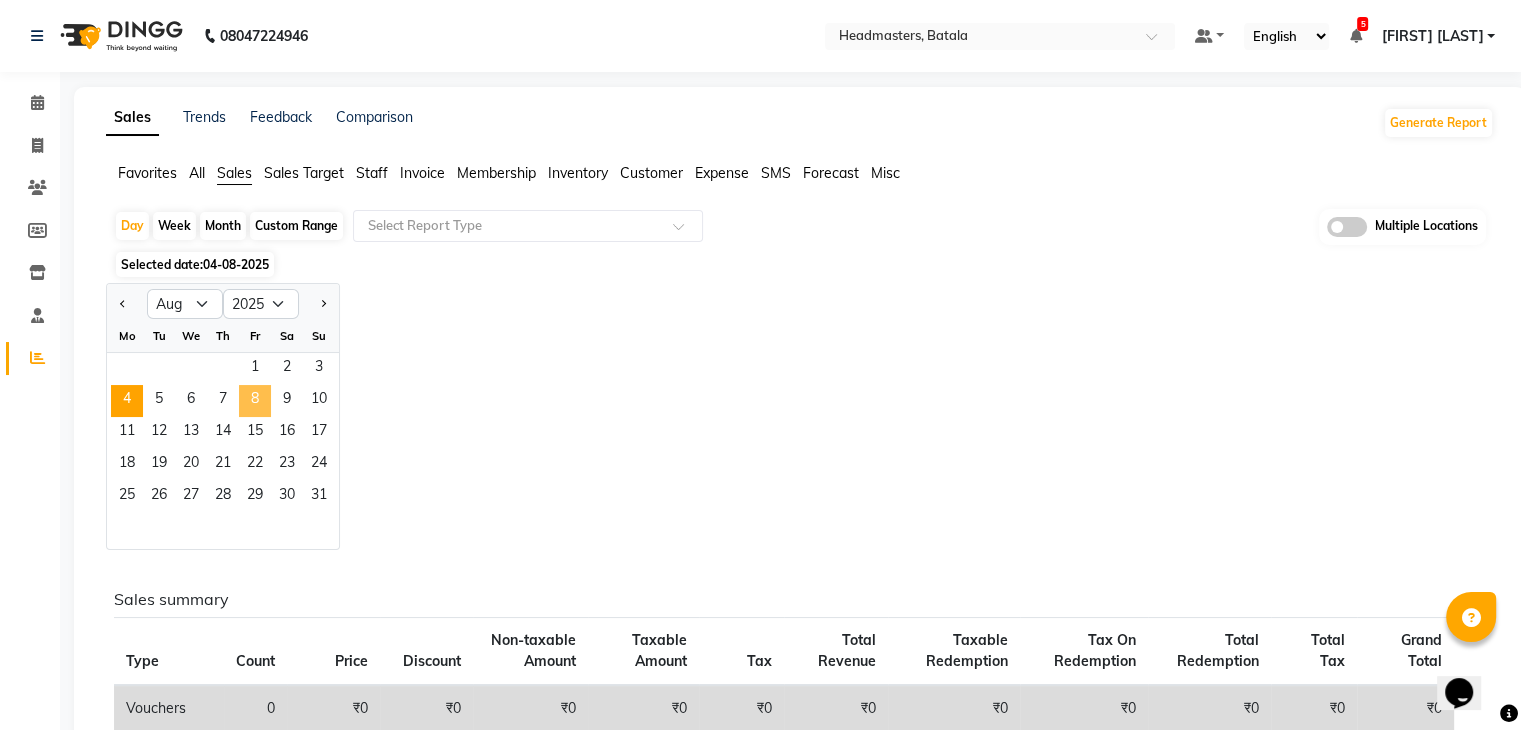 scroll, scrollTop: 0, scrollLeft: 0, axis: both 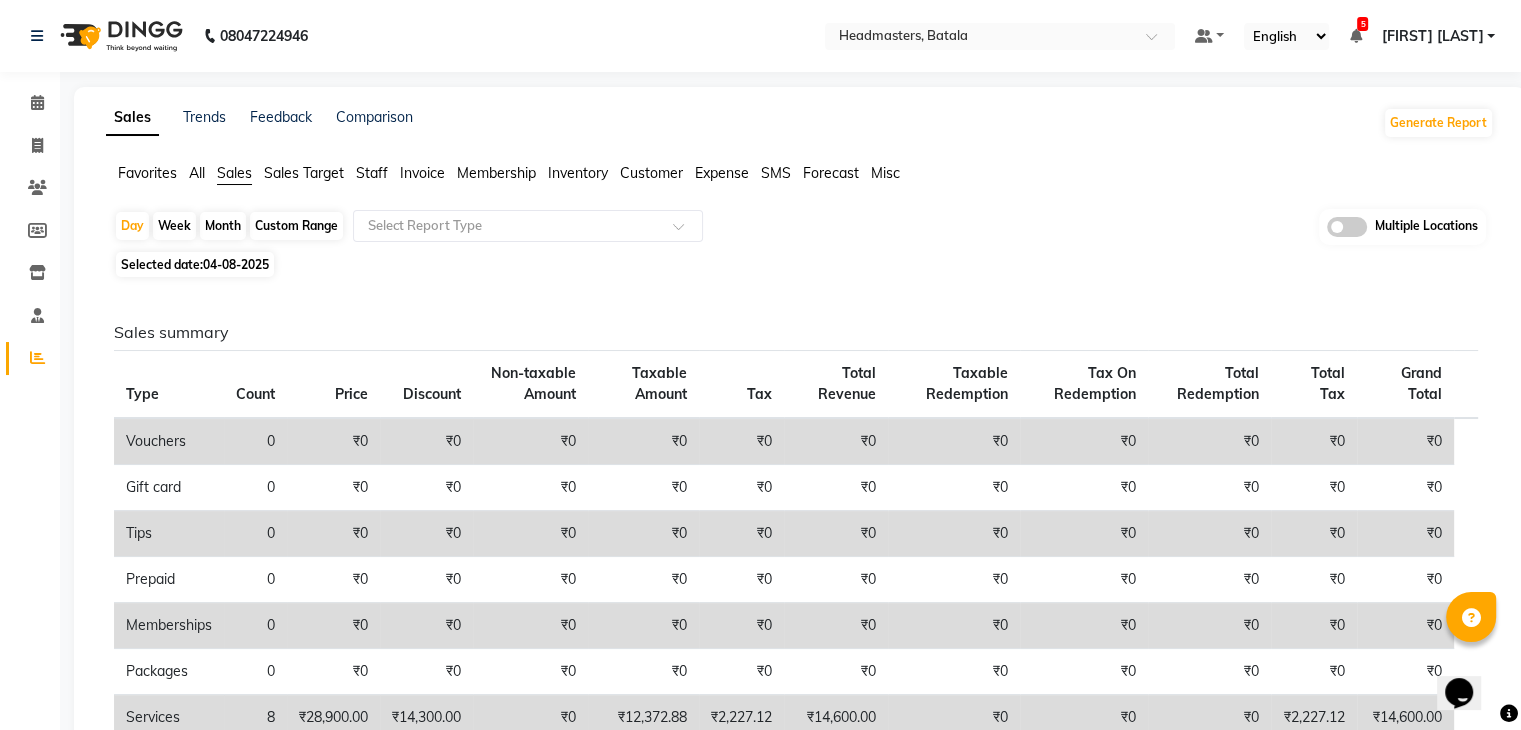 click on "04-08-2025" 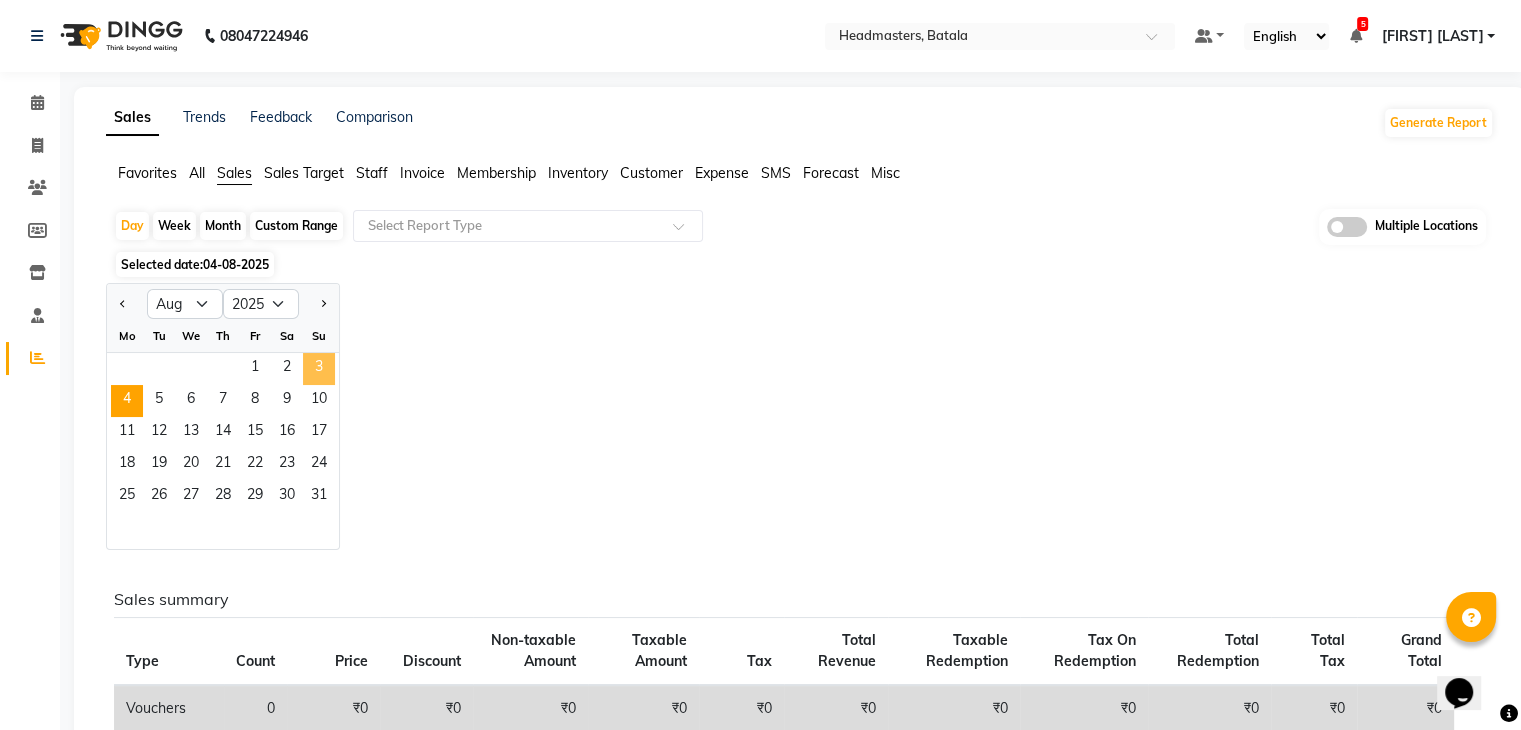 click on "3" 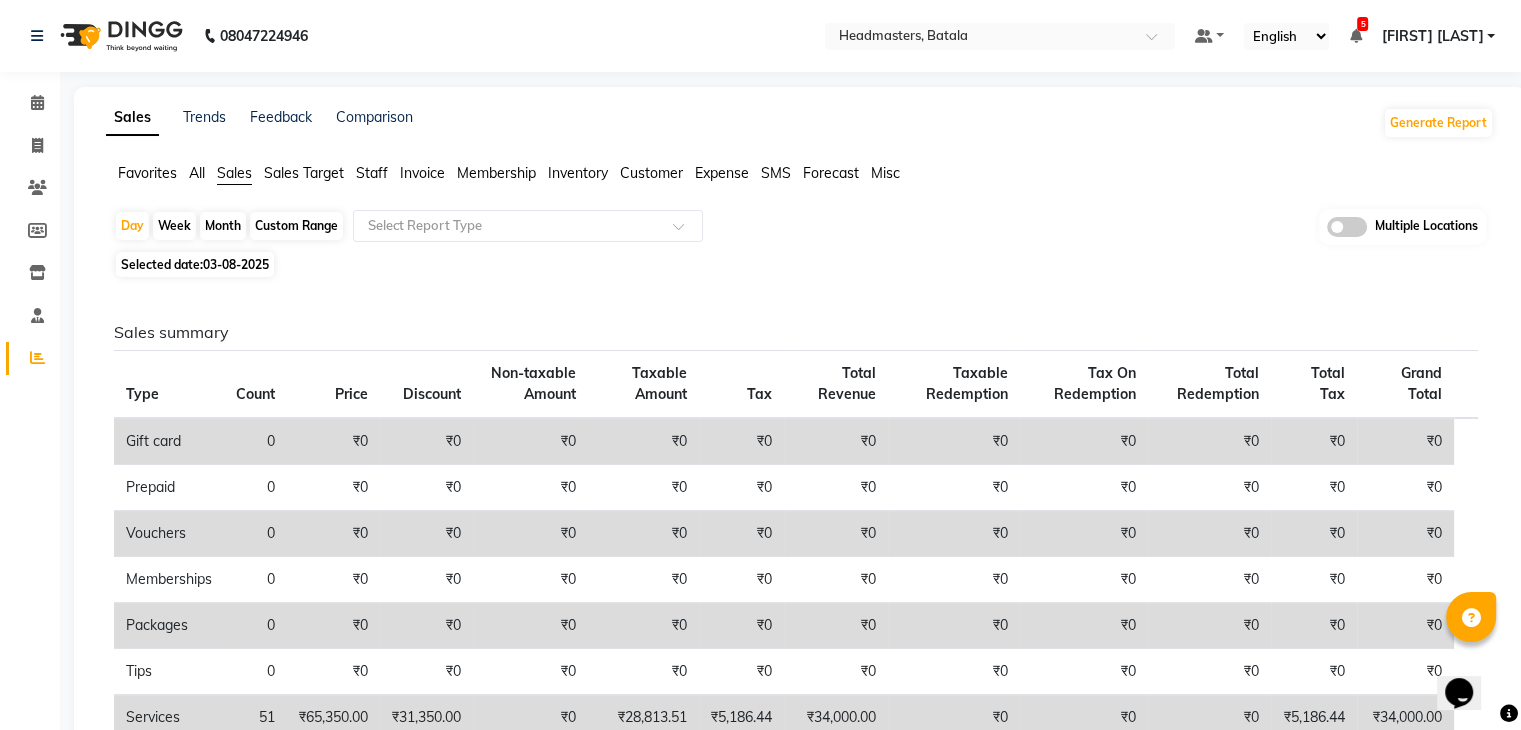 click on "Sales summary" 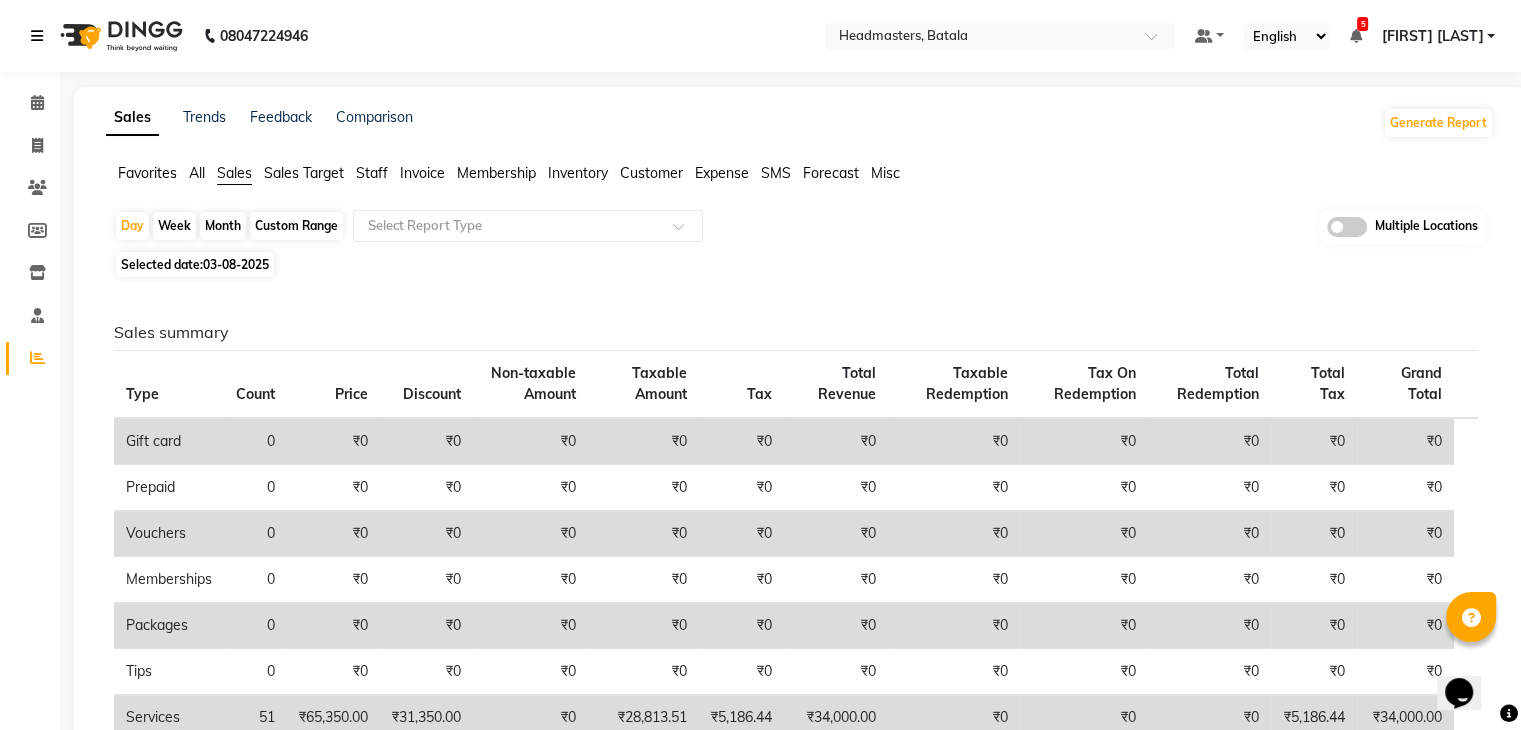 click at bounding box center [41, 36] 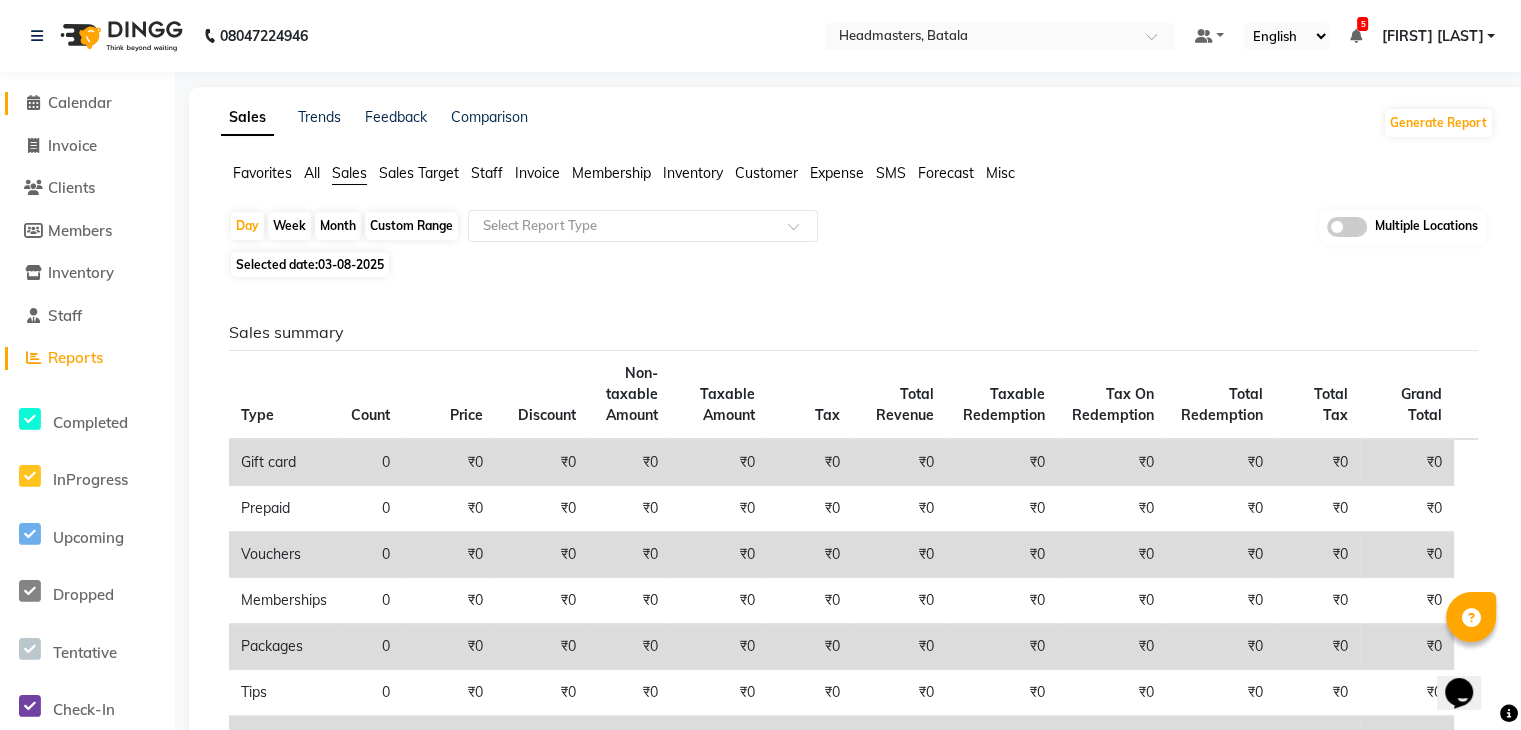click on "Calendar" 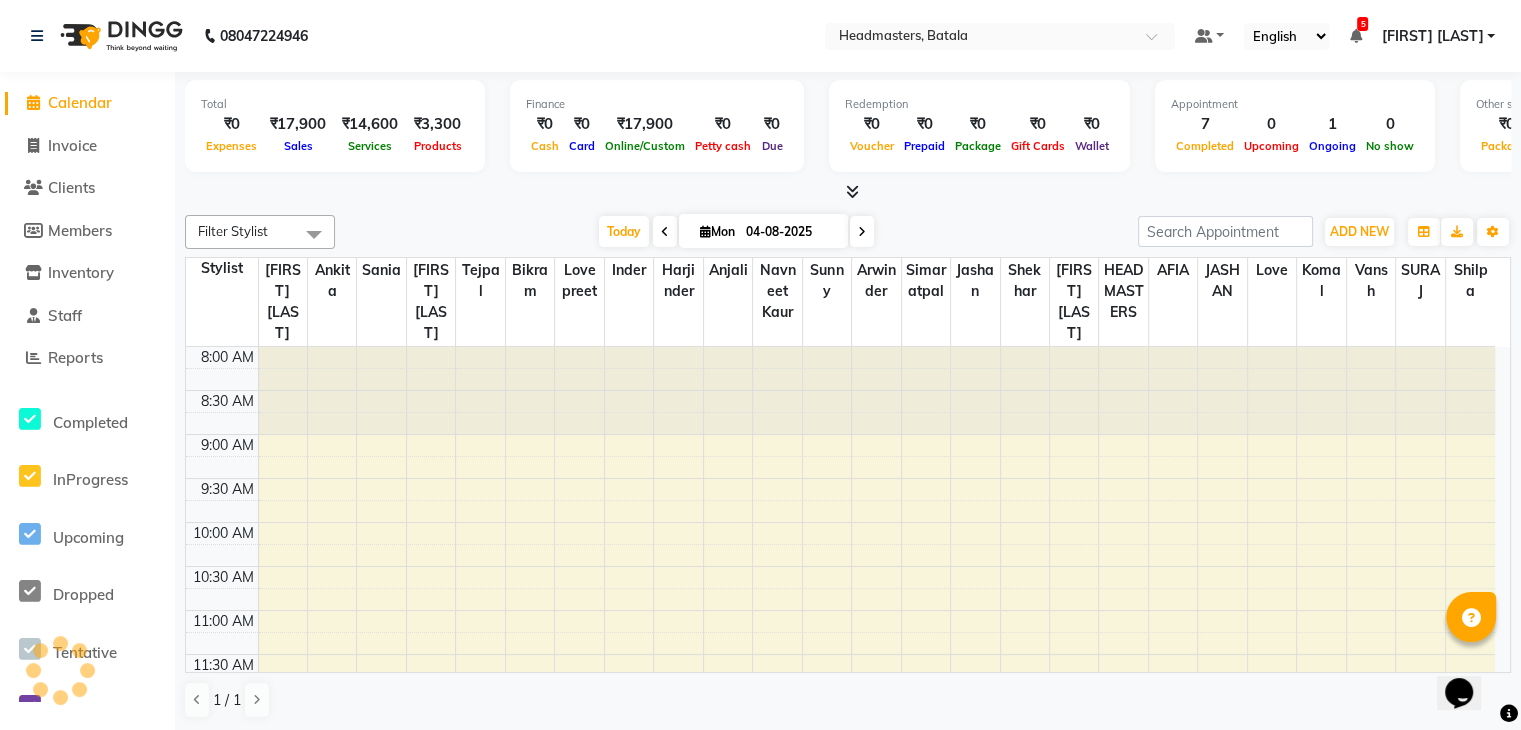 scroll, scrollTop: 0, scrollLeft: 0, axis: both 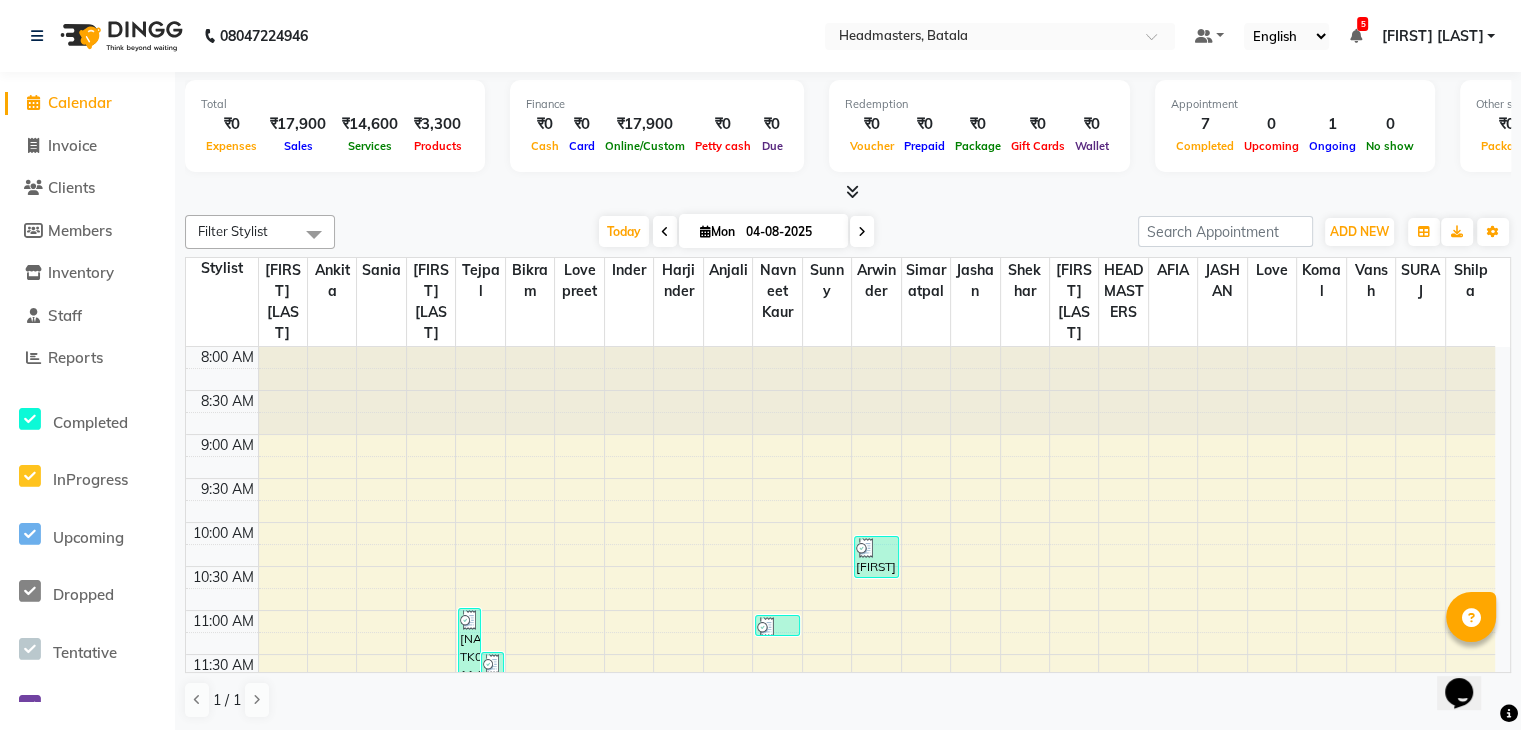 click on "Calendar" 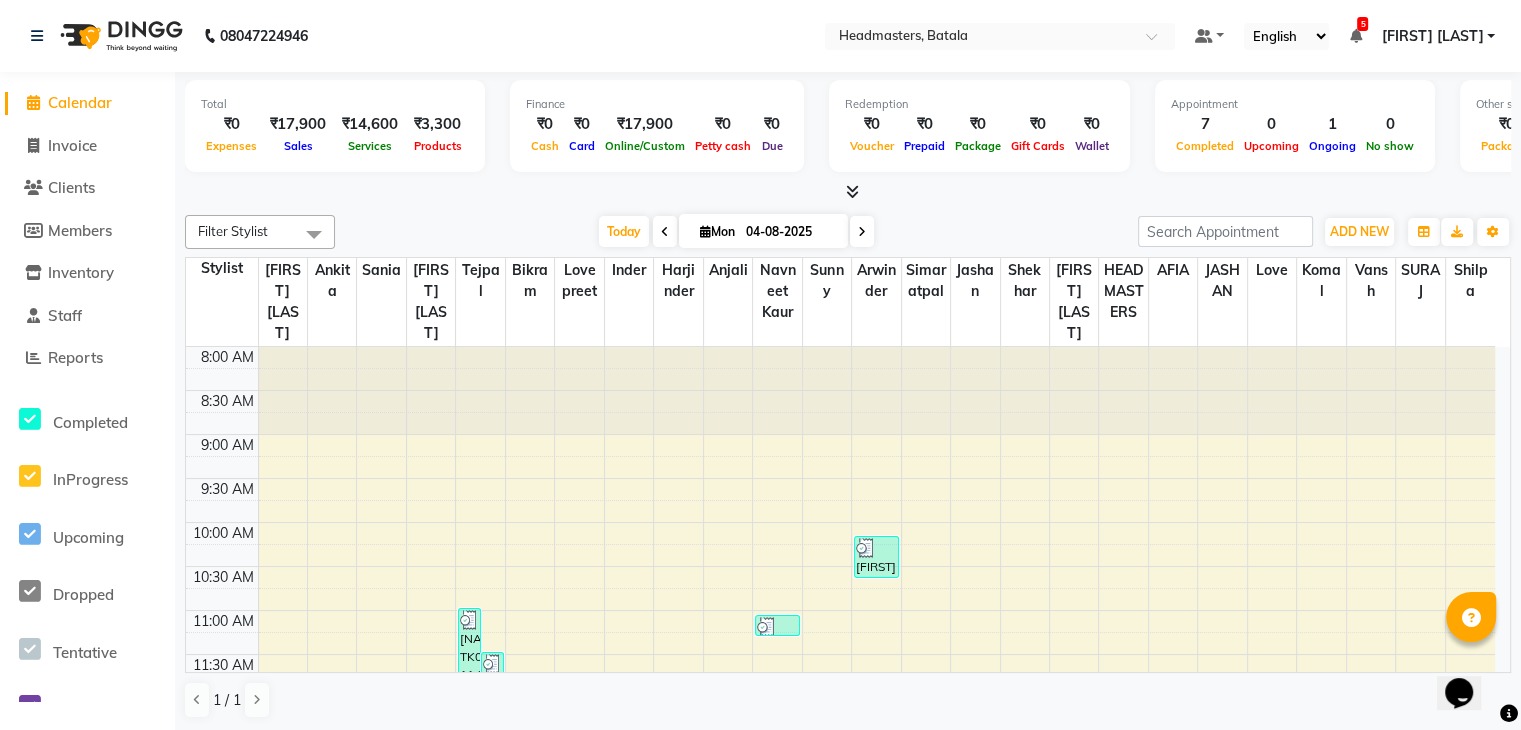 click on "Calendar" 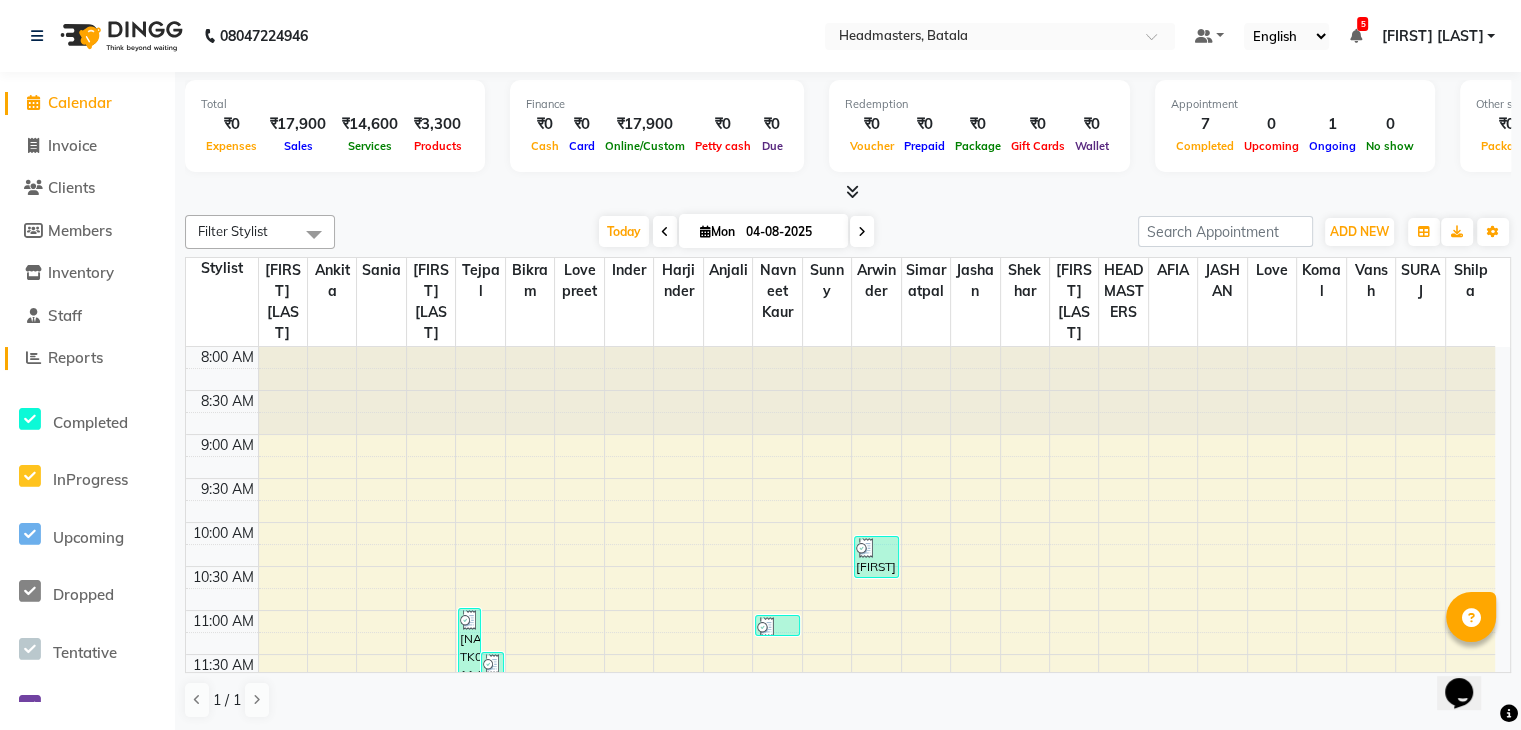click on "Reports" 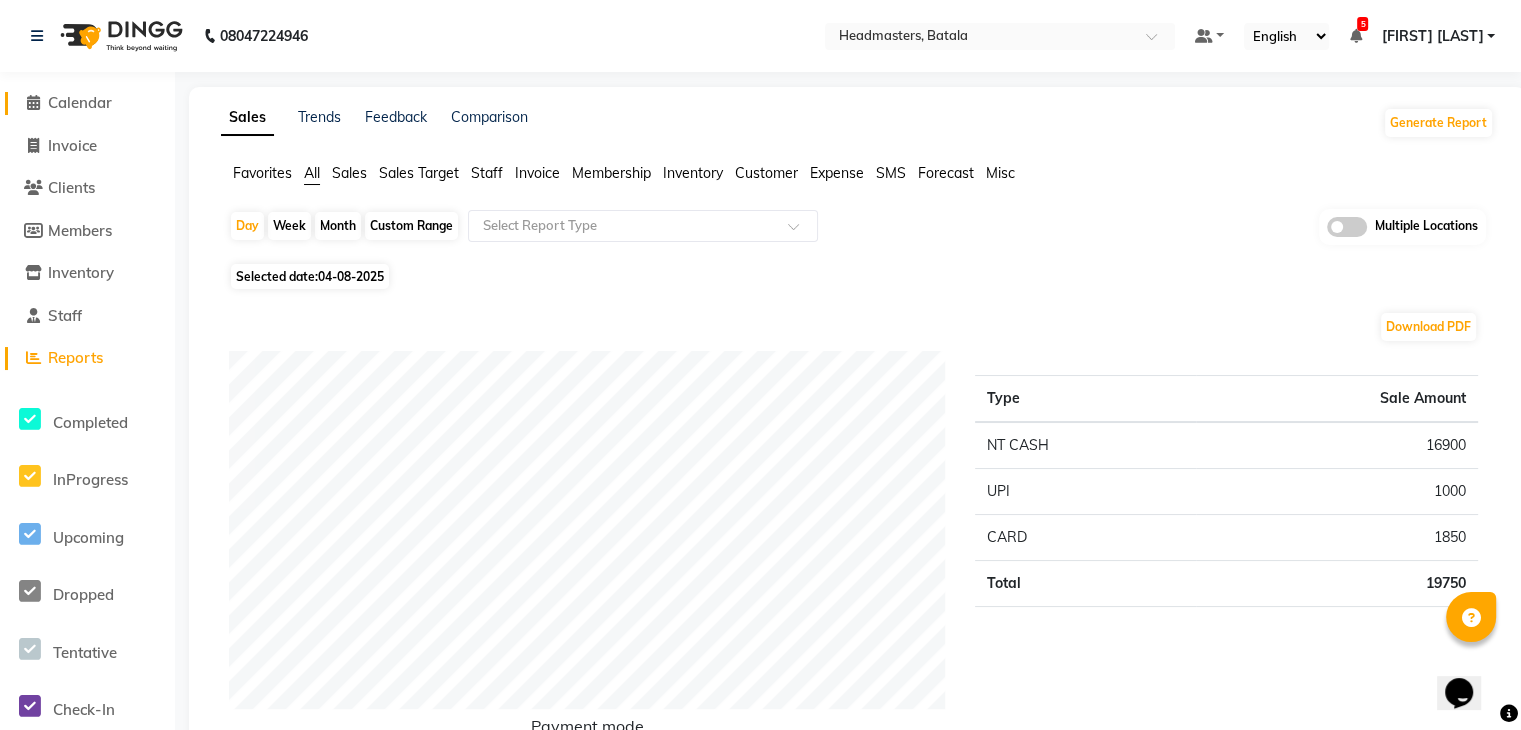 click on "Calendar" 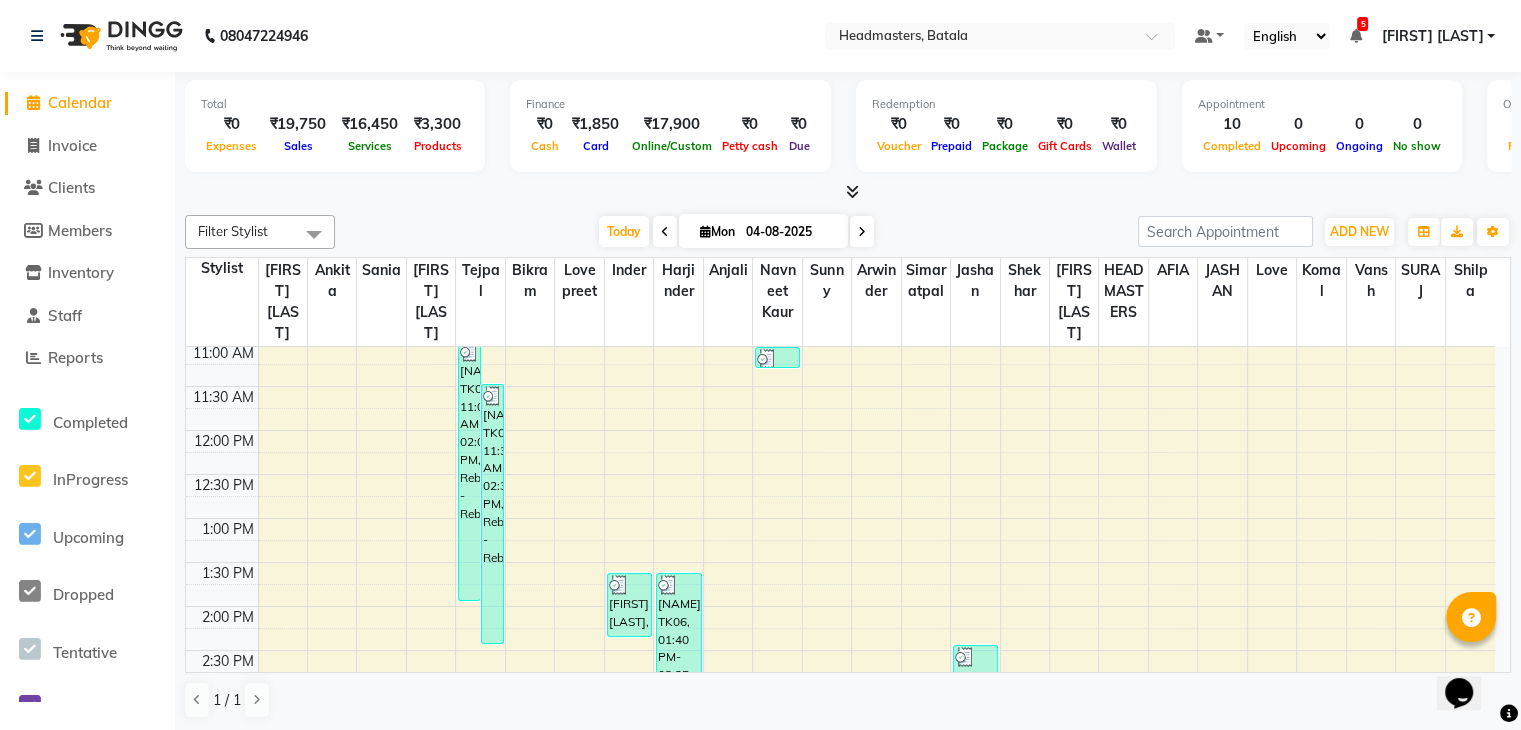 scroll, scrollTop: 0, scrollLeft: 0, axis: both 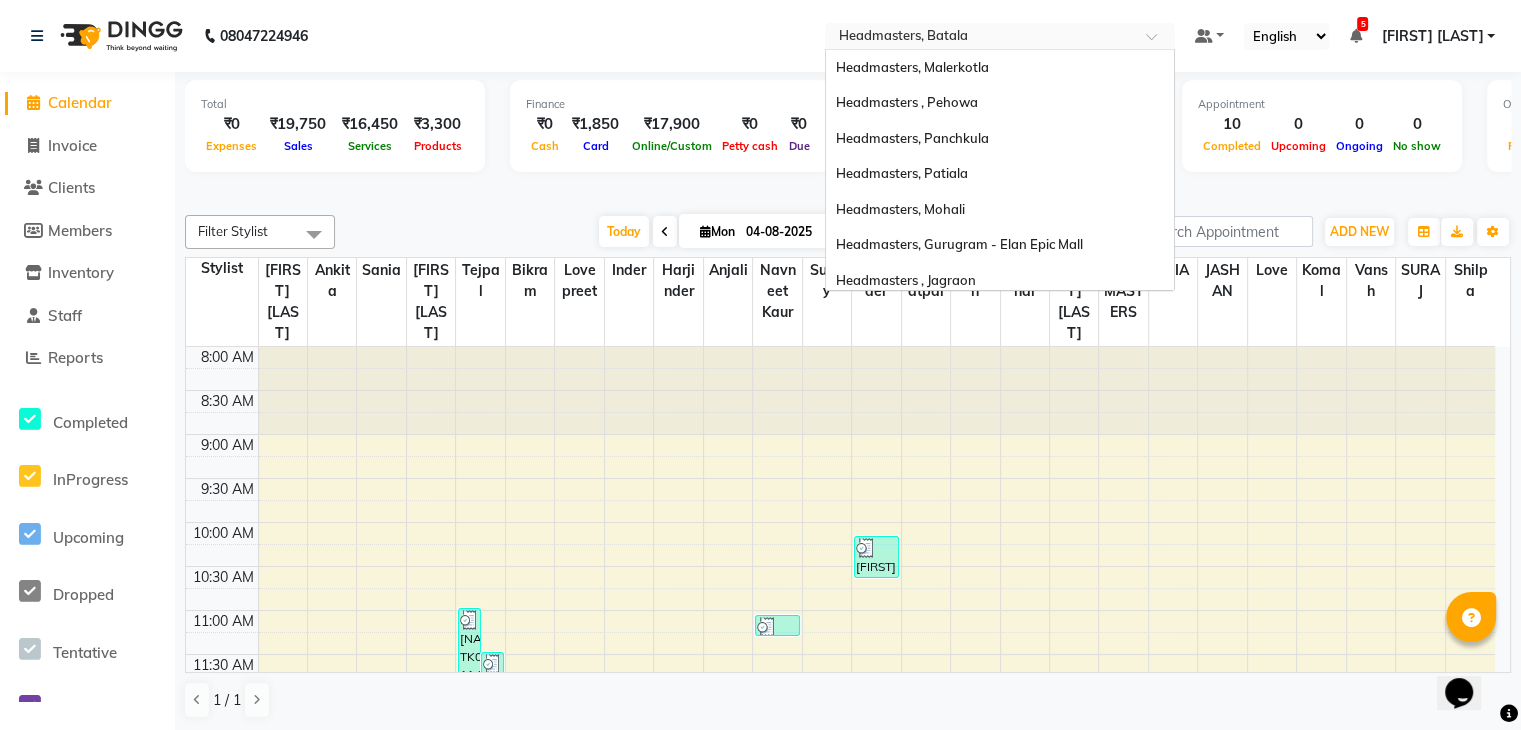 click at bounding box center (980, 38) 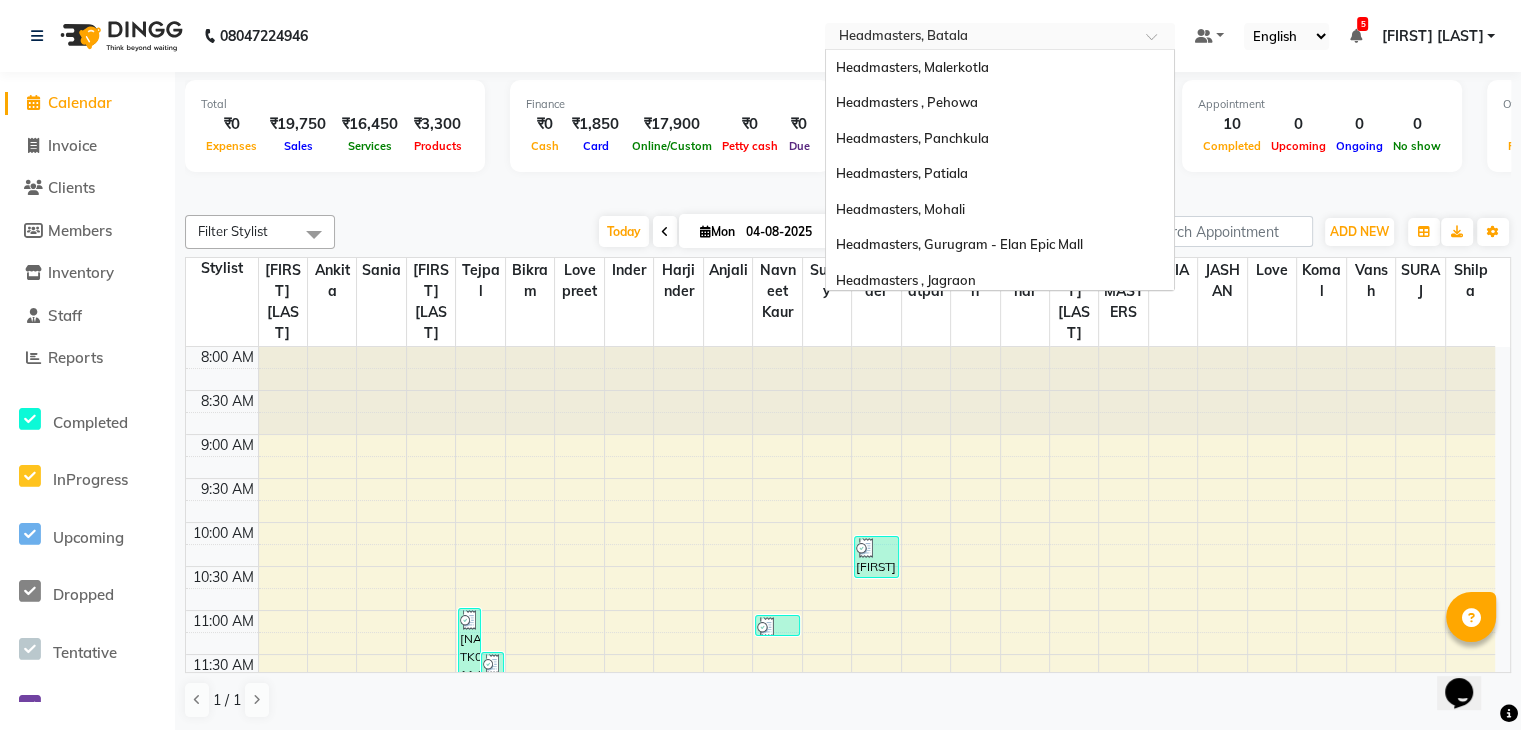 scroll, scrollTop: 328, scrollLeft: 0, axis: vertical 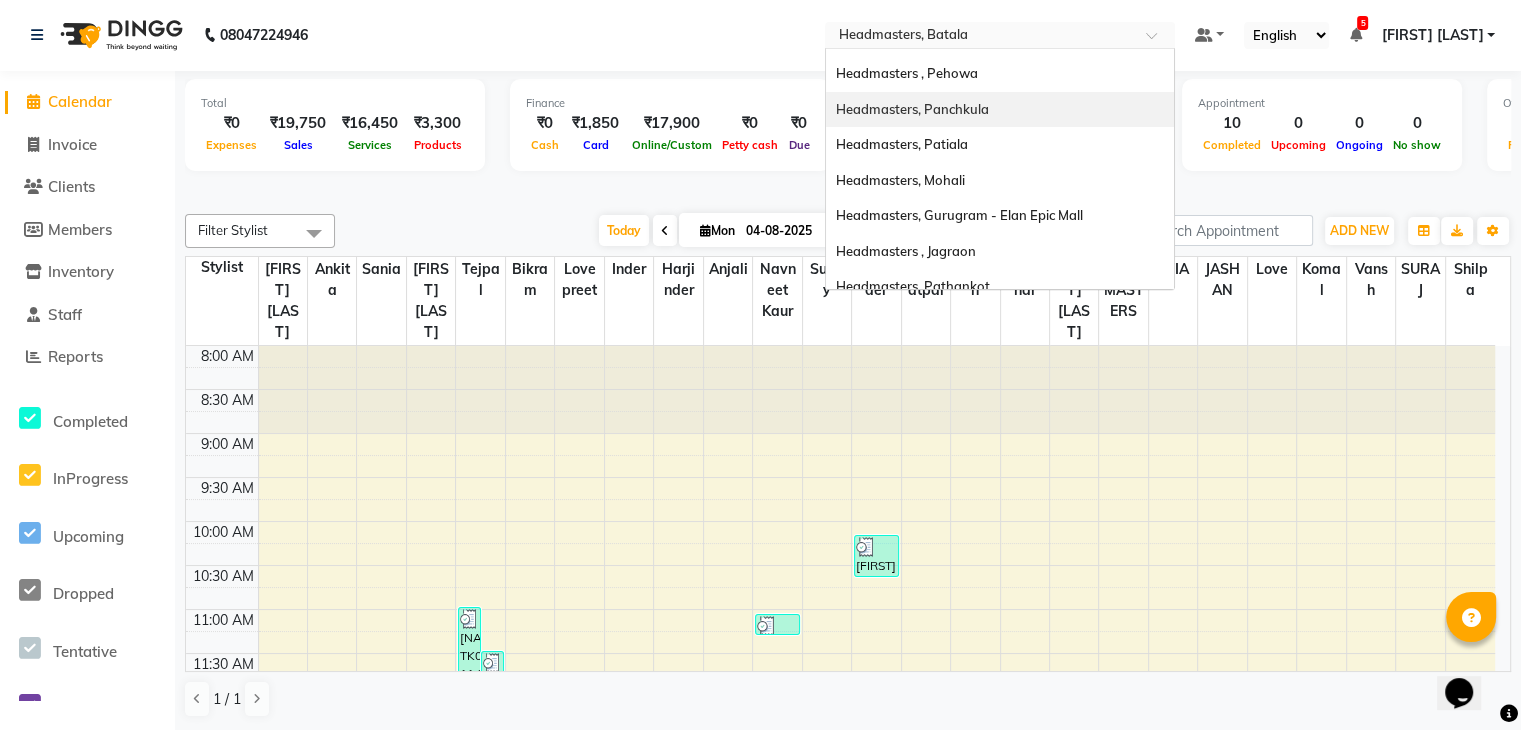 click on "Headmasters, Panchkula" at bounding box center (1000, 110) 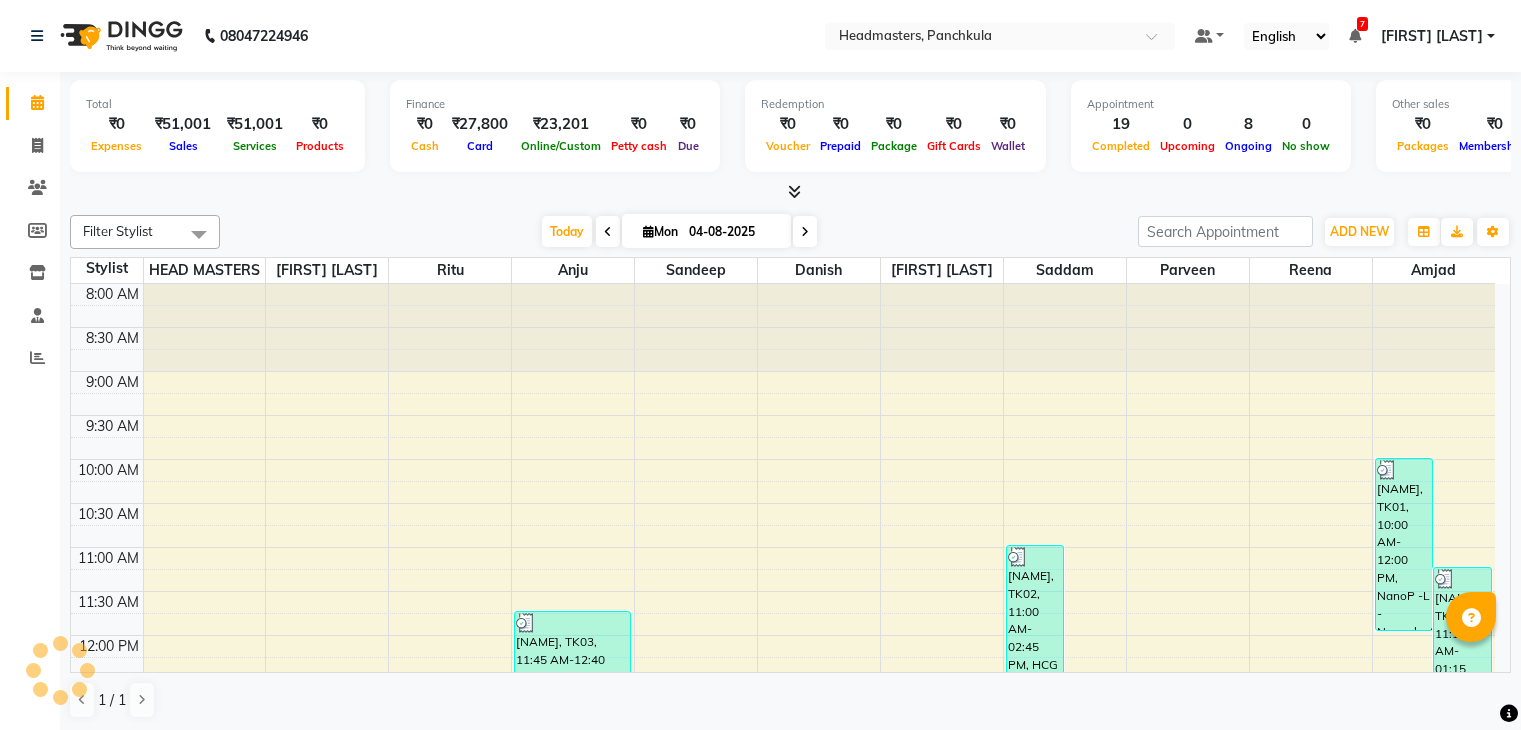 scroll, scrollTop: 0, scrollLeft: 0, axis: both 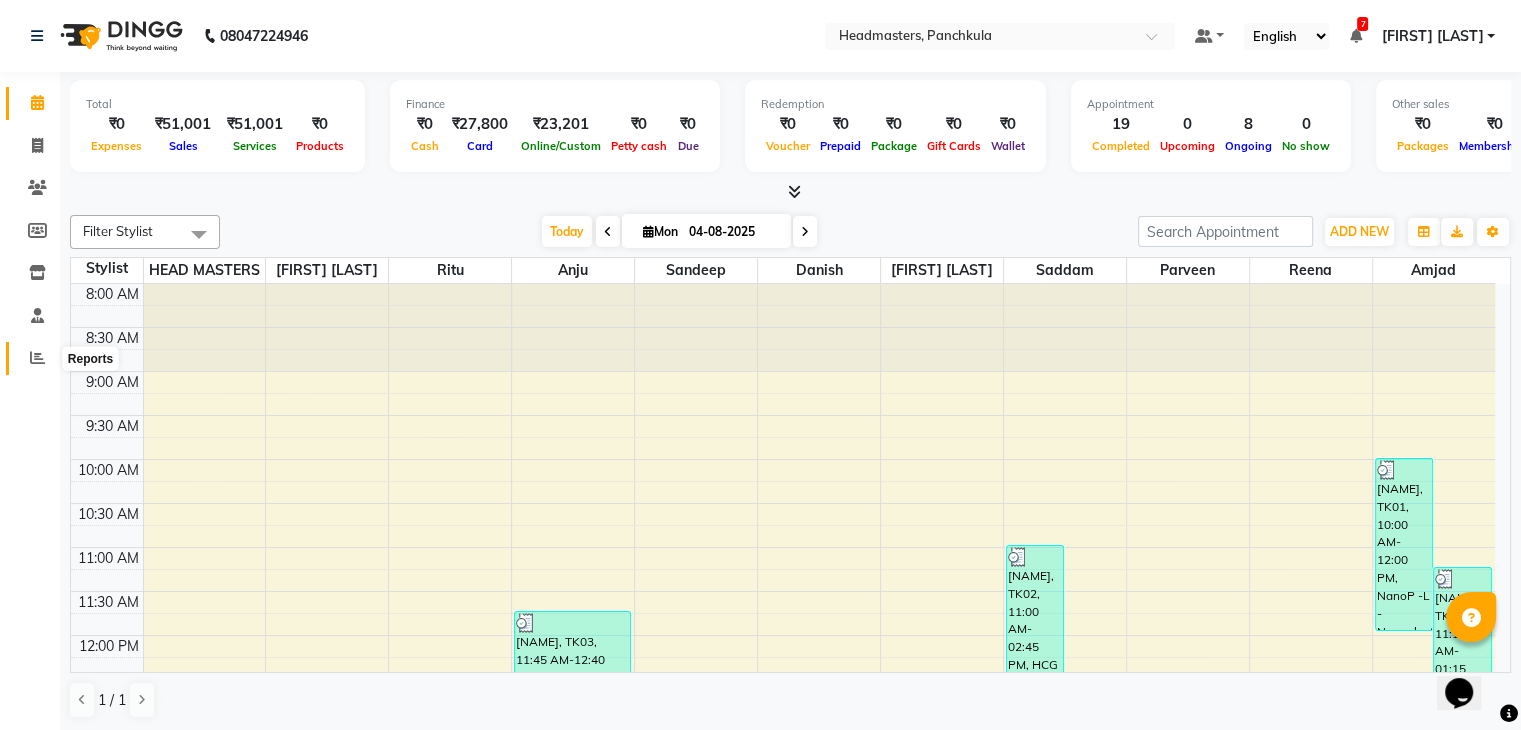 click 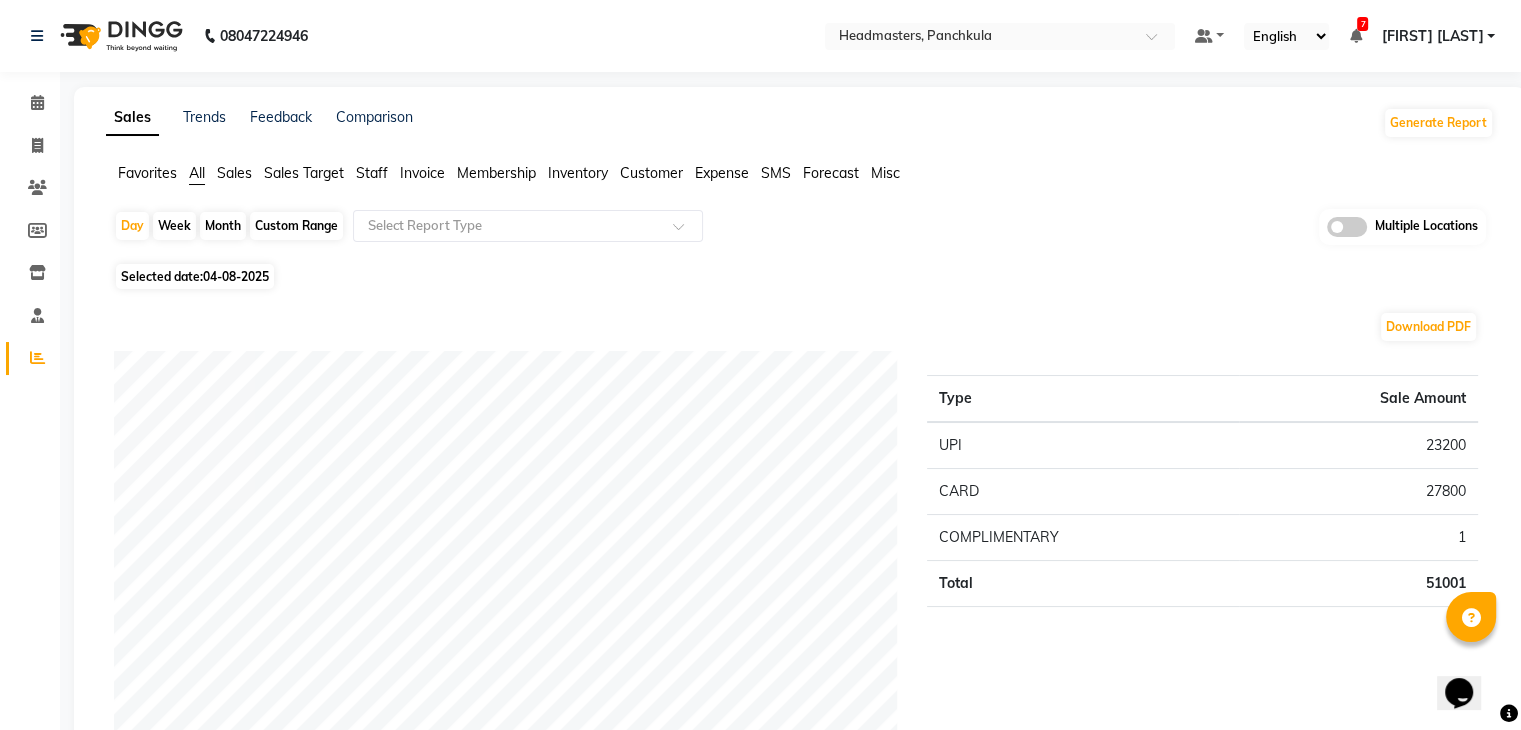 click on "Staff" 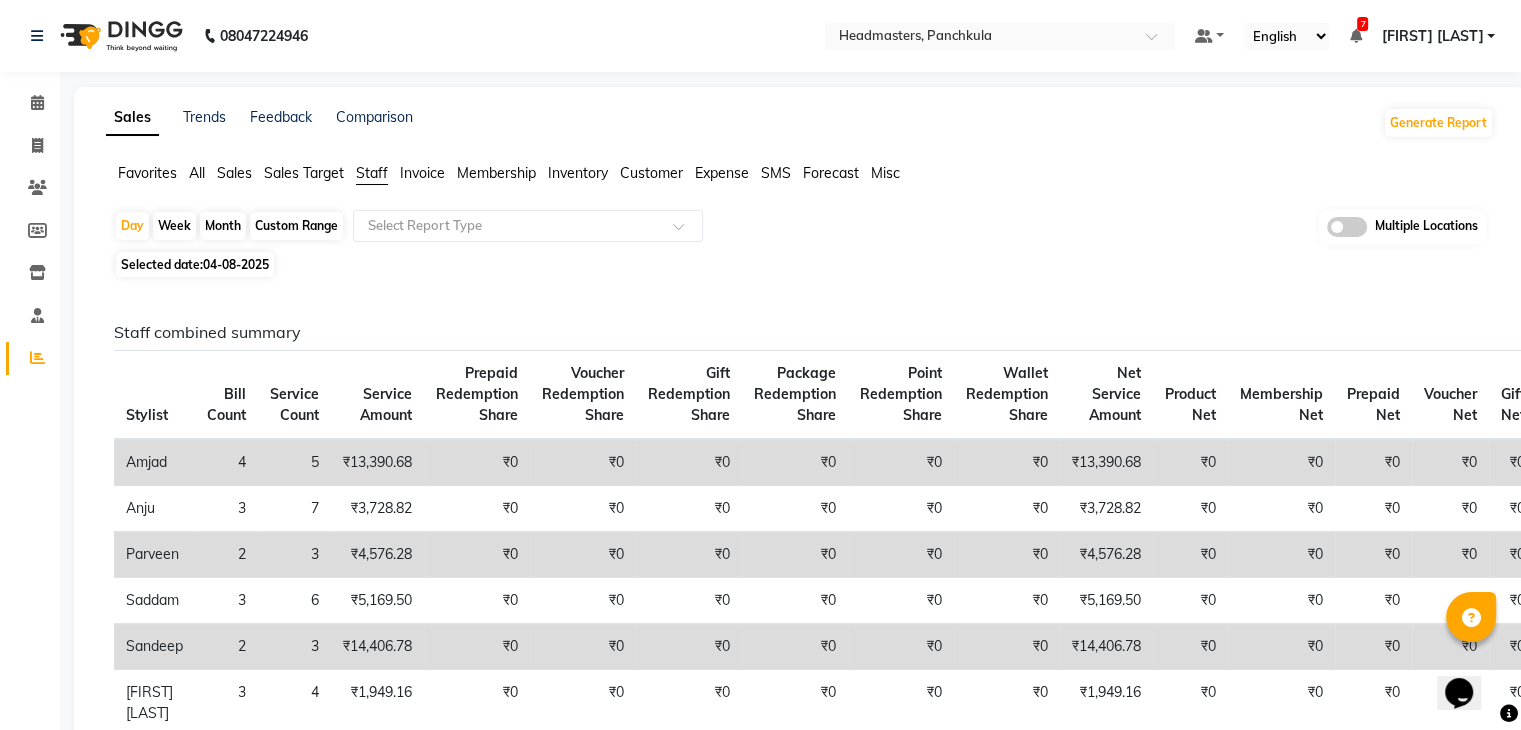 click on "04-08-2025" 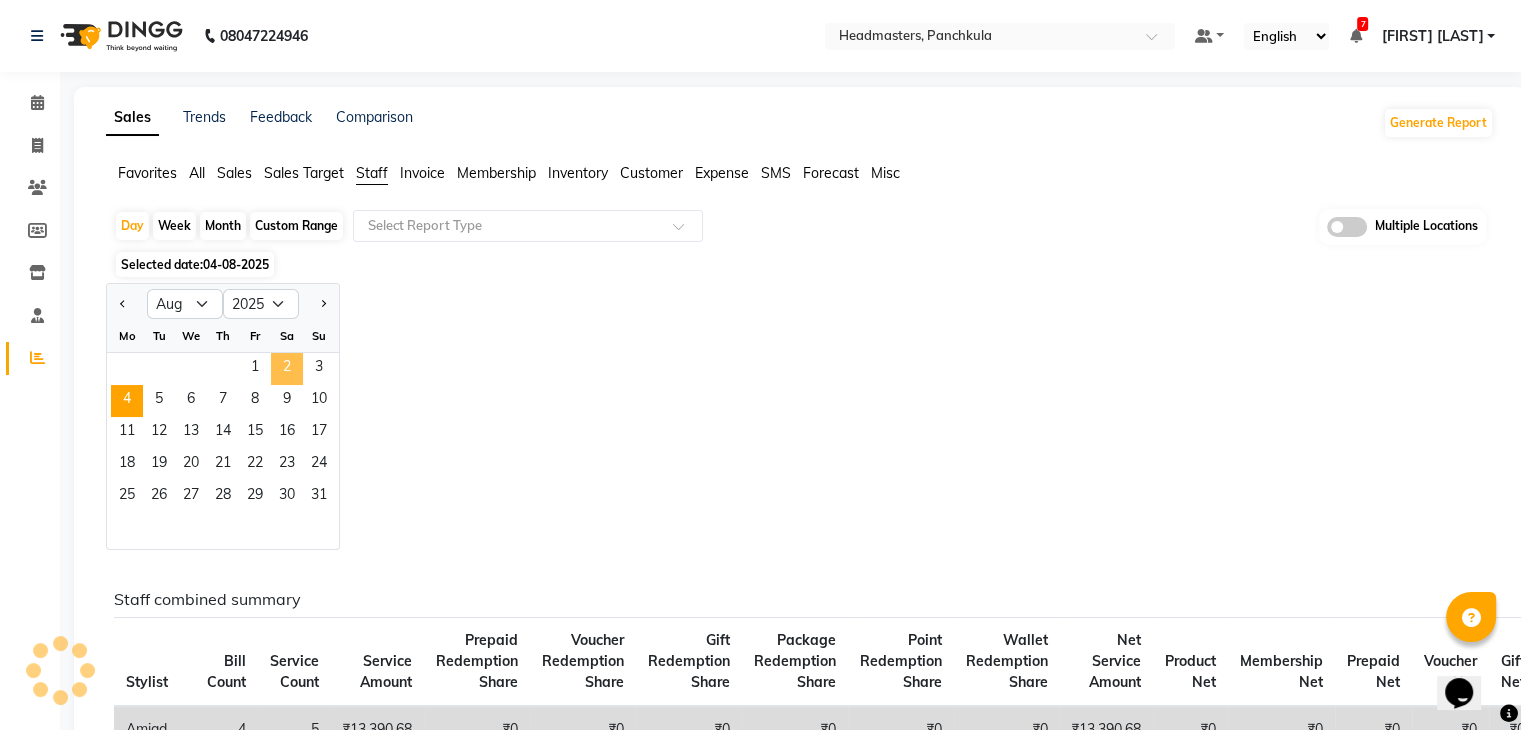 click on "2" 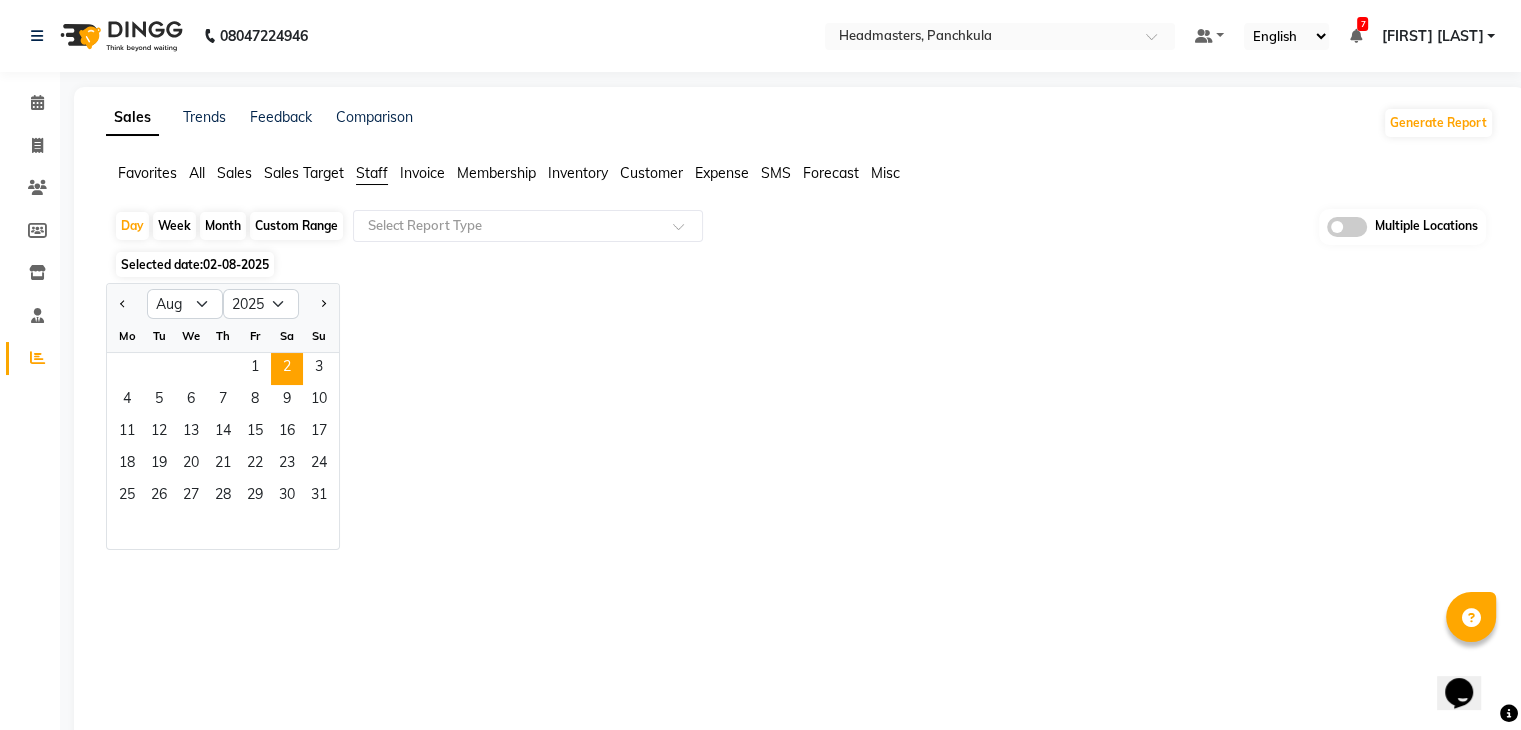 click on "Jan Feb Mar Apr May Jun Jul Aug Sep Oct Nov Dec 2015 2016 2017 2018 2019 2020 2021 2022 2023 2024 2025 2026 2027 2028 2029 2030 2031 2032 2033 2034 2035 Mo Tu We Th Fr Sa Su  1   2   3   4   5   6   7   8   9   10   11   12   13   14   15   16   17   18   19   20   21   22   23   24   25   26   27   28   29   30   31" 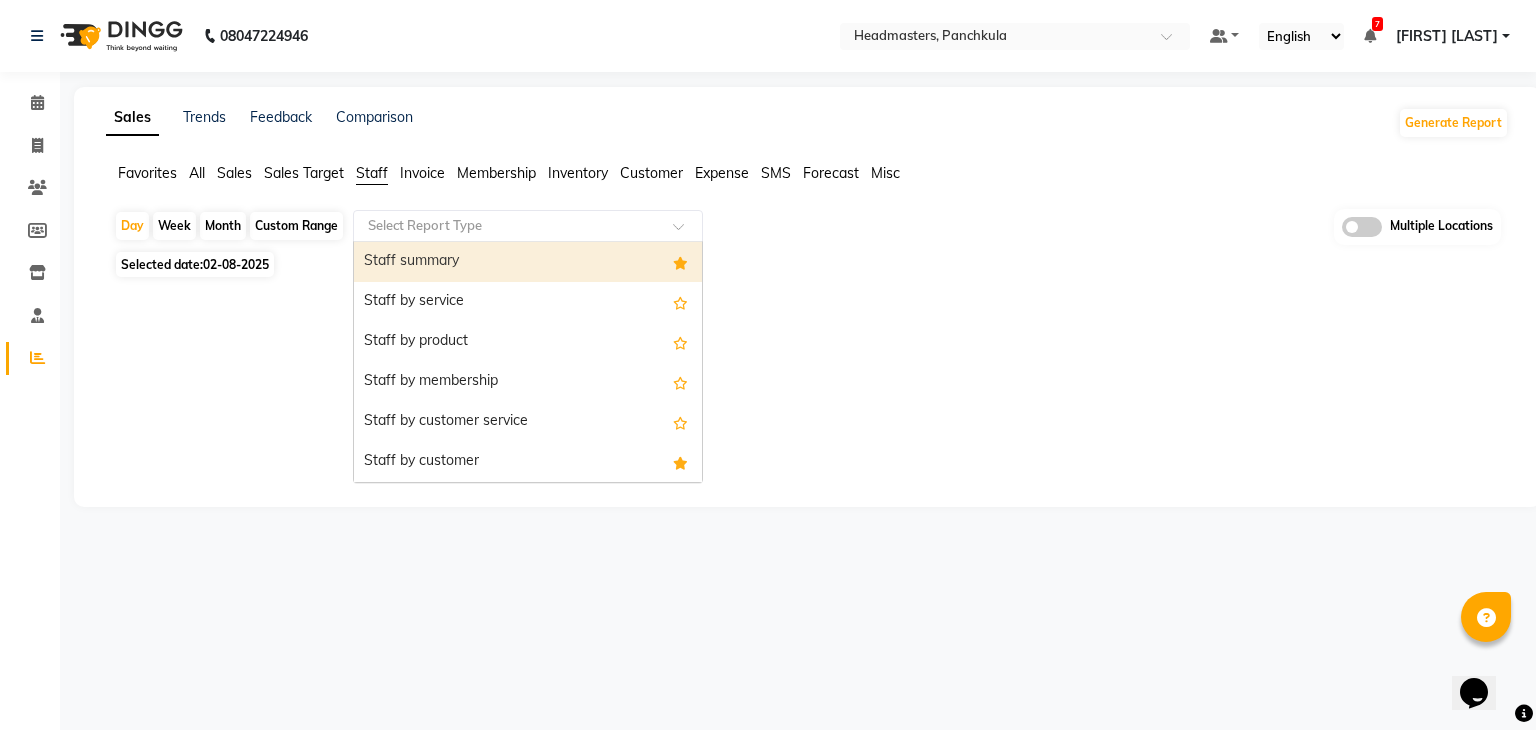 click on "Select Report Type" 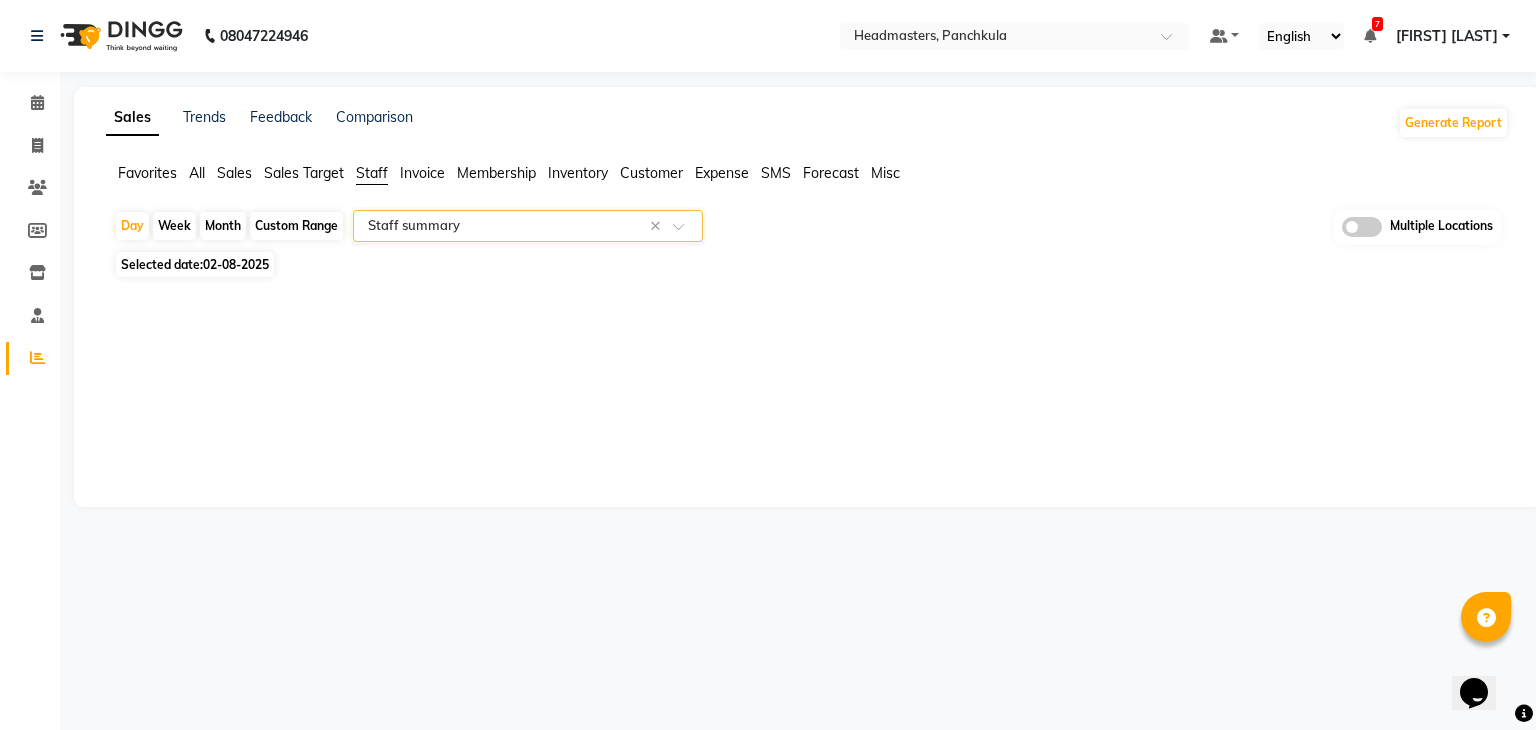 select on "full_report" 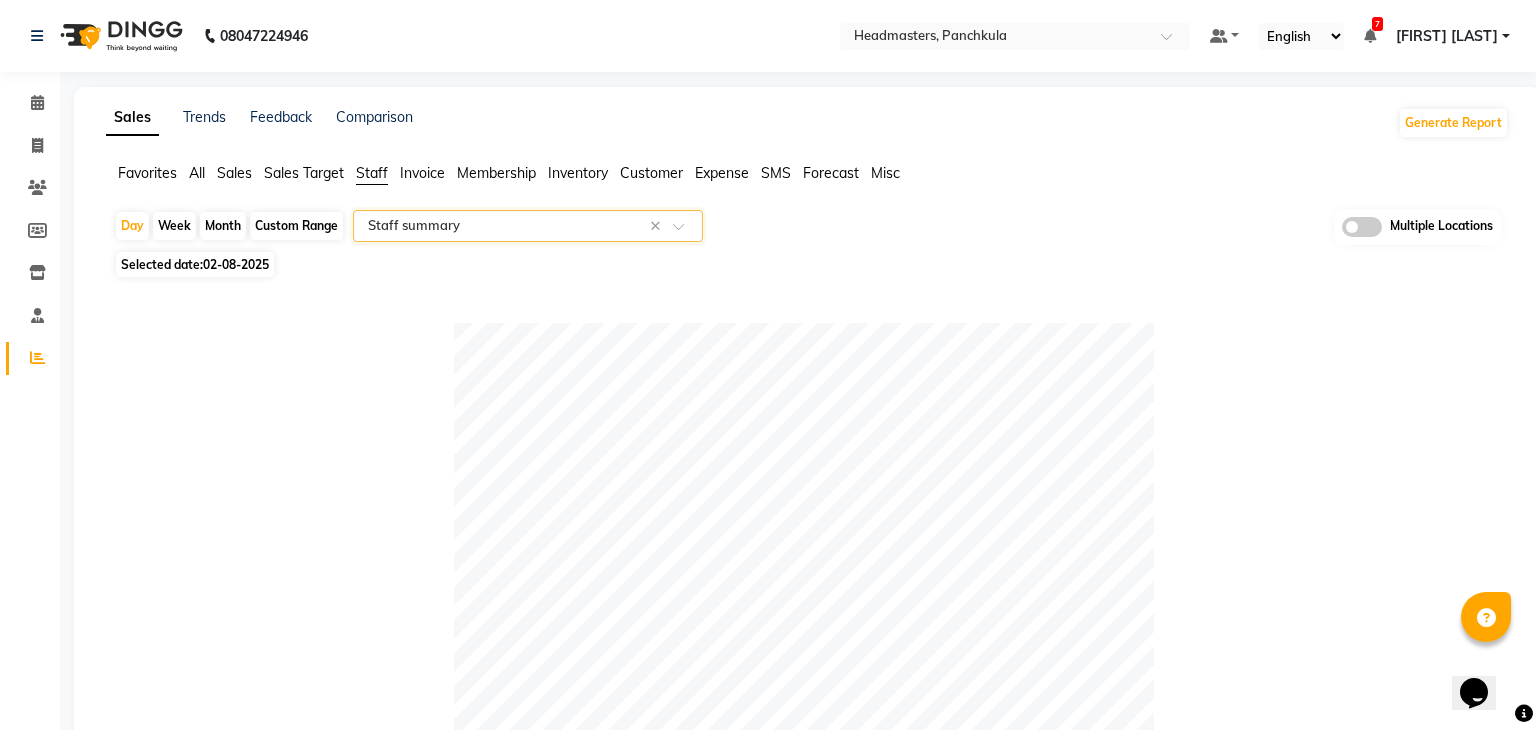 click on "Table View   Pivot View  Pie Chart Bar Chart Select Full Report Filtered Report Select CSV PDF  Export  Show  10 25 50 100  entries Search: Location Stylist Customer Invoices Services Services W/o Tax Memberships Products Packages Vouchers Prepaid Gifts Average Total Total W/o Tax Payment Redemption Redemption Share Emp Code Location Stylist Customer Invoices Services Services W/o Tax Memberships Products Packages Vouchers Prepaid Gifts Average Total Total W/o Tax Payment Redemption Redemption Share Emp Code Total 17 17 ₹32,600.00 ₹27,627.16 ₹0 ₹0 ₹0 ₹0 ₹0 ₹0 ₹13,891.67 ₹32,600.00 ₹27,627.16 ₹32,600.00 ₹0 ₹0 Headmasters, Panchkula Sandeep 3 3 ₹18,200.00 ₹15,423.73 ₹0 ₹0 ₹0 ₹0 ₹0 ₹0 ₹6,066.67 ₹18,200.00 ₹15,423.73 ₹18,200.00 ₹0 ₹0 e3255-04 Headmasters, Panchkula Reena 2 2 ₹5,100.00 ₹4,322.04 ₹0 ₹0 ₹0 ₹0 ₹0 ₹0 ₹2,550.00 ₹5,100.00 ₹4,322.04 ₹5,100.00 ₹0 ₹0 e3255-06 Headmasters, Panchkula Amjad 4 4 ₹3,500.00 ₹2,966.11 ₹0" 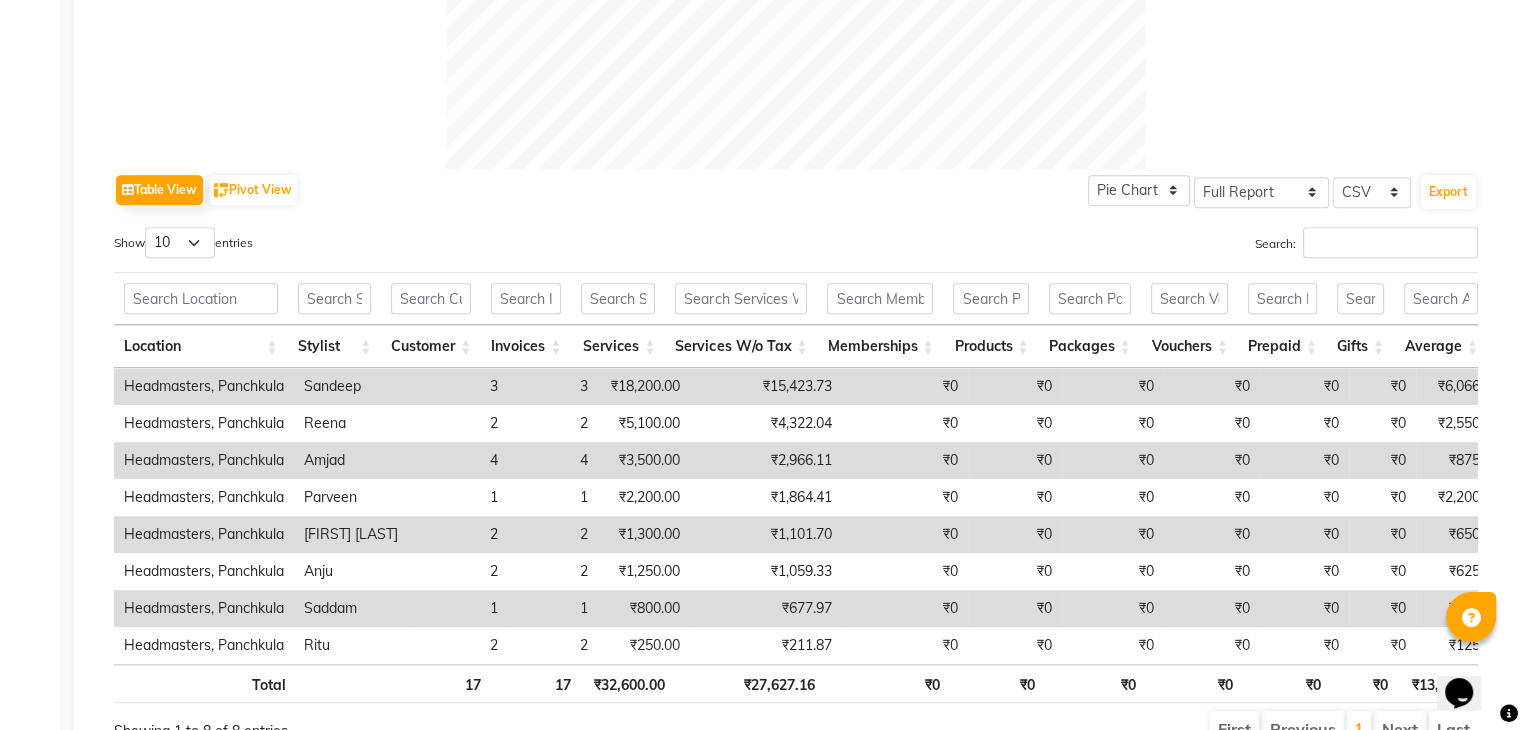 scroll, scrollTop: 968, scrollLeft: 0, axis: vertical 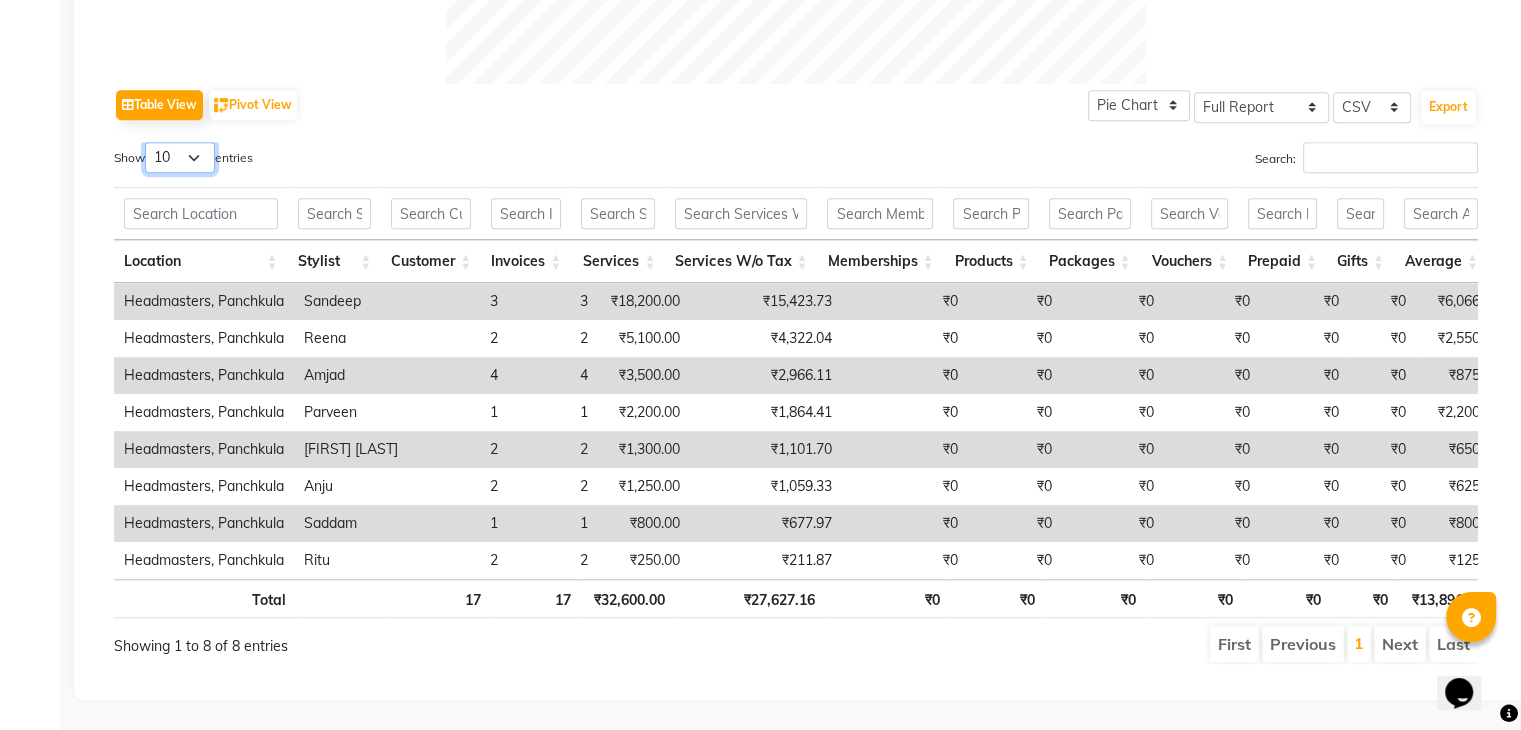 click on "10 25 50 100" at bounding box center (180, 157) 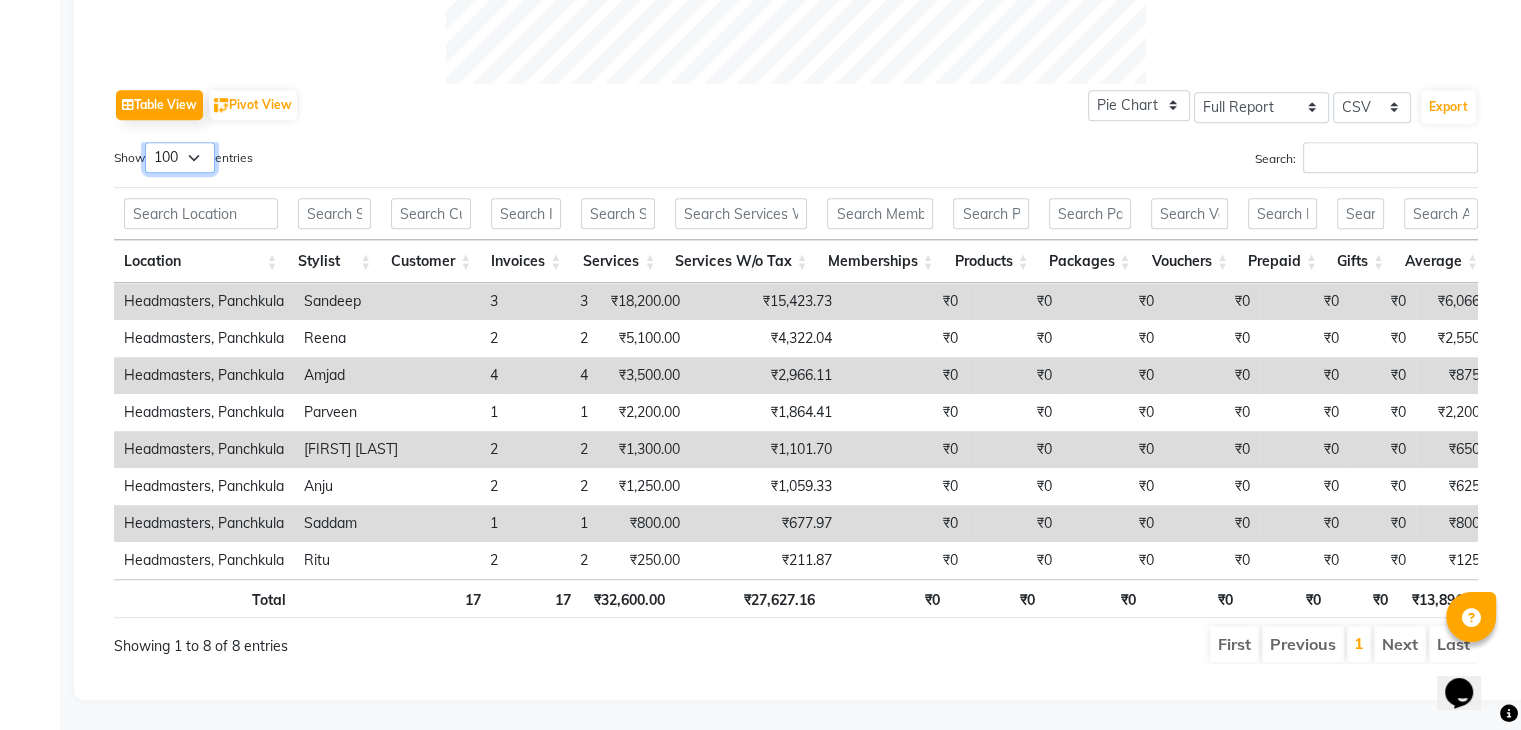click on "10 25 50 100" at bounding box center (180, 157) 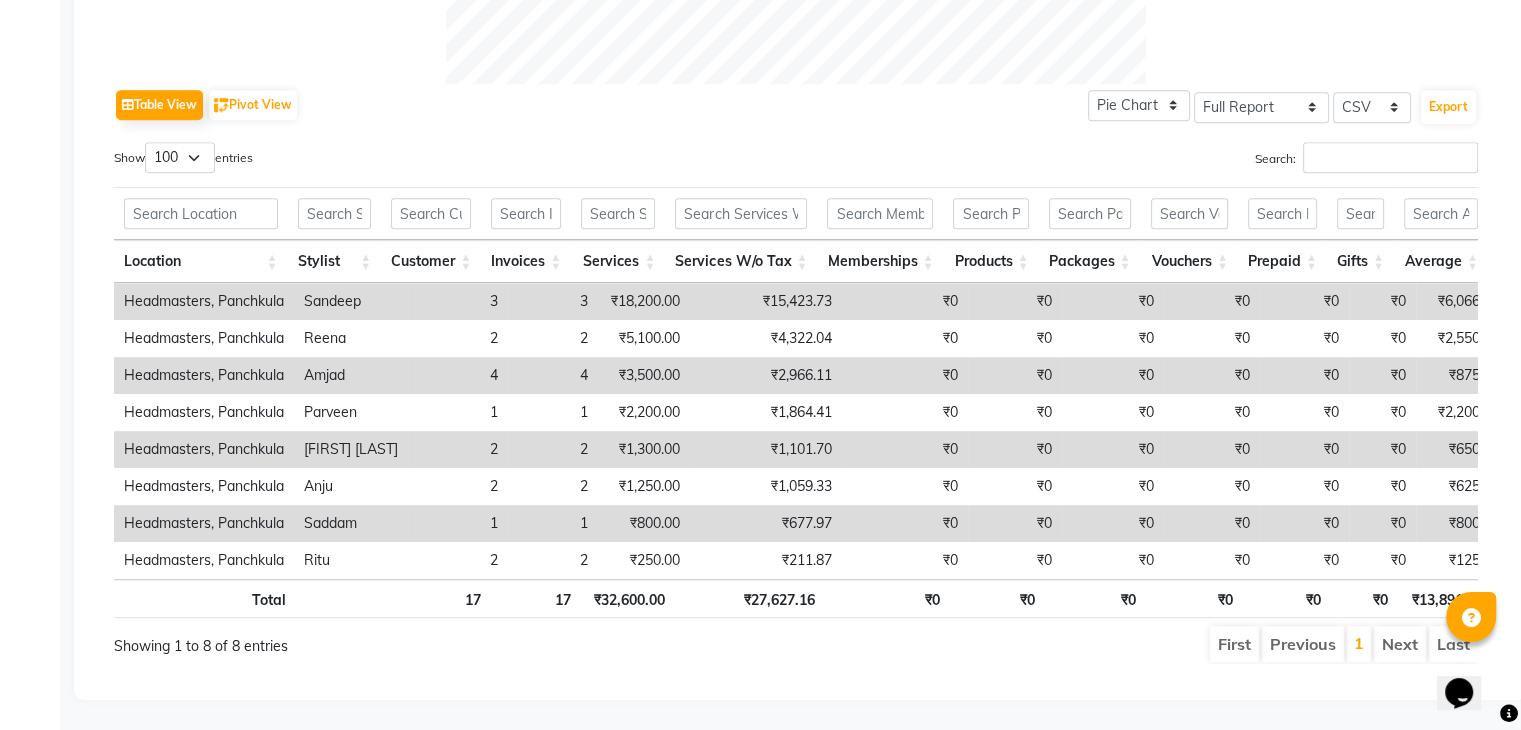 click on "Table View   Pivot View  Pie Chart Bar Chart Select Full Report Filtered Report Select CSV PDF  Export  Show  10 25 50 100  entries Search: Location Stylist Customer Invoices Services Services W/o Tax Memberships Products Packages Vouchers Prepaid Gifts Average Total Total W/o Tax Payment Redemption Redemption Share Emp Code Location Stylist Customer Invoices Services Services W/o Tax Memberships Products Packages Vouchers Prepaid Gifts Average Total Total W/o Tax Payment Redemption Redemption Share Emp Code Total 17 17 ₹32,600.00 ₹27,627.16 ₹0 ₹0 ₹0 ₹0 ₹0 ₹0 ₹13,891.67 ₹32,600.00 ₹27,627.16 ₹32,600.00 ₹0 ₹0 Headmasters, Panchkula Sandeep 3 3 ₹18,200.00 ₹15,423.73 ₹0 ₹0 ₹0 ₹0 ₹0 ₹0 ₹6,066.67 ₹18,200.00 ₹15,423.73 ₹18,200.00 ₹0 ₹0 e3255-04 Headmasters, Panchkula Reena 2 2 ₹5,100.00 ₹4,322.04 ₹0 ₹0 ₹0 ₹0 ₹0 ₹0 ₹2,550.00 ₹5,100.00 ₹4,322.04 ₹5,100.00 ₹0 ₹0 e3255-06 Headmasters, Panchkula Amjad 4 4 ₹3,500.00 ₹2,966.11 ₹0" 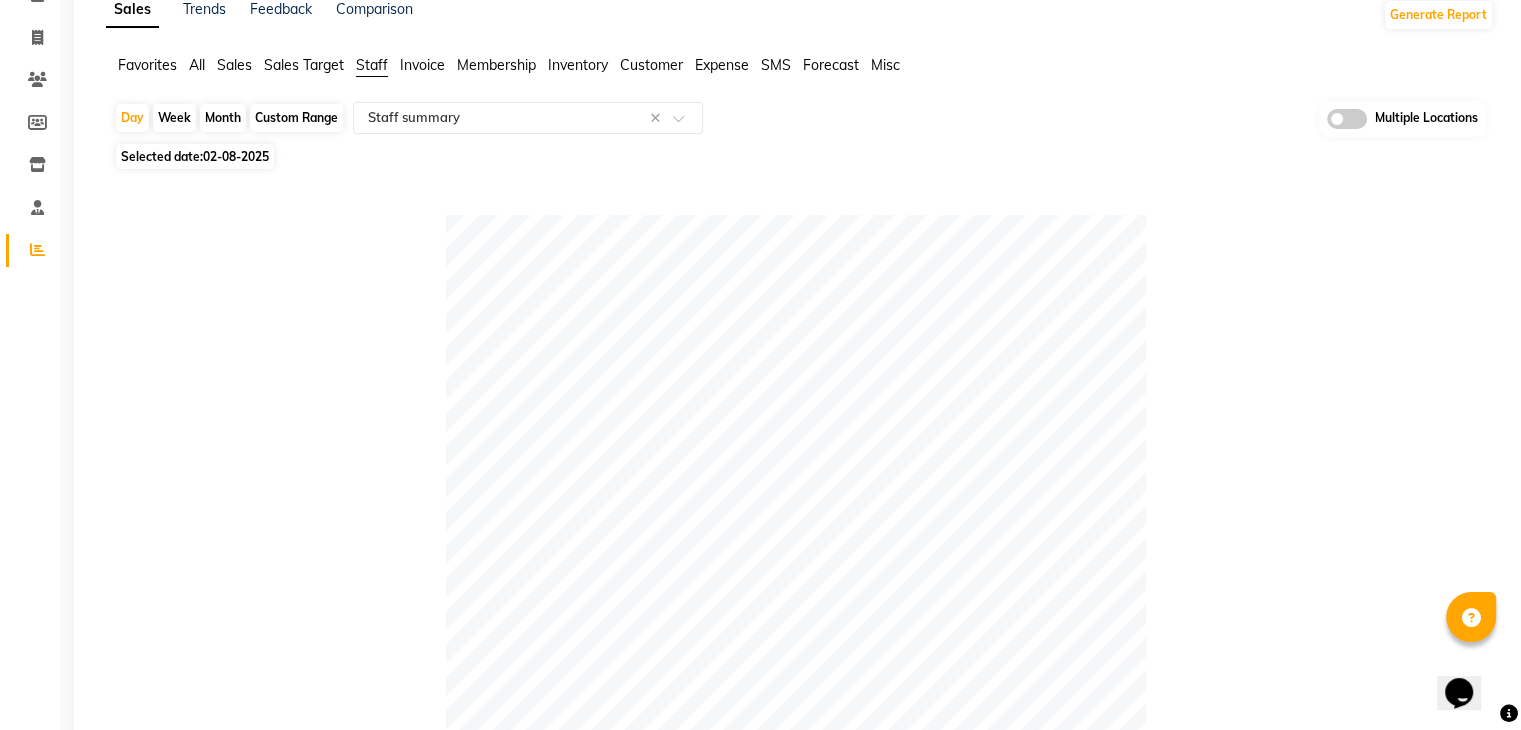 scroll, scrollTop: 0, scrollLeft: 0, axis: both 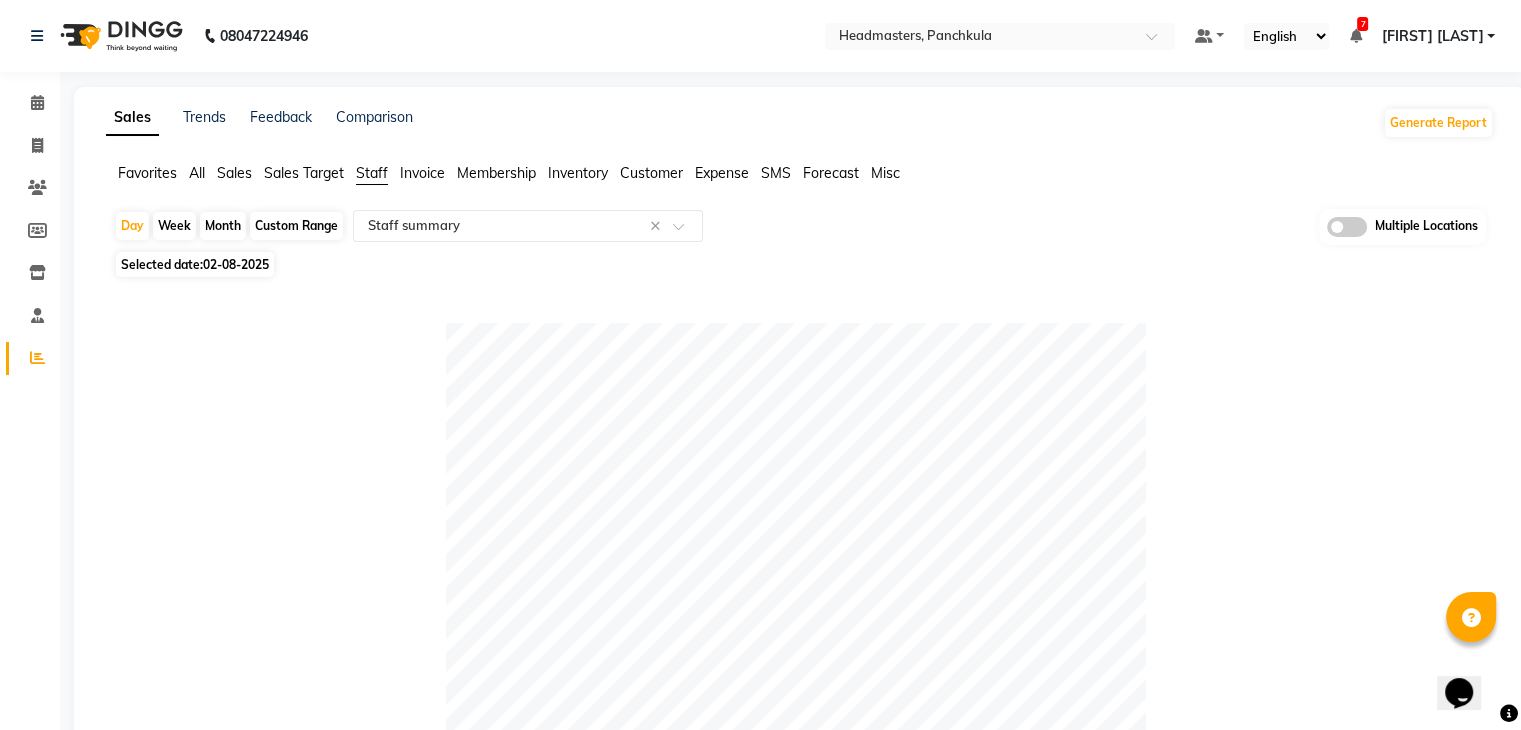 click on "Table View   Pivot View  Pie Chart Bar Chart Select Full Report Filtered Report Select CSV PDF  Export  Show  10 25 50 100  entries Search: Location Stylist Customer Invoices Services Services W/o Tax Memberships Products Packages Vouchers Prepaid Gifts Average Total Total W/o Tax Payment Redemption Redemption Share Emp Code Location Stylist Customer Invoices Services Services W/o Tax Memberships Products Packages Vouchers Prepaid Gifts Average Total Total W/o Tax Payment Redemption Redemption Share Emp Code Total 17 17 ₹32,600.00 ₹27,627.16 ₹0 ₹0 ₹0 ₹0 ₹0 ₹0 ₹13,891.67 ₹32,600.00 ₹27,627.16 ₹32,600.00 ₹0 ₹0 Headmasters, Panchkula Sandeep 3 3 ₹18,200.00 ₹15,423.73 ₹0 ₹0 ₹0 ₹0 ₹0 ₹0 ₹6,066.67 ₹18,200.00 ₹15,423.73 ₹18,200.00 ₹0 ₹0 e3255-04 Headmasters, Panchkula Reena 2 2 ₹5,100.00 ₹4,322.04 ₹0 ₹0 ₹0 ₹0 ₹0 ₹0 ₹2,550.00 ₹5,100.00 ₹4,322.04 ₹5,100.00 ₹0 ₹0 e3255-06 Headmasters, Panchkula Amjad 4 4 ₹3,500.00 ₹2,966.11 ₹0" 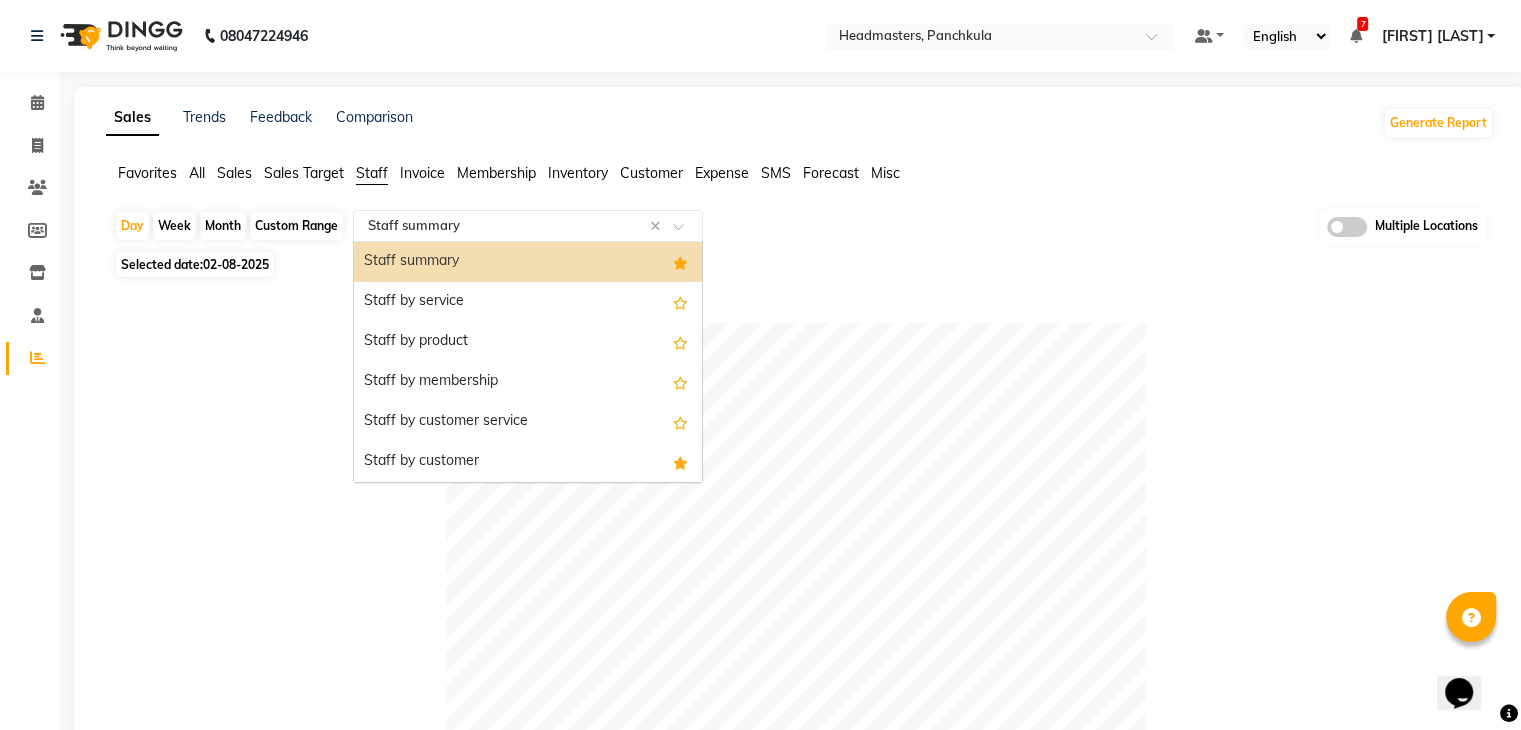 click 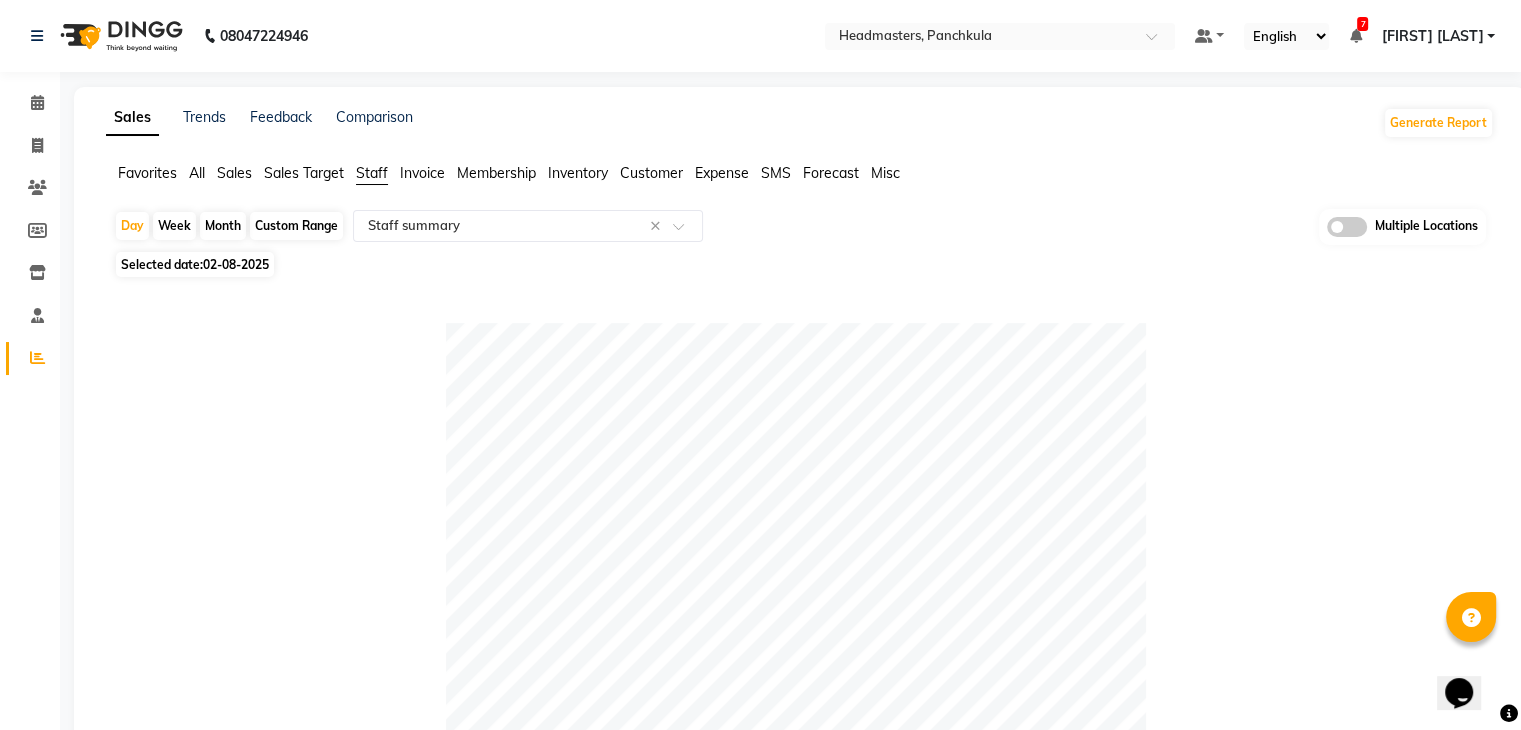 click on "Day   Week   Month   Custom Range  Select Report Type × Staff summary × Multiple Locations Selected date:  02-08-2025   Table View   Pivot View  Pie Chart Bar Chart Select Full Report Filtered Report Select CSV PDF  Export  Show  10 25 50 100  entries Search: Location Stylist Customer Invoices Services Services W/o Tax Memberships Products Packages Vouchers Prepaid Gifts Average Total Total W/o Tax Payment Redemption Redemption Share Emp Code Location Stylist Customer Invoices Services Services W/o Tax Memberships Products Packages Vouchers Prepaid Gifts Average Total Total W/o Tax Payment Redemption Redemption Share Emp Code Total 17 17 ₹32,600.00 ₹27,627.16 ₹0 ₹0 ₹0 ₹0 ₹0 ₹0 ₹13,891.67 ₹32,600.00 ₹27,627.16 ₹32,600.00 ₹0 ₹0 Headmasters, Panchkula Sandeep 3 3 ₹18,200.00 ₹15,423.73 ₹0 ₹0 ₹0 ₹0 ₹0 ₹0 ₹6,066.67 ₹18,200.00 ₹15,423.73 ₹18,200.00 ₹0 ₹0 e3255-04 Headmasters, Panchkula Reena 2 2 ₹5,100.00 ₹4,322.04 ₹0 ₹0 ₹0 ₹0 ₹0 ₹0 ₹0 4" 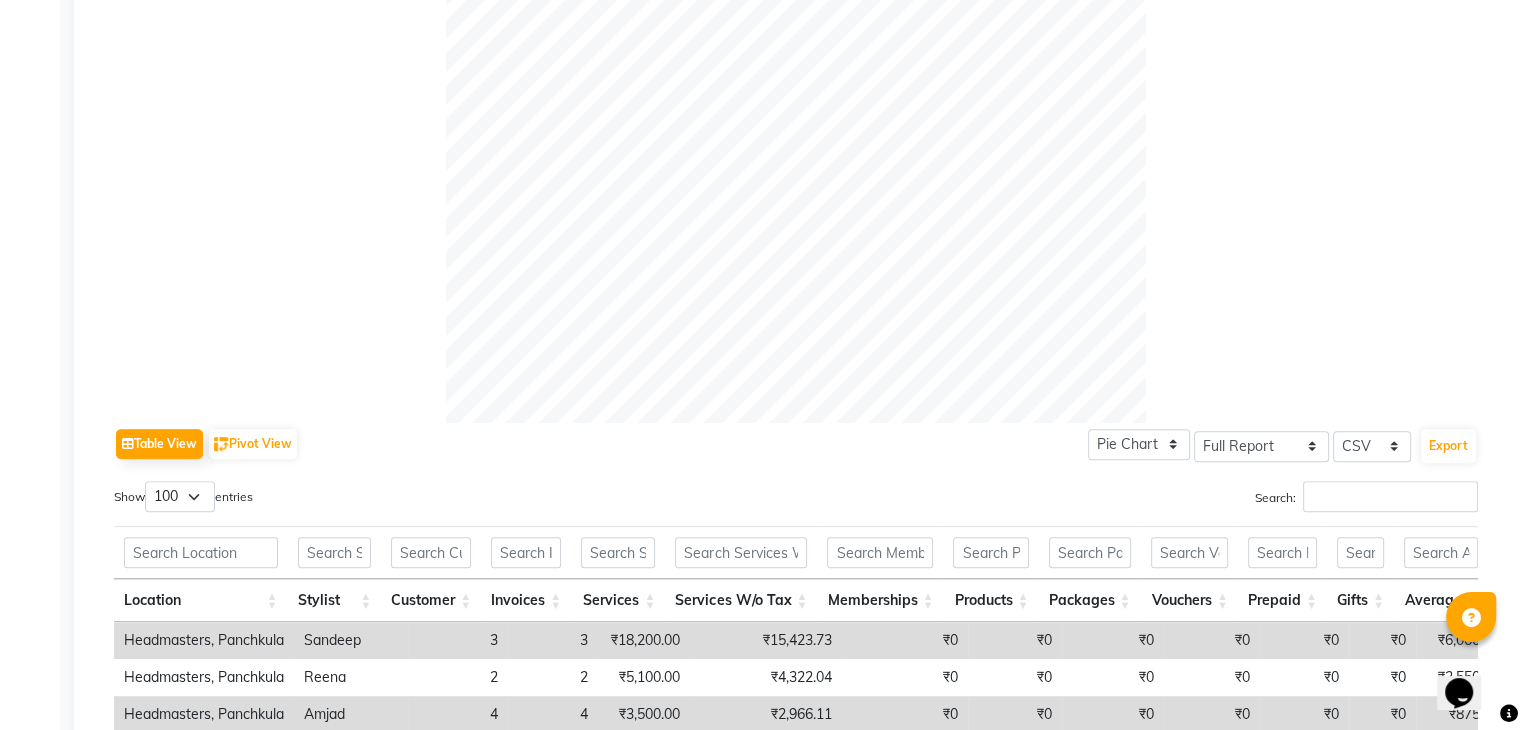 scroll, scrollTop: 968, scrollLeft: 0, axis: vertical 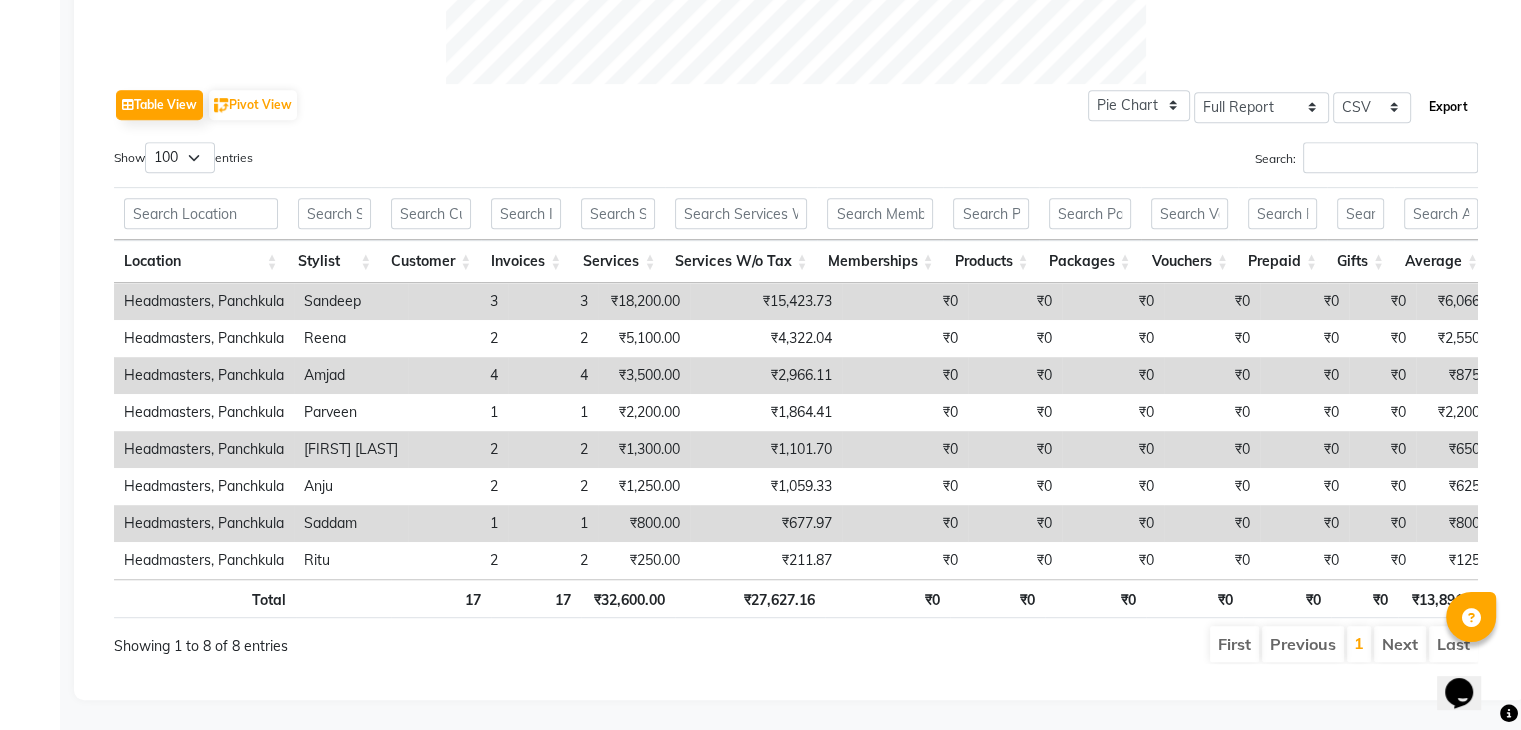 click on "Export" 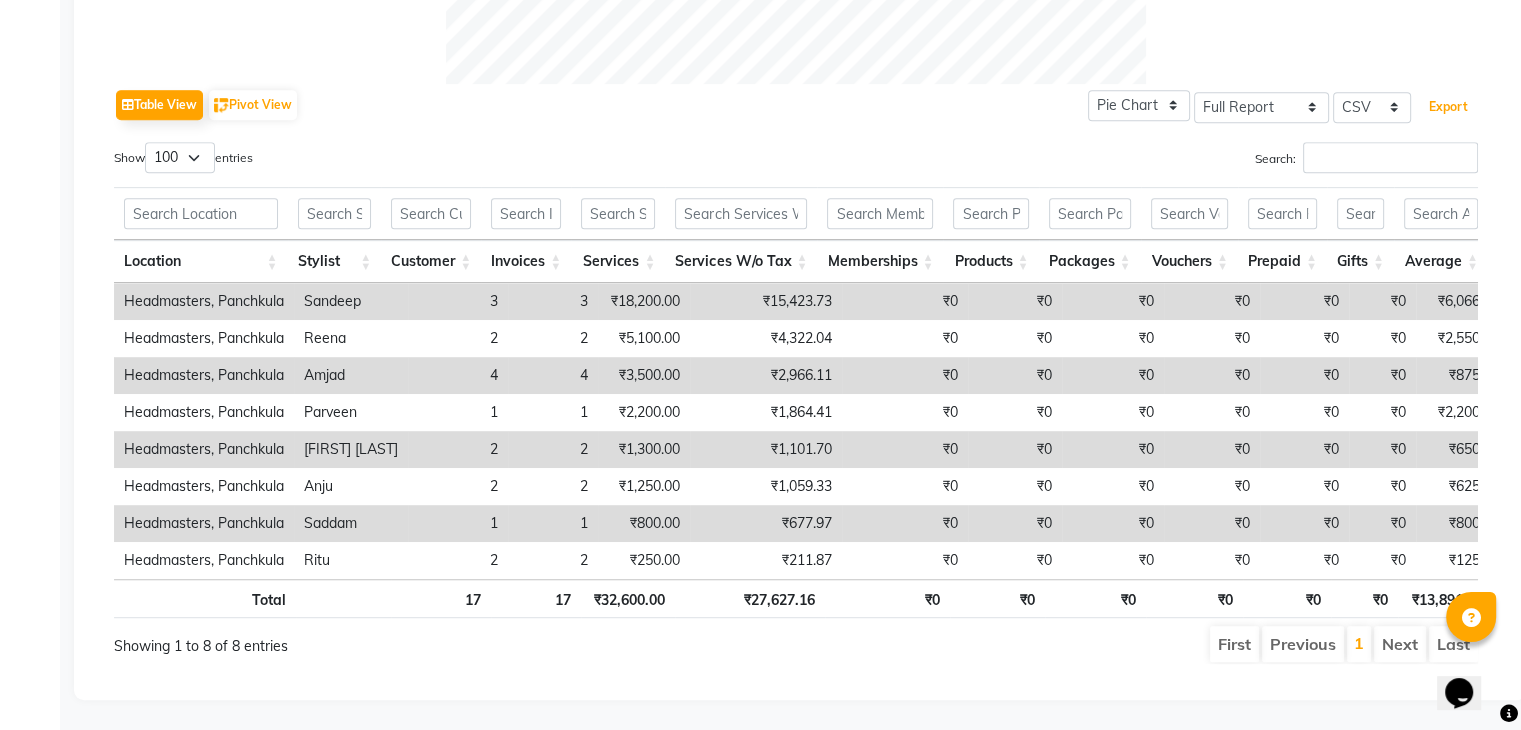 type 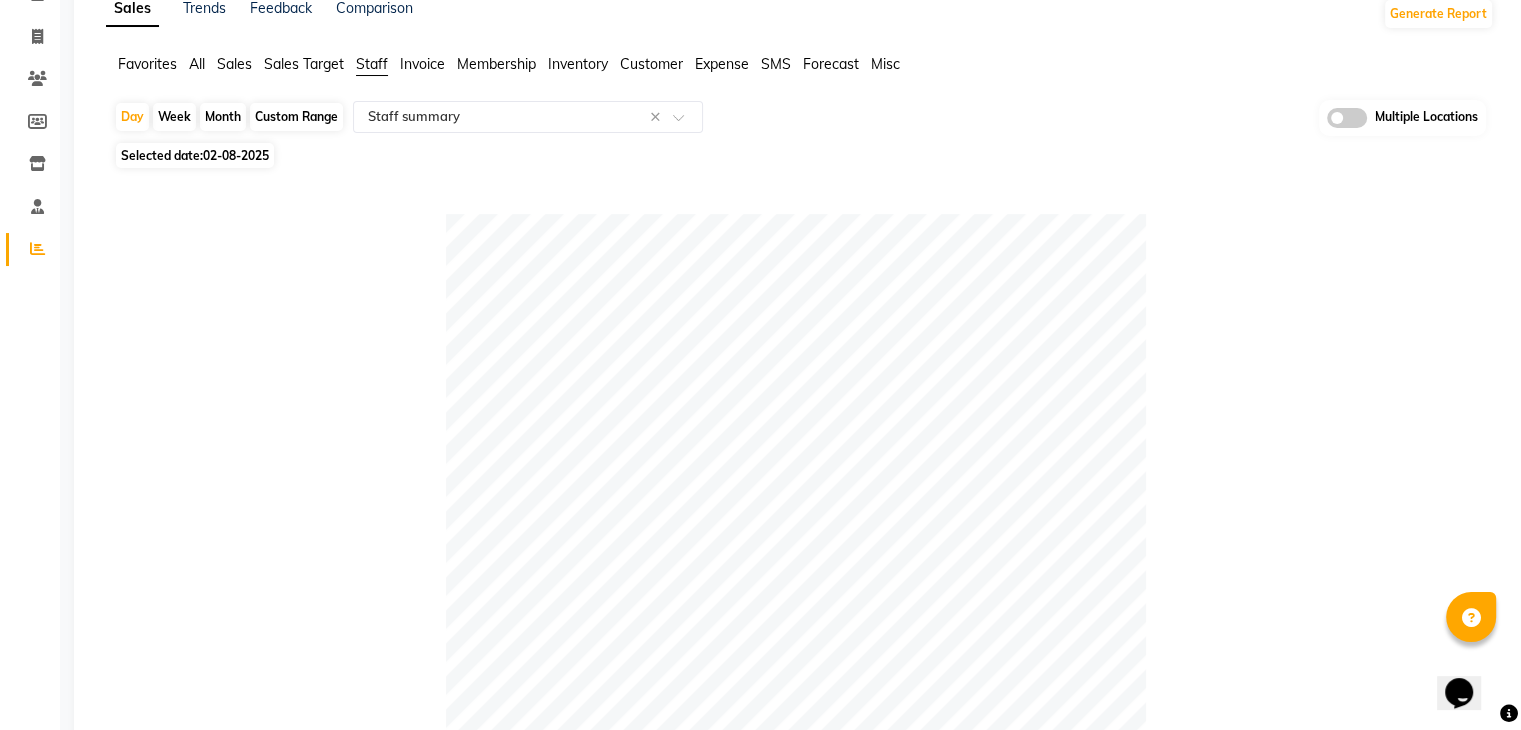 scroll, scrollTop: 68, scrollLeft: 0, axis: vertical 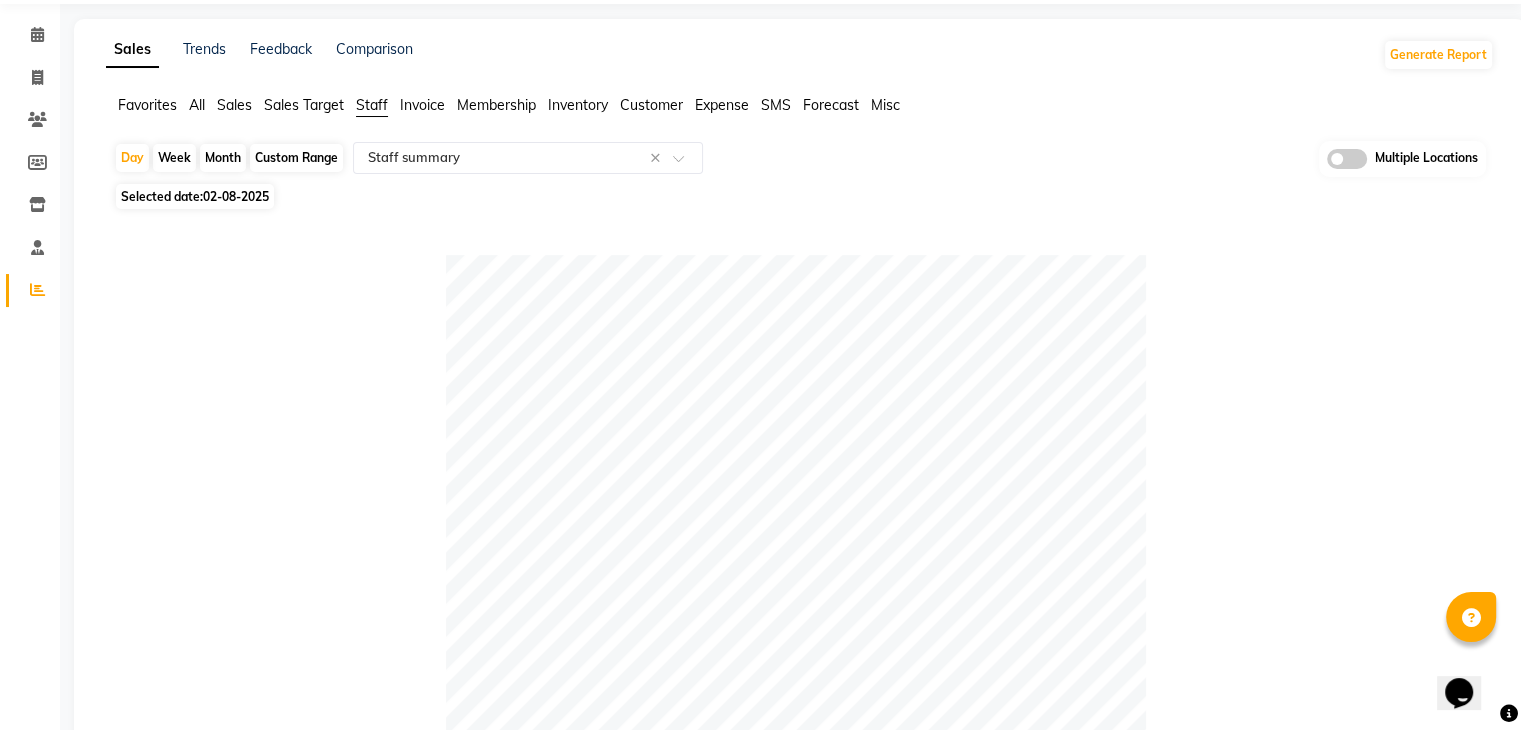 click on "Sales" 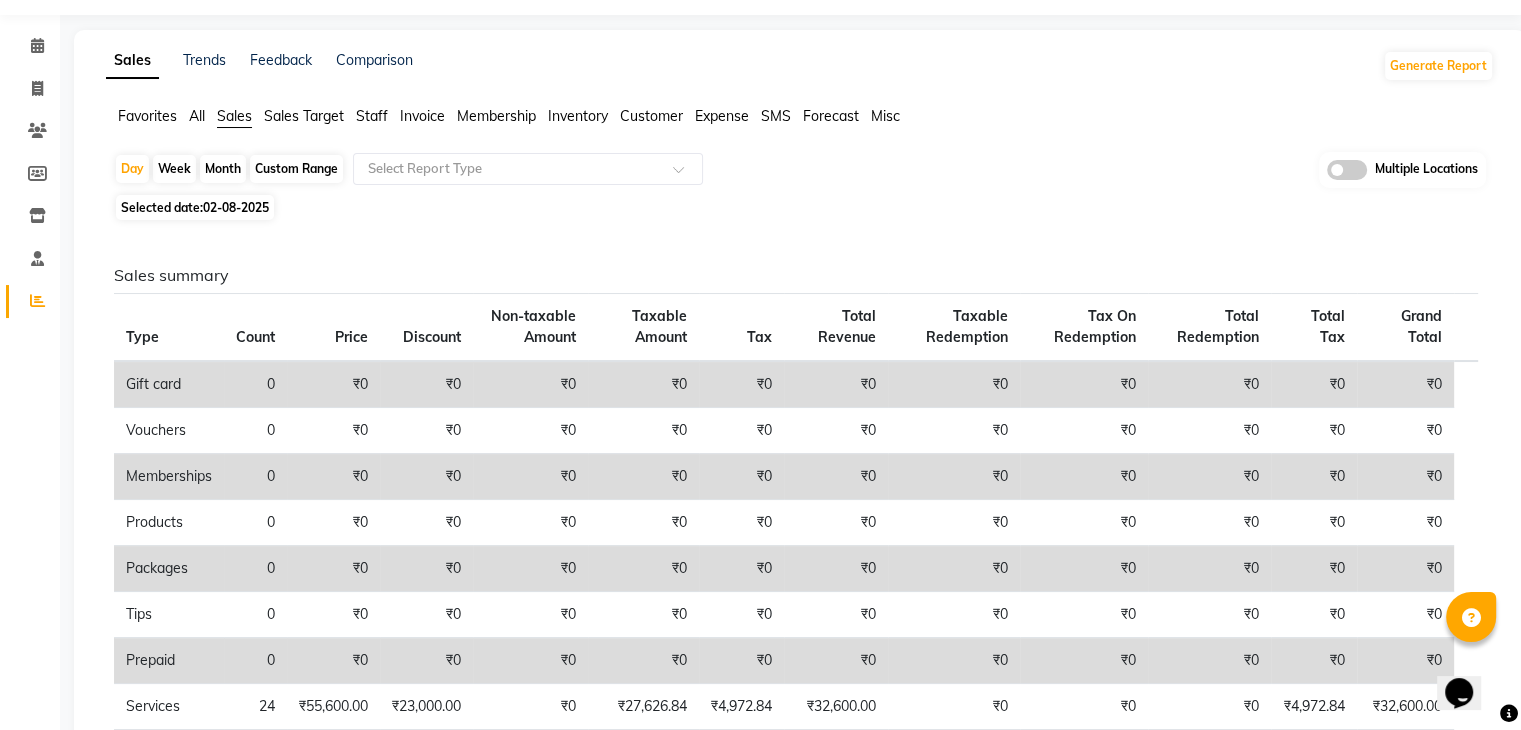 scroll, scrollTop: 0, scrollLeft: 0, axis: both 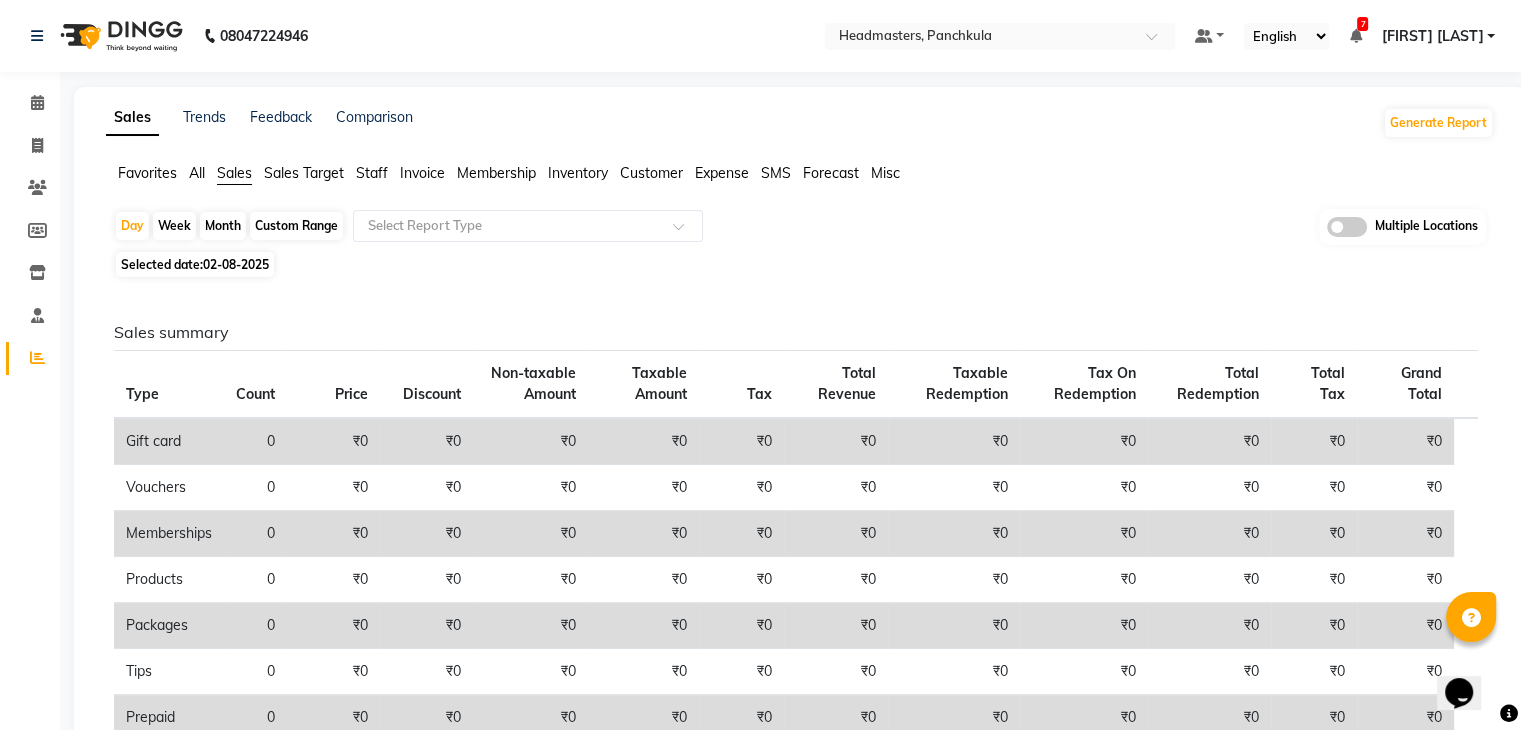 click on "Staff" 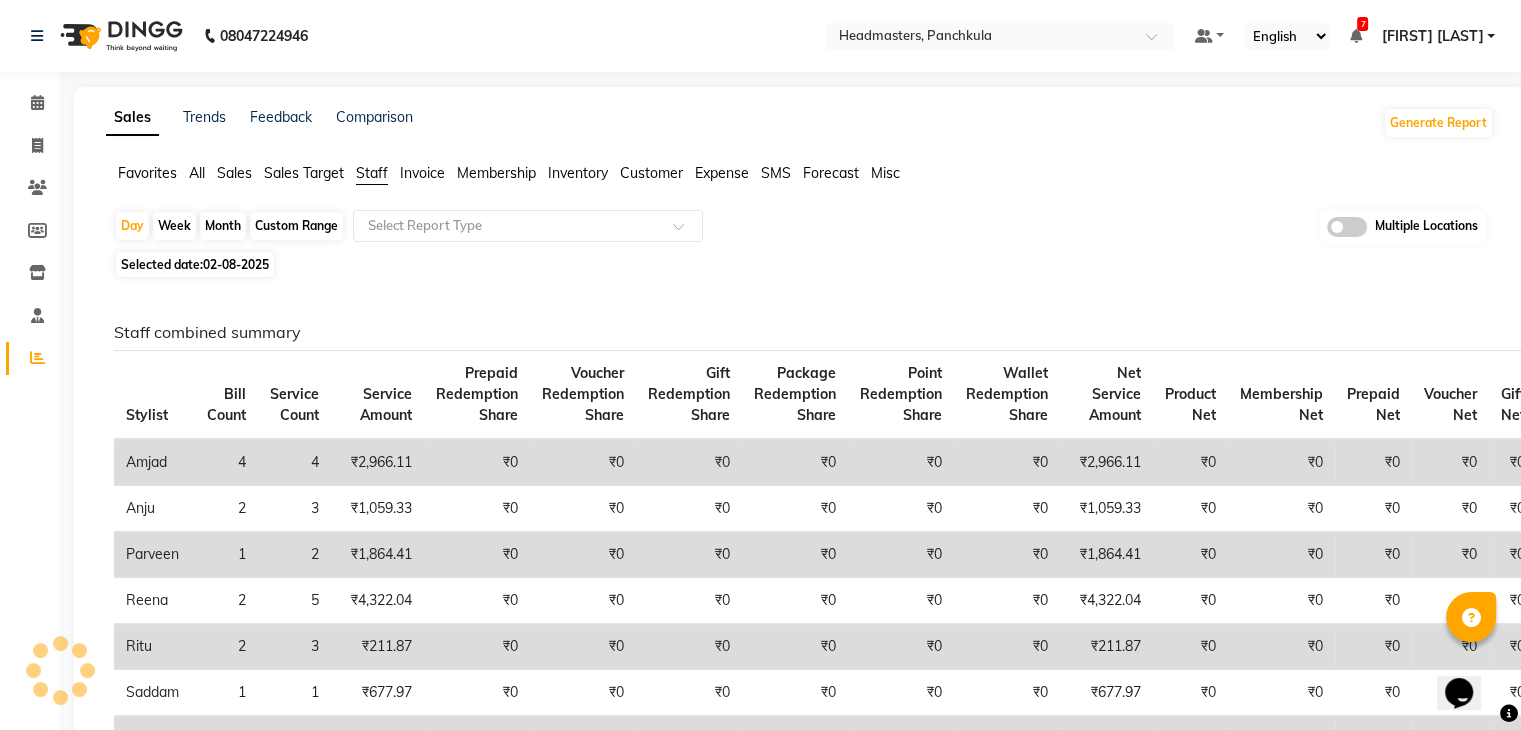 click on "02-08-2025" 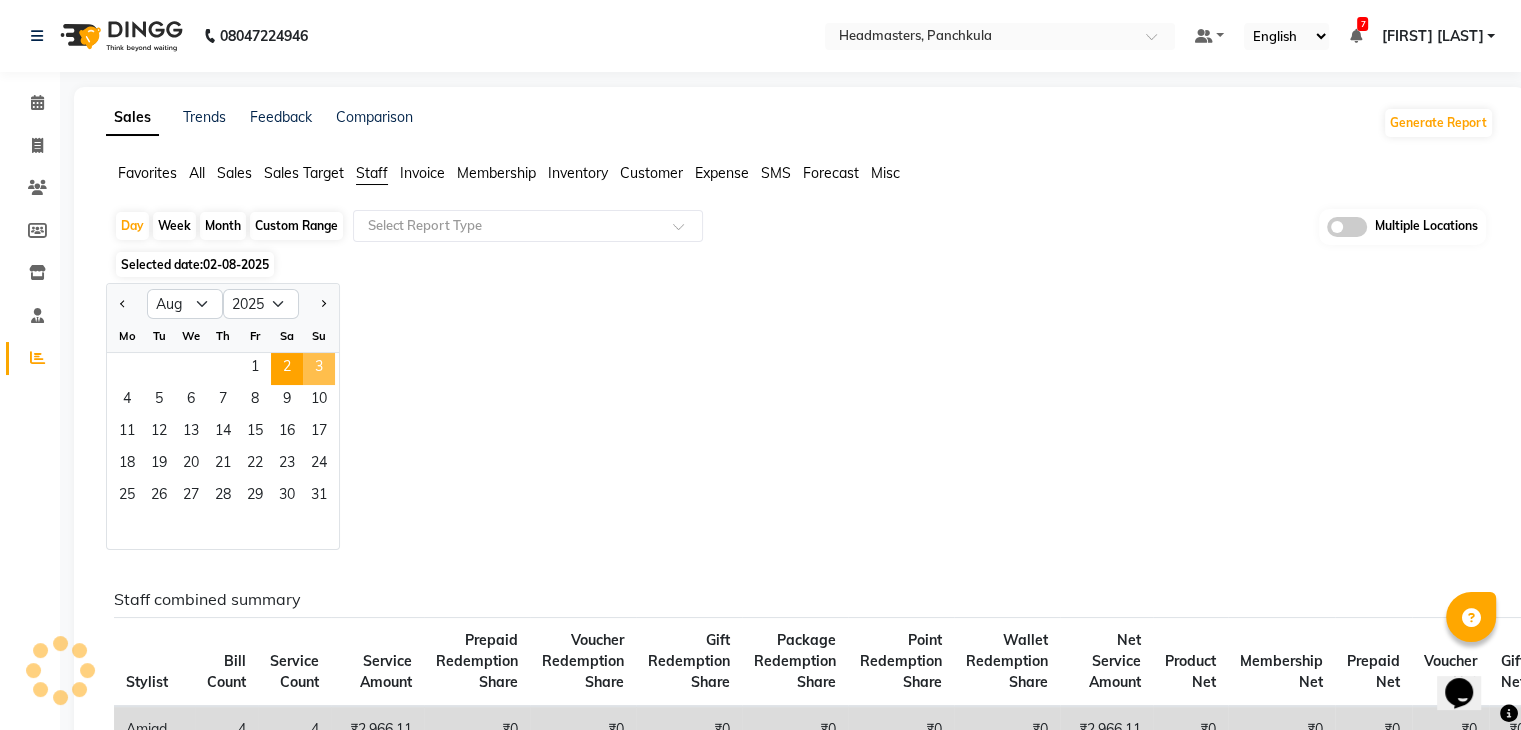click on "3" 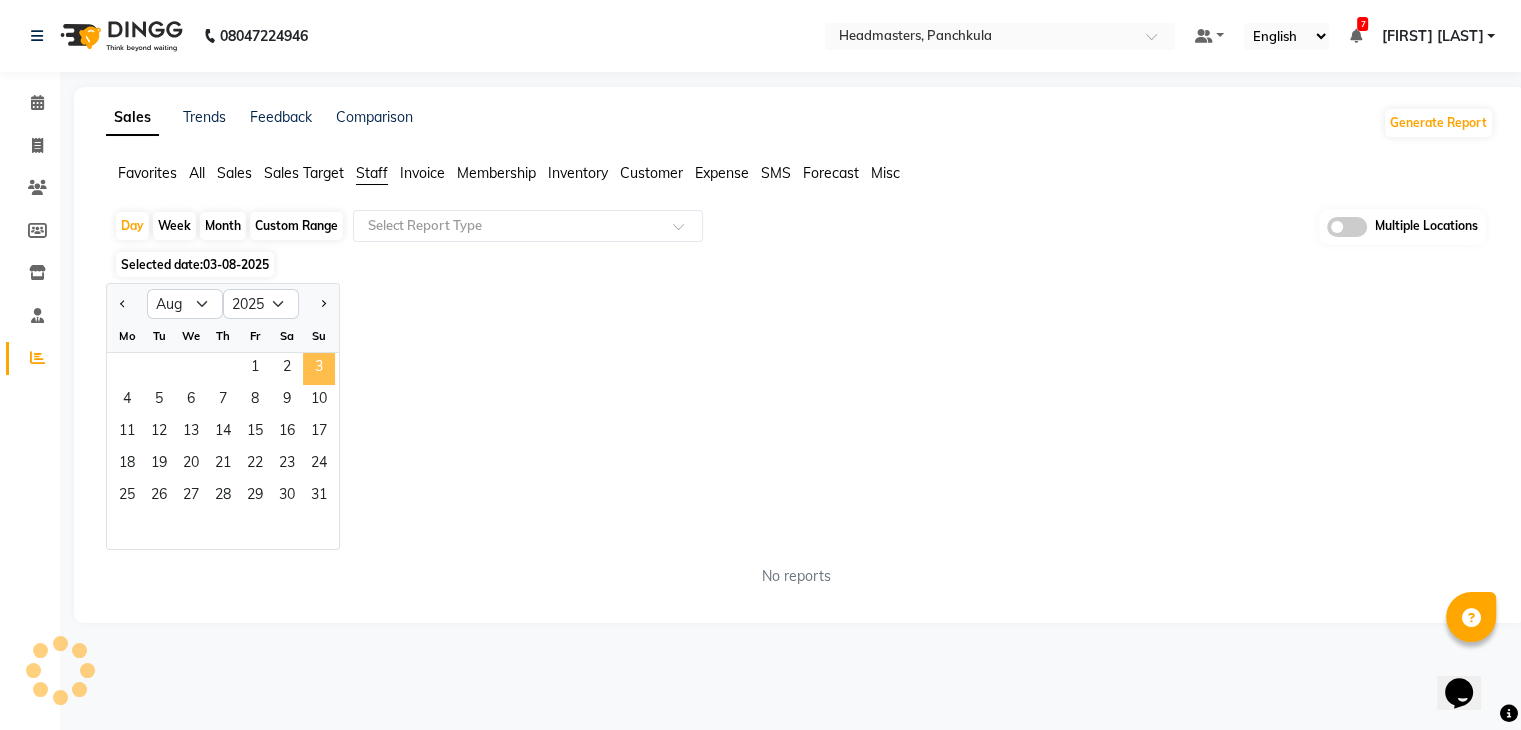 click on "Jan Feb Mar Apr May Jun Jul Aug Sep Oct Nov Dec 2015 2016 2017 2018 2019 2020 2021 2022 2023 2024 2025 2026 2027 2028 2029 2030 2031 2032 2033 2034 2035 Mo Tu We Th Fr Sa Su  1   2   3   4   5   6   7   8   9   10   11   12   13   14   15   16   17   18   19   20   21   22   23   24   25   26   27   28   29   30   31" 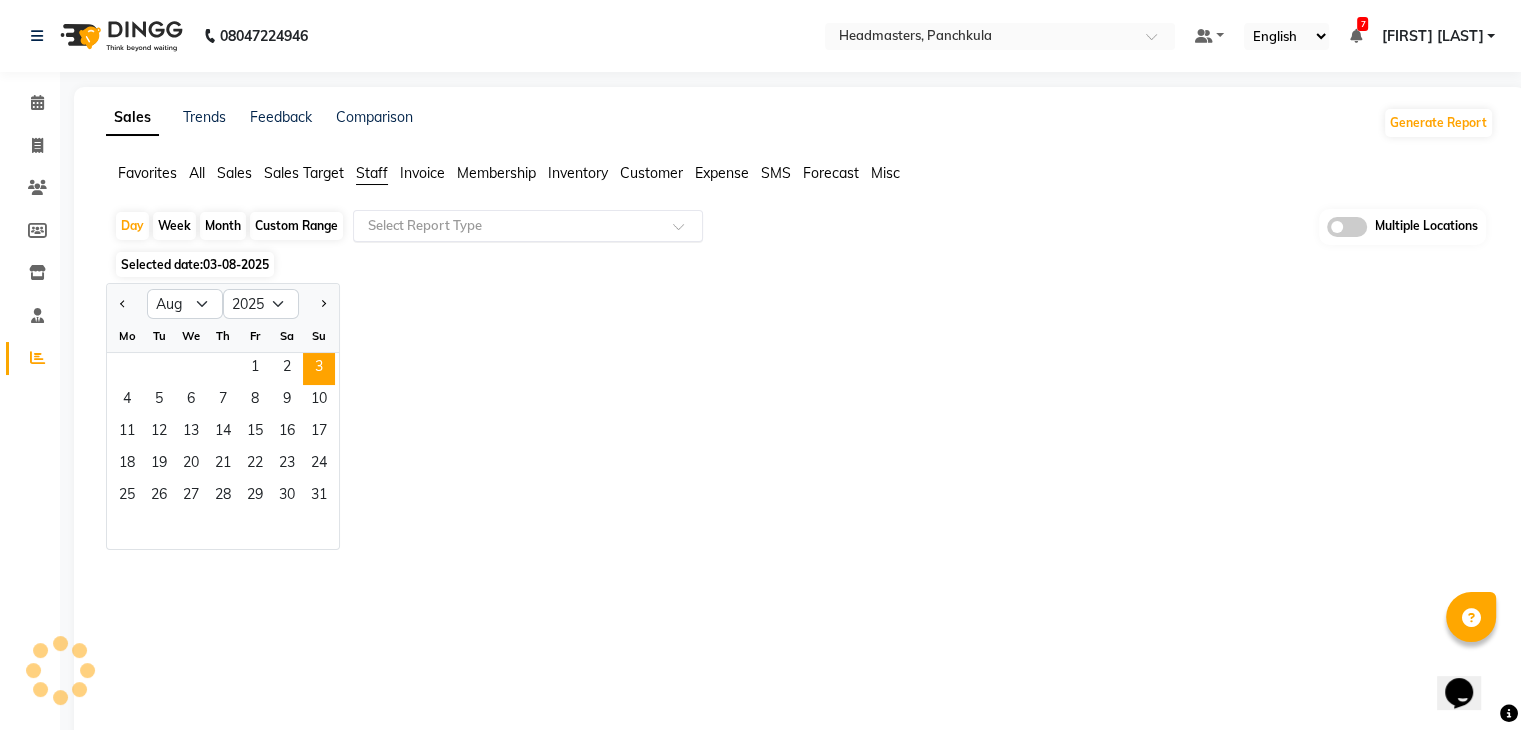 click 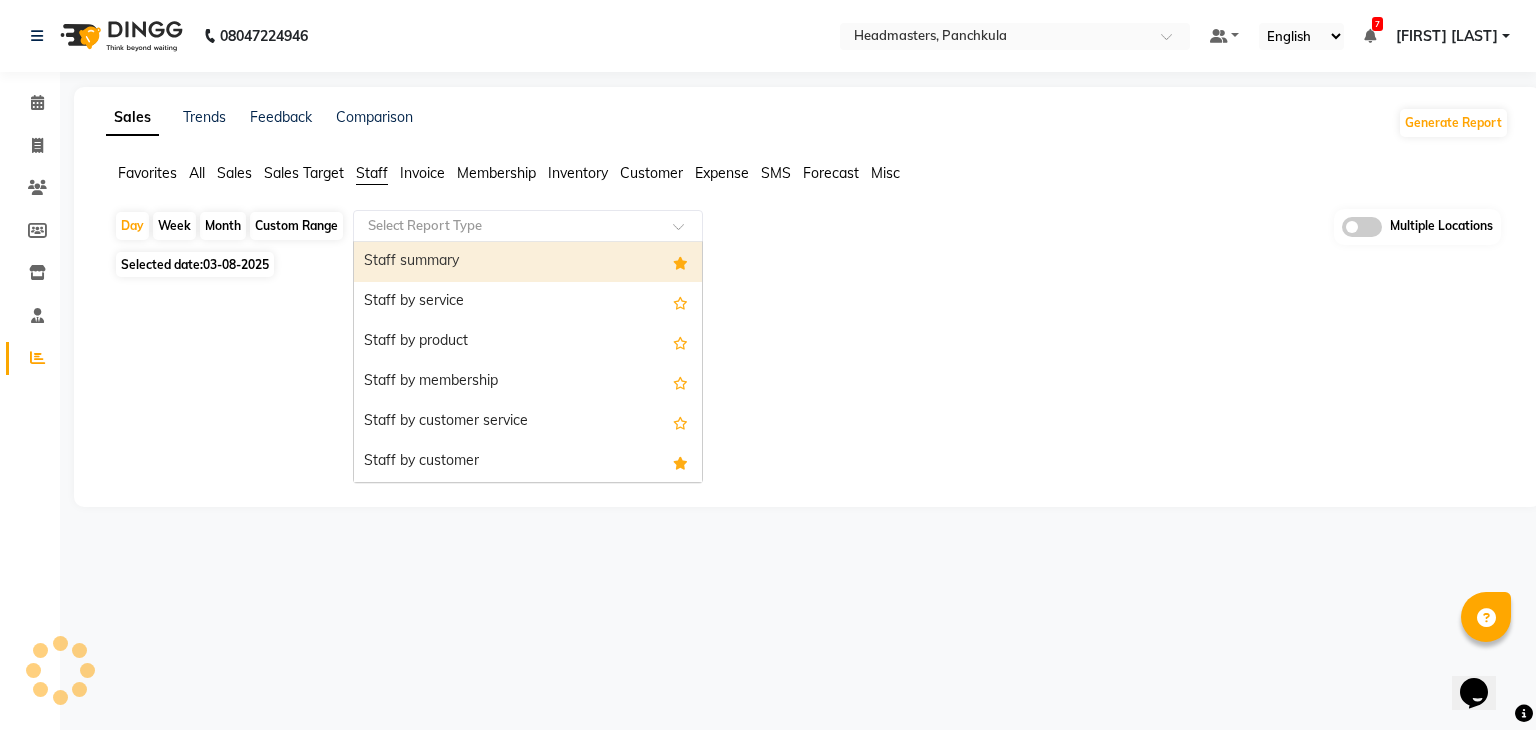 click on "Staff summary" at bounding box center [528, 262] 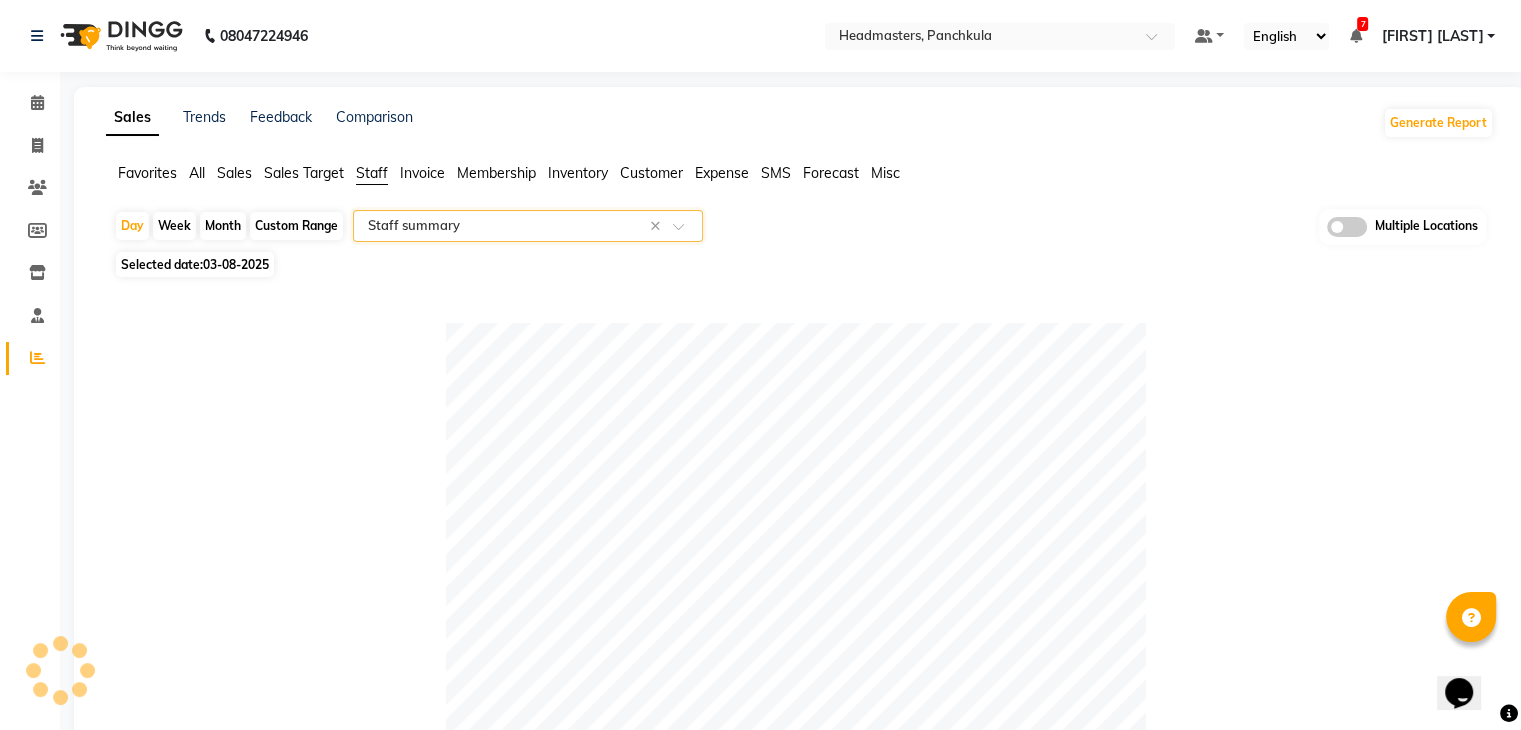 click on "Table View   Pivot View  Pie Chart Bar Chart Select Full Report Filtered Report Select CSV PDF  Export  Show  10 25 50 100  entries Search: Location Stylist Customer Invoices Services Services W/o Tax Memberships Products Packages Vouchers Prepaid Gifts Average Total Total W/o Tax Payment Redemption Redemption Share Emp Code Location Stylist Customer Invoices Services Services W/o Tax Memberships Products Packages Vouchers Prepaid Gifts Average Total Total W/o Tax Payment Redemption Redemption Share Emp Code Total 17 17 ₹32,600.00 ₹27,627.16 ₹0 ₹0 ₹0 ₹0 ₹0 ₹0 ₹13,891.67 ₹32,600.00 ₹27,627.16 ₹32,600.00 ₹0 ₹0 Headmasters, Panchkula Sandeep 3 3 ₹18,200.00 ₹15,423.73 ₹0 ₹0 ₹0 ₹0 ₹0 ₹0 ₹6,066.67 ₹18,200.00 ₹15,423.73 ₹18,200.00 ₹0 ₹0 e3255-04 Headmasters, Panchkula Reena 2 2 ₹5,100.00 ₹4,322.04 ₹0 ₹0 ₹0 ₹0 ₹0 ₹0 ₹2,550.00 ₹5,100.00 ₹4,322.04 ₹5,100.00 ₹0 ₹0 e3255-06 Headmasters, Panchkula Amjad 4 4 ₹3,500.00 ₹2,966.11 ₹0" 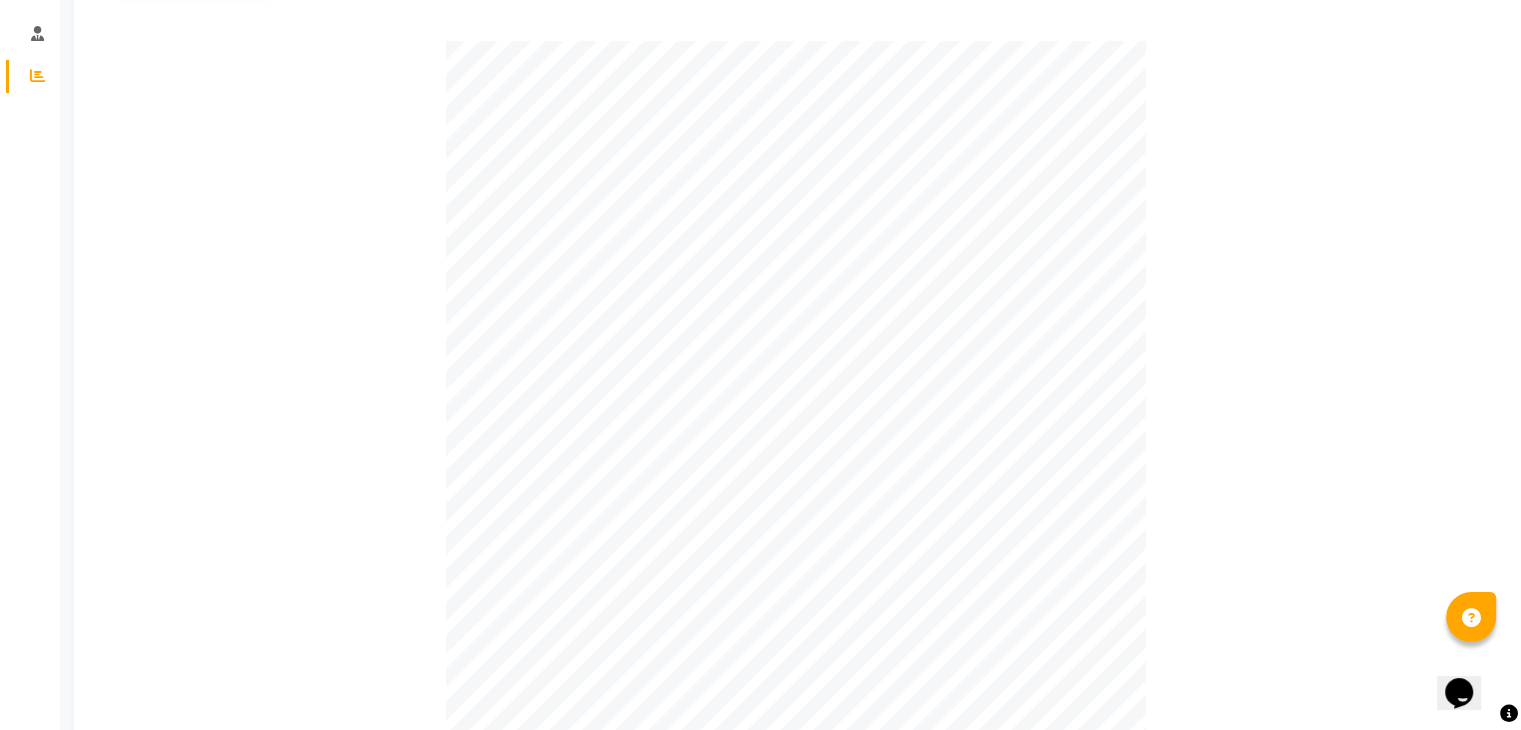 scroll, scrollTop: 0, scrollLeft: 0, axis: both 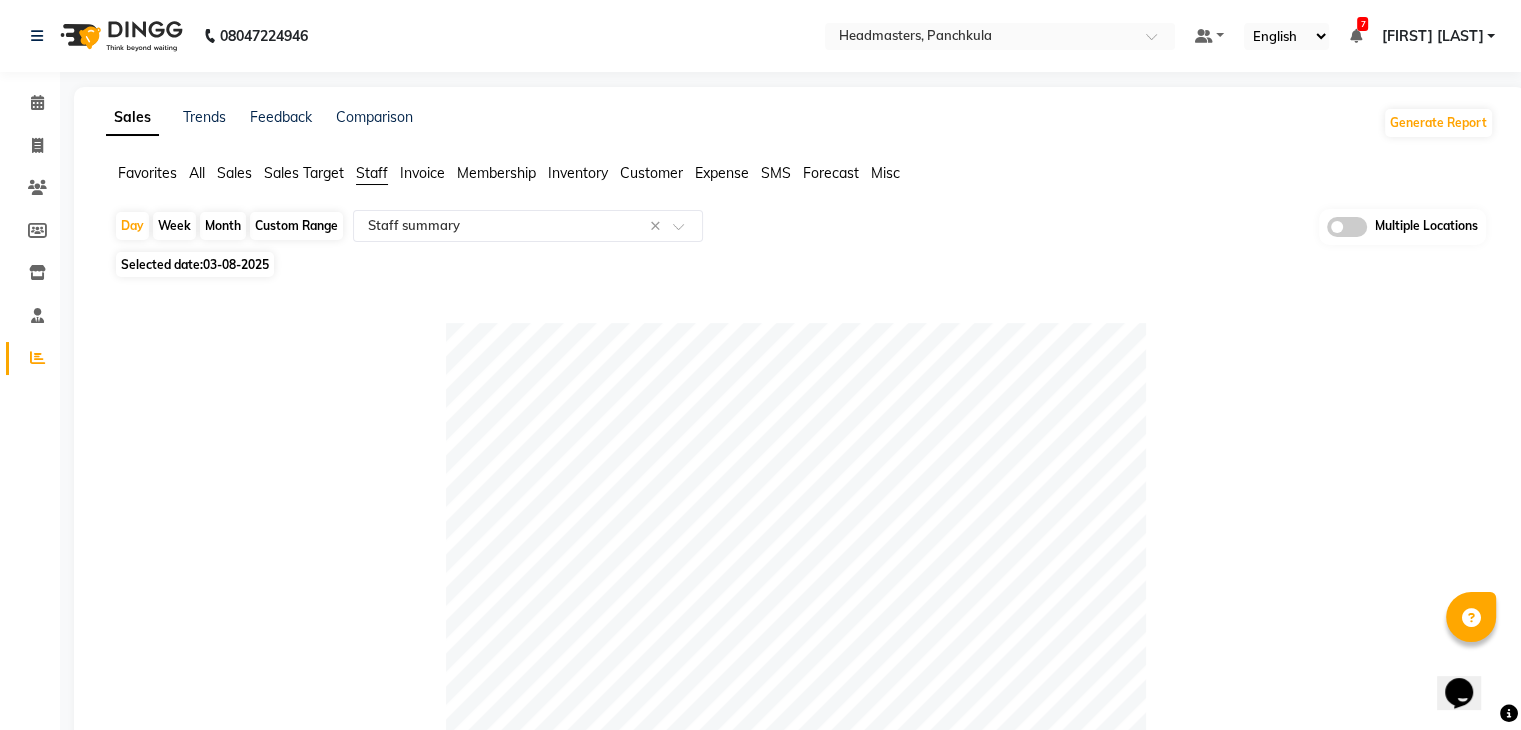 click on "Table View   Pivot View  Pie Chart Bar Chart Select Full Report Filtered Report Select CSV PDF  Export  Show  10 25 50 100  entries Search: Location Stylist Customer Invoices Services Services W/o Tax Memberships Products Packages Vouchers Prepaid Gifts Average Total Total W/o Tax Payment Redemption Redemption Share Emp Code Location Stylist Customer Invoices Services Services W/o Tax Memberships Products Packages Vouchers Prepaid Gifts Average Total Total W/o Tax Payment Redemption Redemption Share Emp Code Total 37 38 ₹60,255.92 ₹51,271.21 ₹0 ₹2,300.00 ₹0 ₹0 ₹0 ₹0 ₹24,404.40 ₹62,555.92 ₹53,220.37 ₹61,200.00 ₹1,355.92 ₹800.00 Headmasters, Panchkula Sandeep 5 5 ₹12,200.00 ₹10,338.98 ₹0 ₹2,300.00 ₹0 ₹0 ₹0 ₹0 ₹2,900.00 ₹14,500.00 ₹12,288.14 ₹14,500.00 ₹0 ₹0 e3255-04 Headmasters, Panchkula Amjad 2 2 ₹9,000.00 ₹7,627.12 ₹0 ₹0 ₹0 ₹0 ₹0 ₹0 ₹4,500.00 ₹9,000.00 ₹7,627.12 ₹9,000.00 ₹0 ₹0 e3255-11 Headmasters, Panchkula Head Masters" 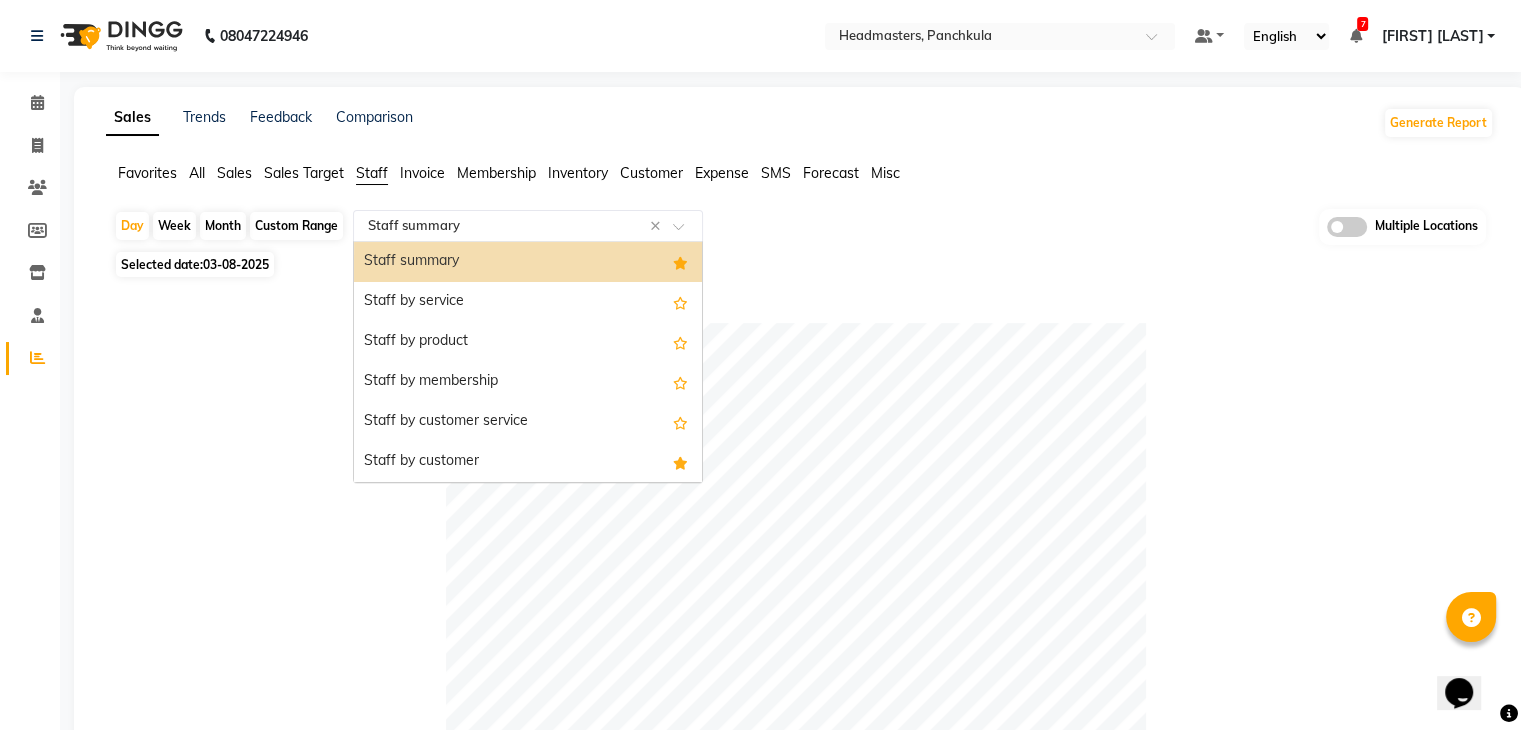click 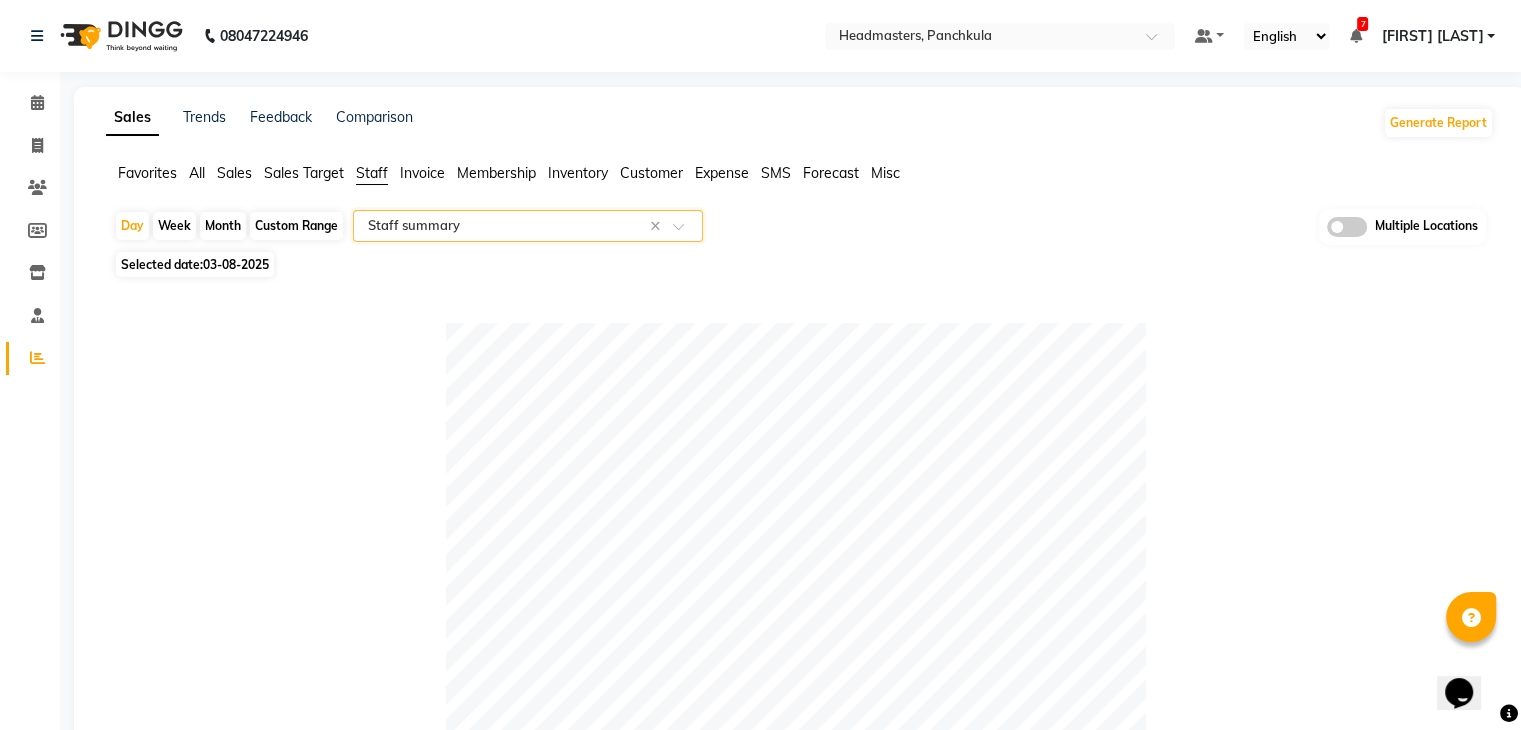 click on "Table View   Pivot View  Pie Chart Bar Chart Select Full Report Filtered Report Select CSV PDF  Export  Show  10 25 50 100  entries Search: Location Stylist Customer Invoices Services Services W/o Tax Memberships Products Packages Vouchers Prepaid Gifts Average Total Total W/o Tax Payment Redemption Redemption Share Emp Code Location Stylist Customer Invoices Services Services W/o Tax Memberships Products Packages Vouchers Prepaid Gifts Average Total Total W/o Tax Payment Redemption Redemption Share Emp Code Total 37 38 ₹60,255.92 ₹51,271.21 ₹0 ₹2,300.00 ₹0 ₹0 ₹0 ₹0 ₹24,404.40 ₹62,555.92 ₹53,220.37 ₹61,200.00 ₹1,355.92 ₹800.00 Headmasters, Panchkula Sandeep 5 5 ₹12,200.00 ₹10,338.98 ₹0 ₹2,300.00 ₹0 ₹0 ₹0 ₹0 ₹2,900.00 ₹14,500.00 ₹12,288.14 ₹14,500.00 ₹0 ₹0 e3255-04 Headmasters, Panchkula Amjad 2 2 ₹9,000.00 ₹7,627.12 ₹0 ₹0 ₹0 ₹0 ₹0 ₹0 ₹4,500.00 ₹9,000.00 ₹7,627.12 ₹9,000.00 ₹0 ₹0 e3255-11 Headmasters, Panchkula Head Masters" 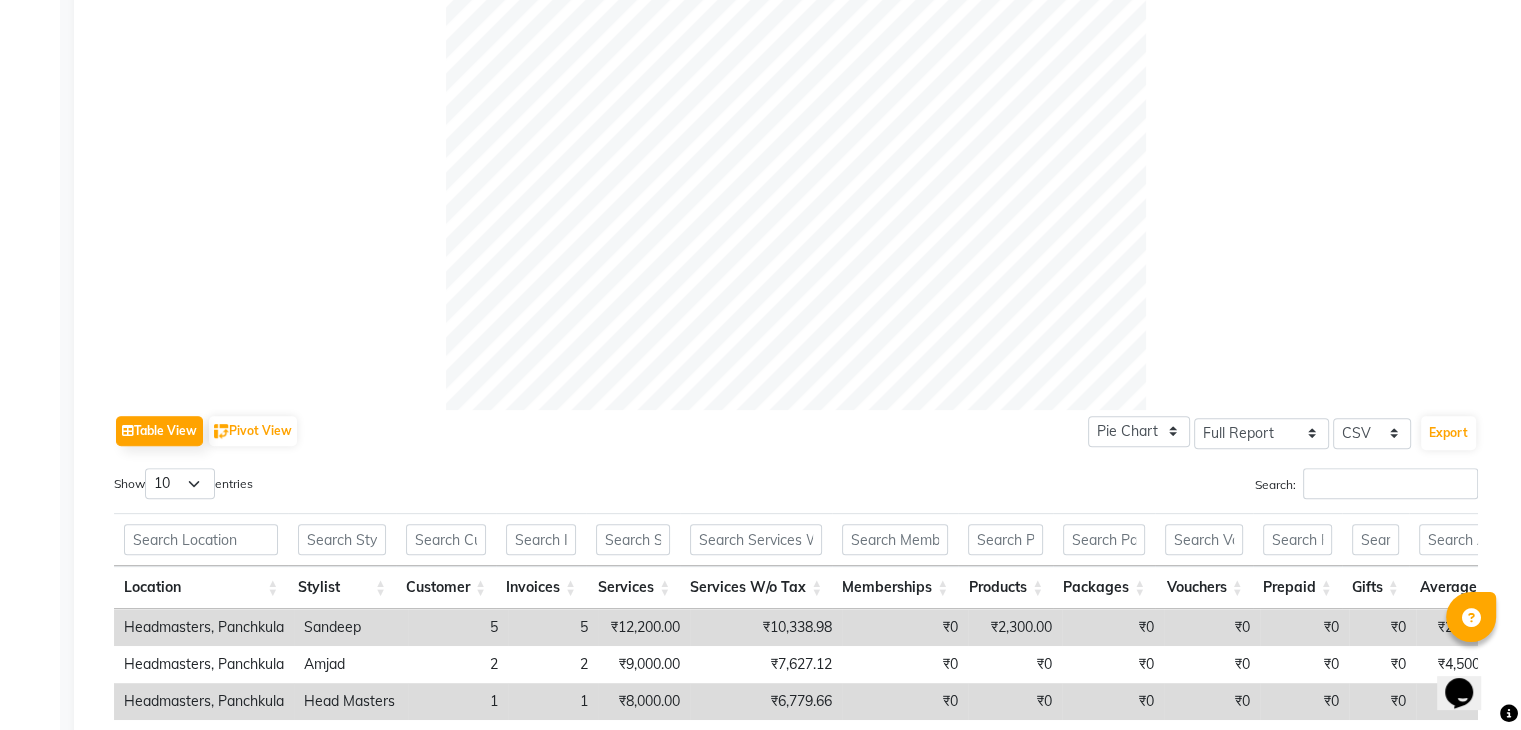 scroll, scrollTop: 700, scrollLeft: 0, axis: vertical 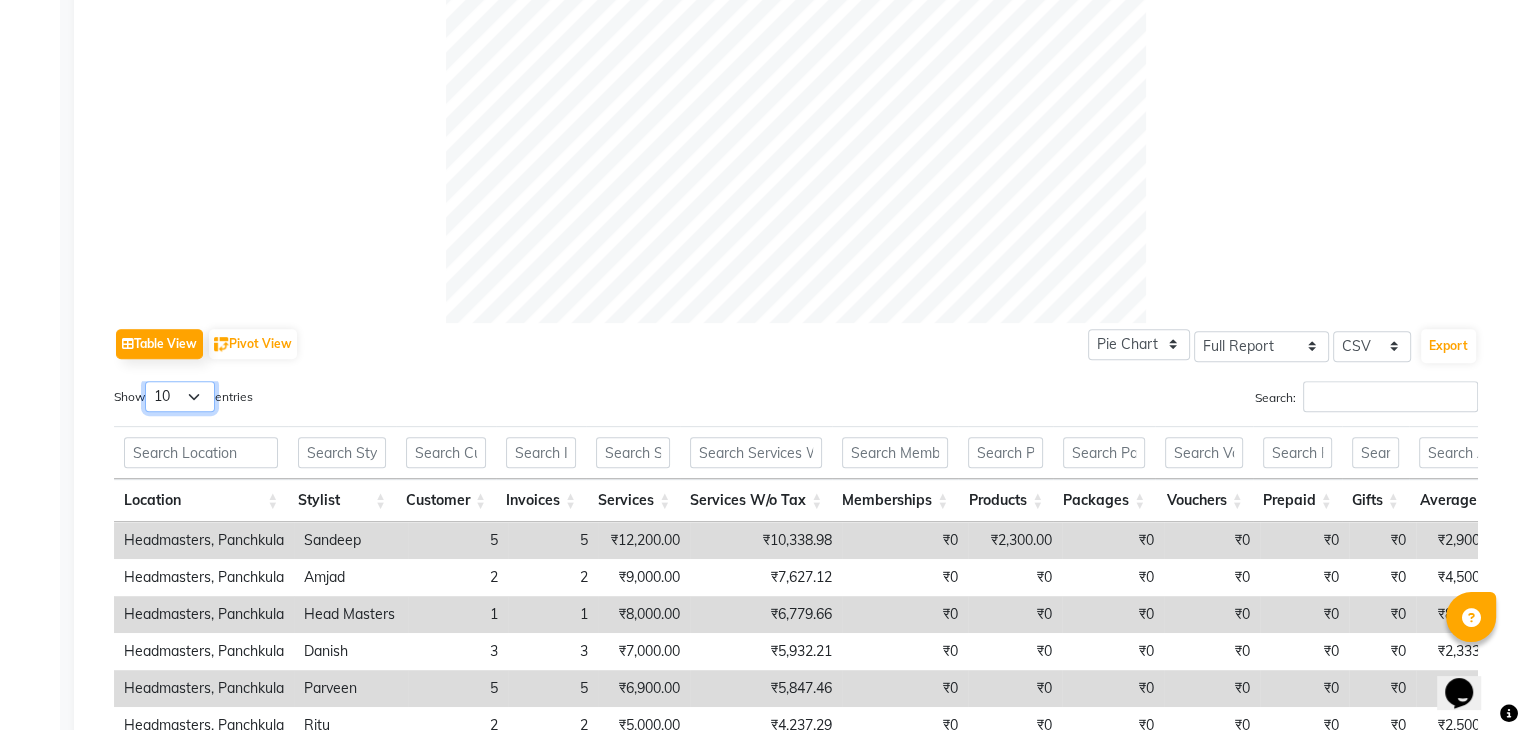 drag, startPoint x: 190, startPoint y: 394, endPoint x: 190, endPoint y: 409, distance: 15 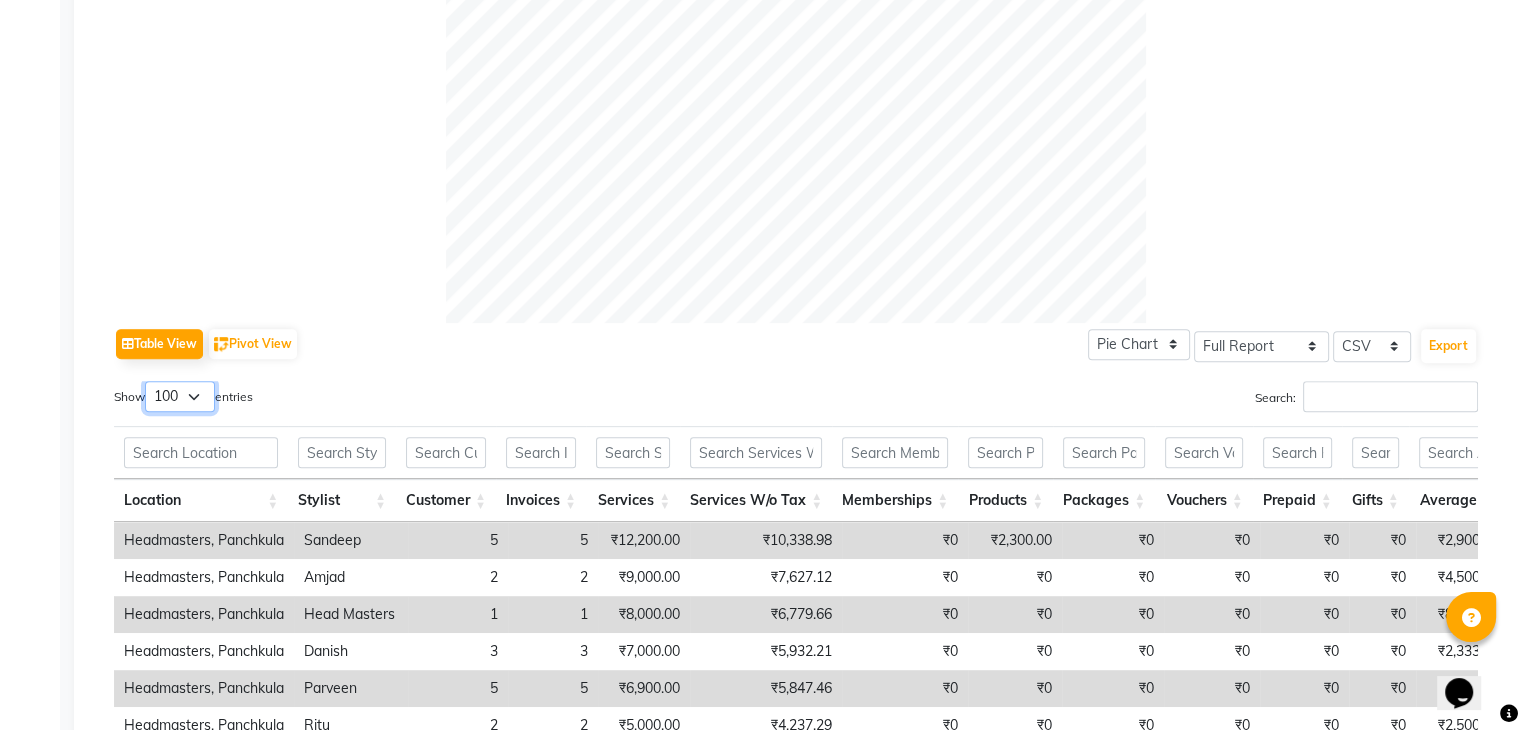 click on "10 25 50 100" at bounding box center [180, 396] 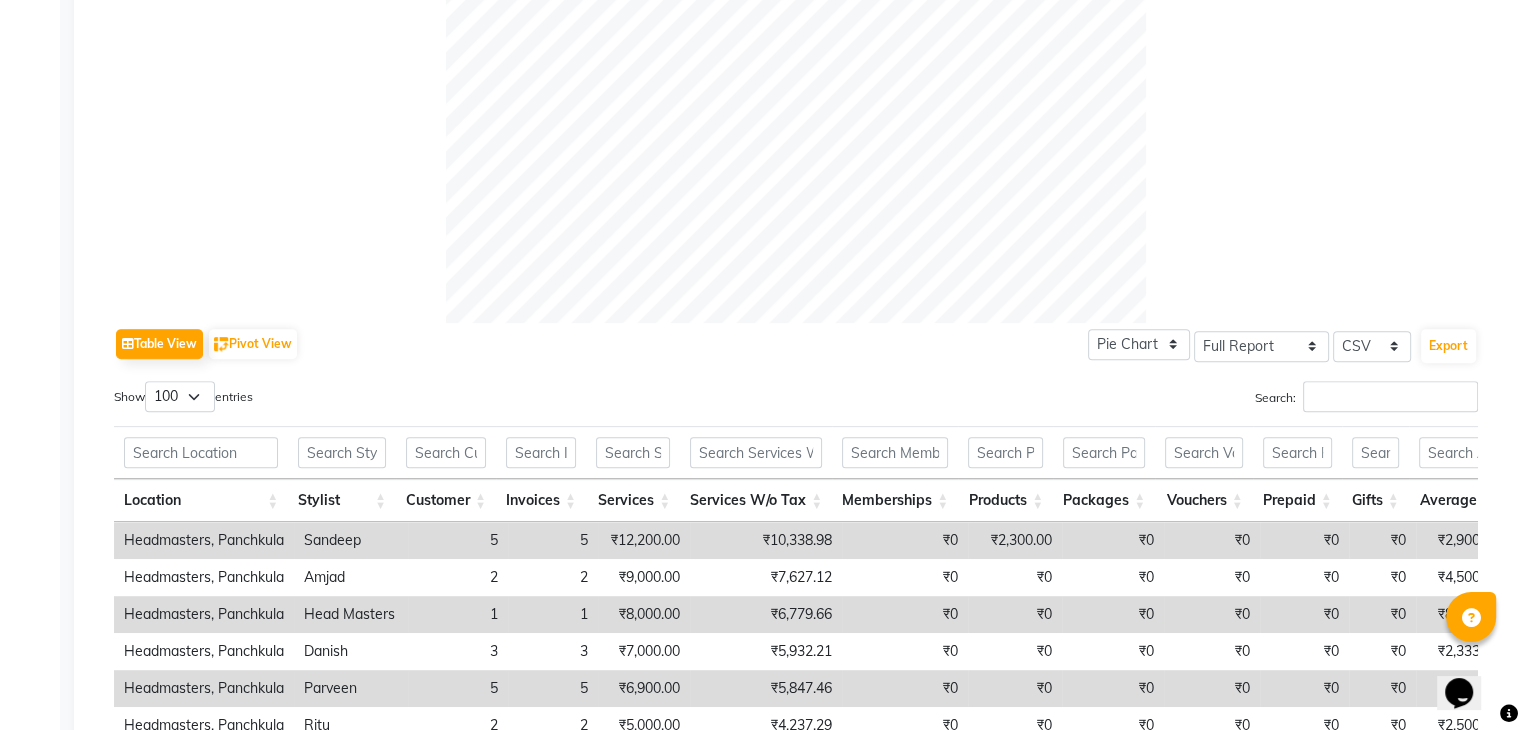 click on "Table View   Pivot View  Pie Chart Bar Chart Select Full Report Filtered Report Select CSV PDF  Export" 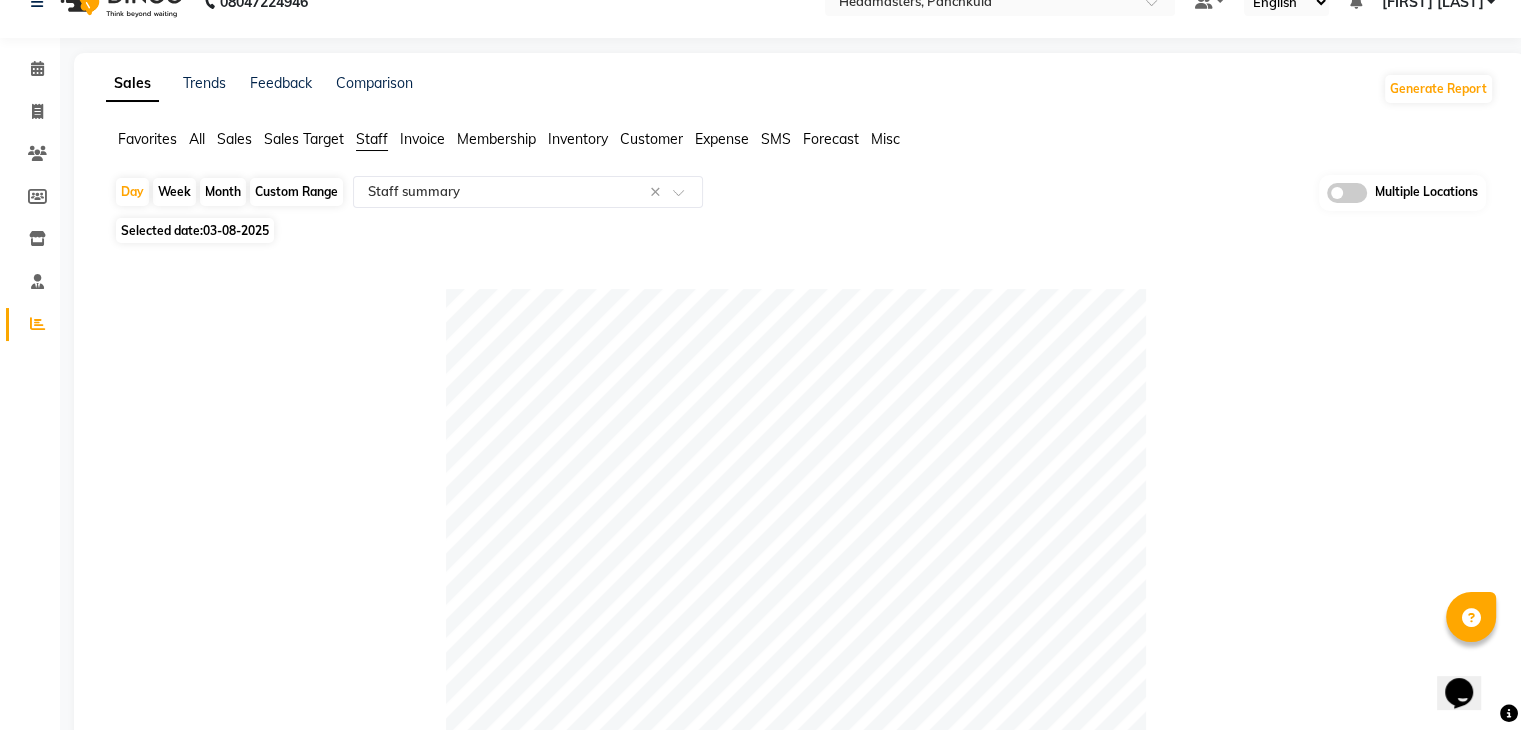 scroll, scrollTop: 0, scrollLeft: 0, axis: both 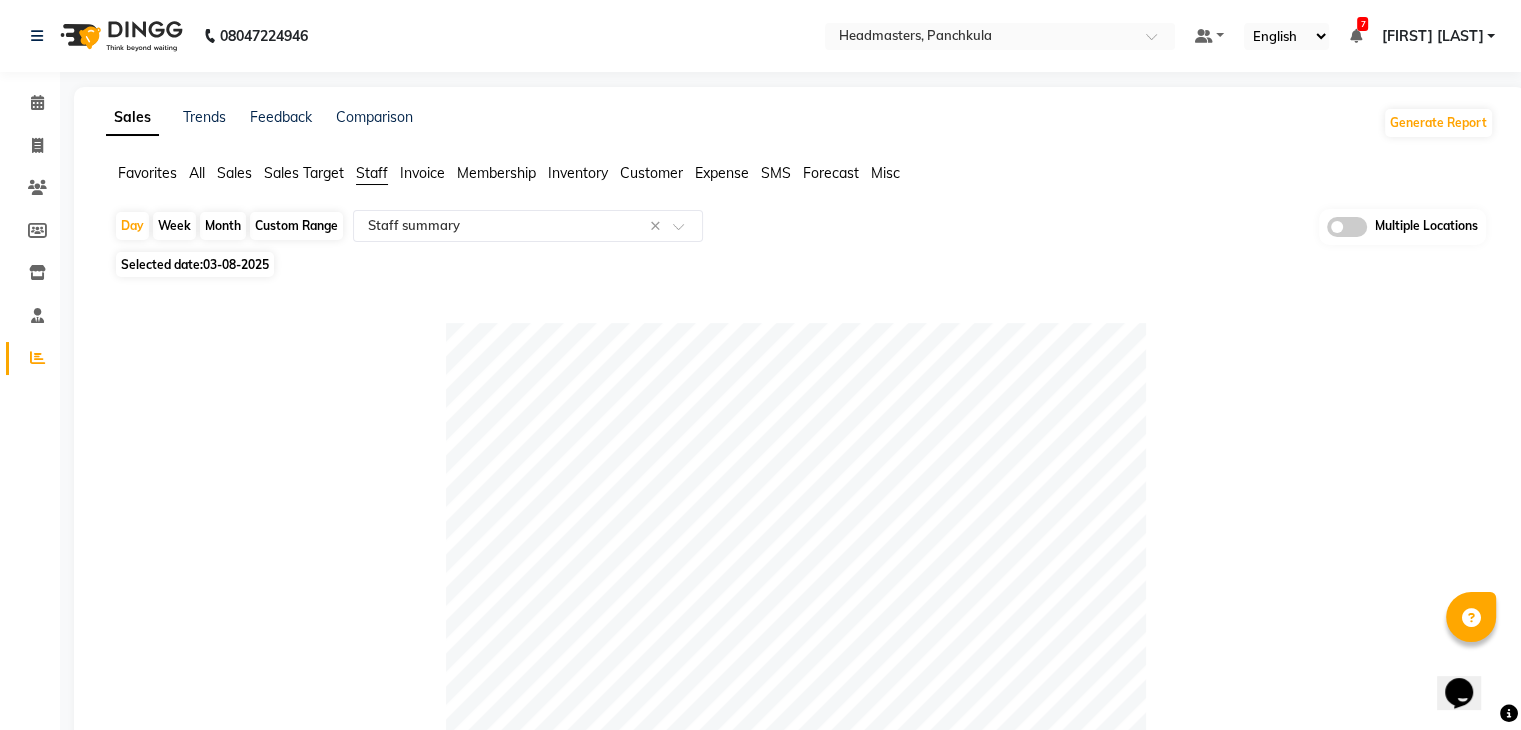 click 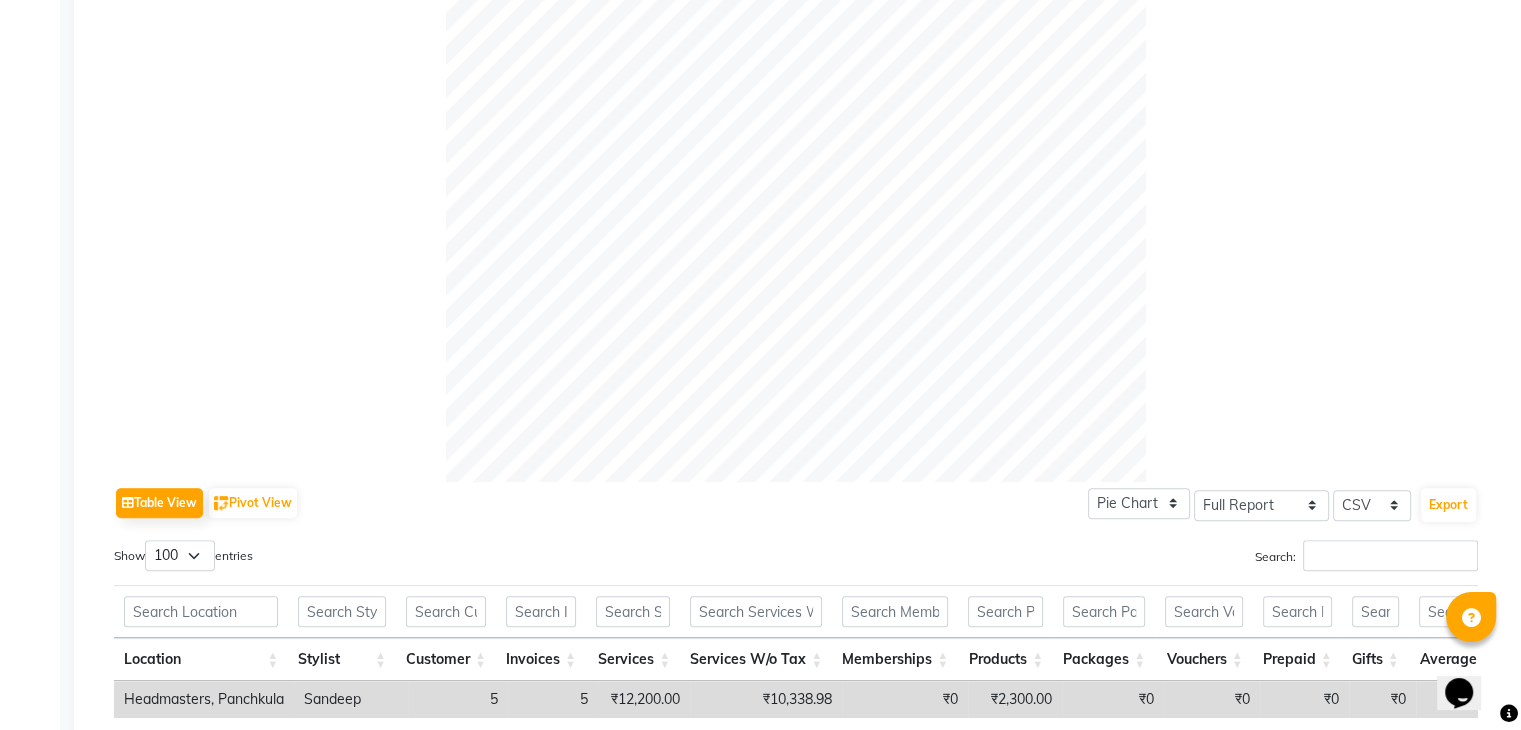 click 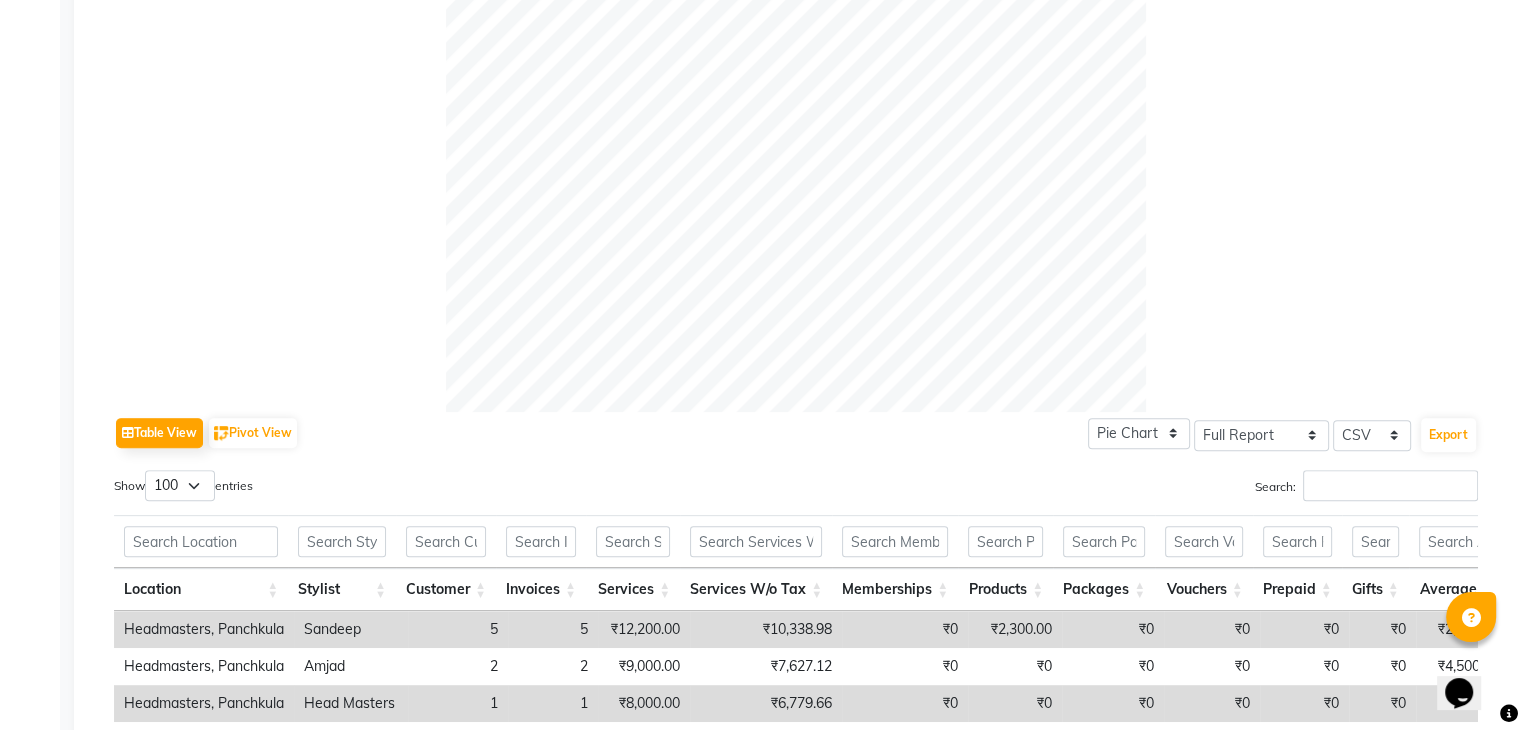 scroll, scrollTop: 641, scrollLeft: 0, axis: vertical 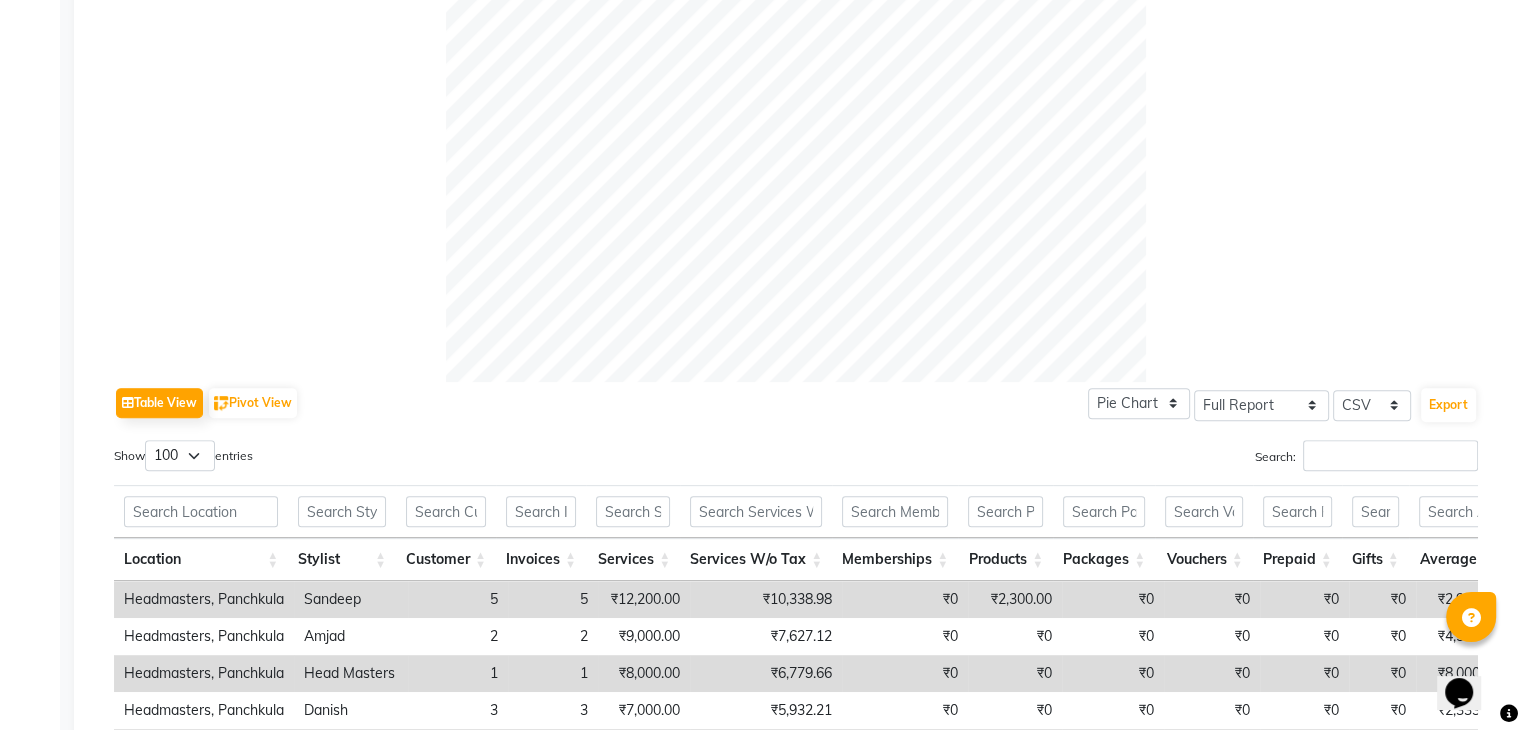 click 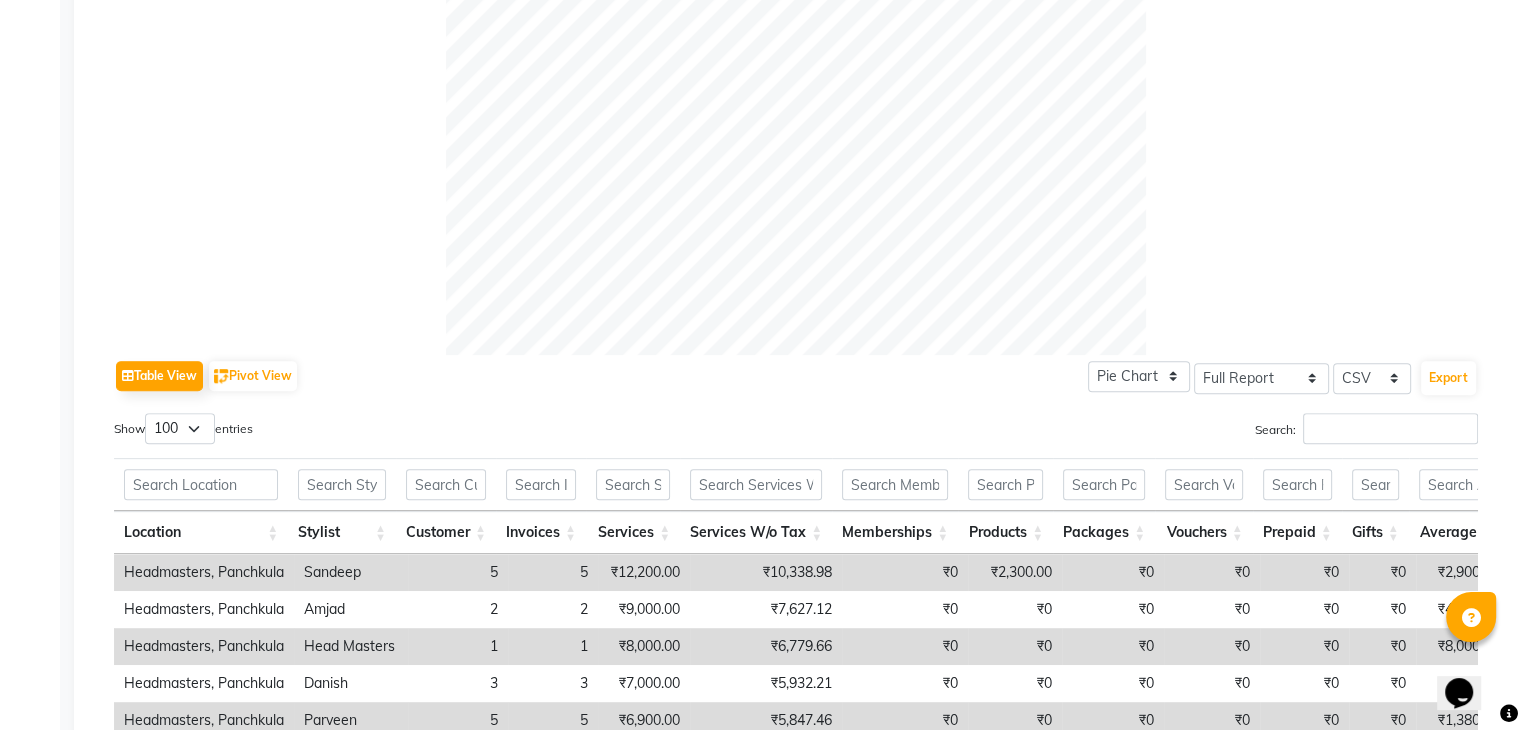scroll, scrollTop: 541, scrollLeft: 0, axis: vertical 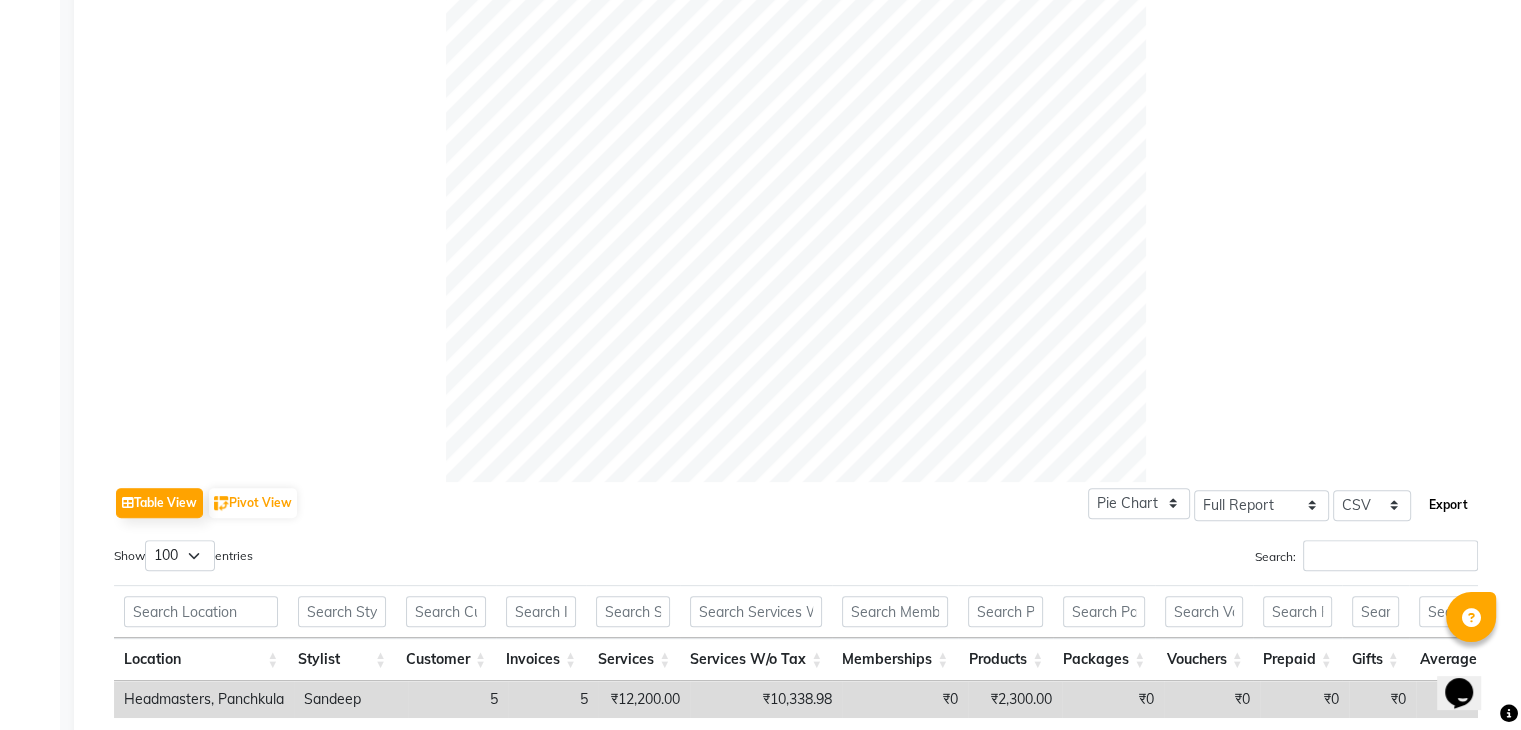 click on "Export" 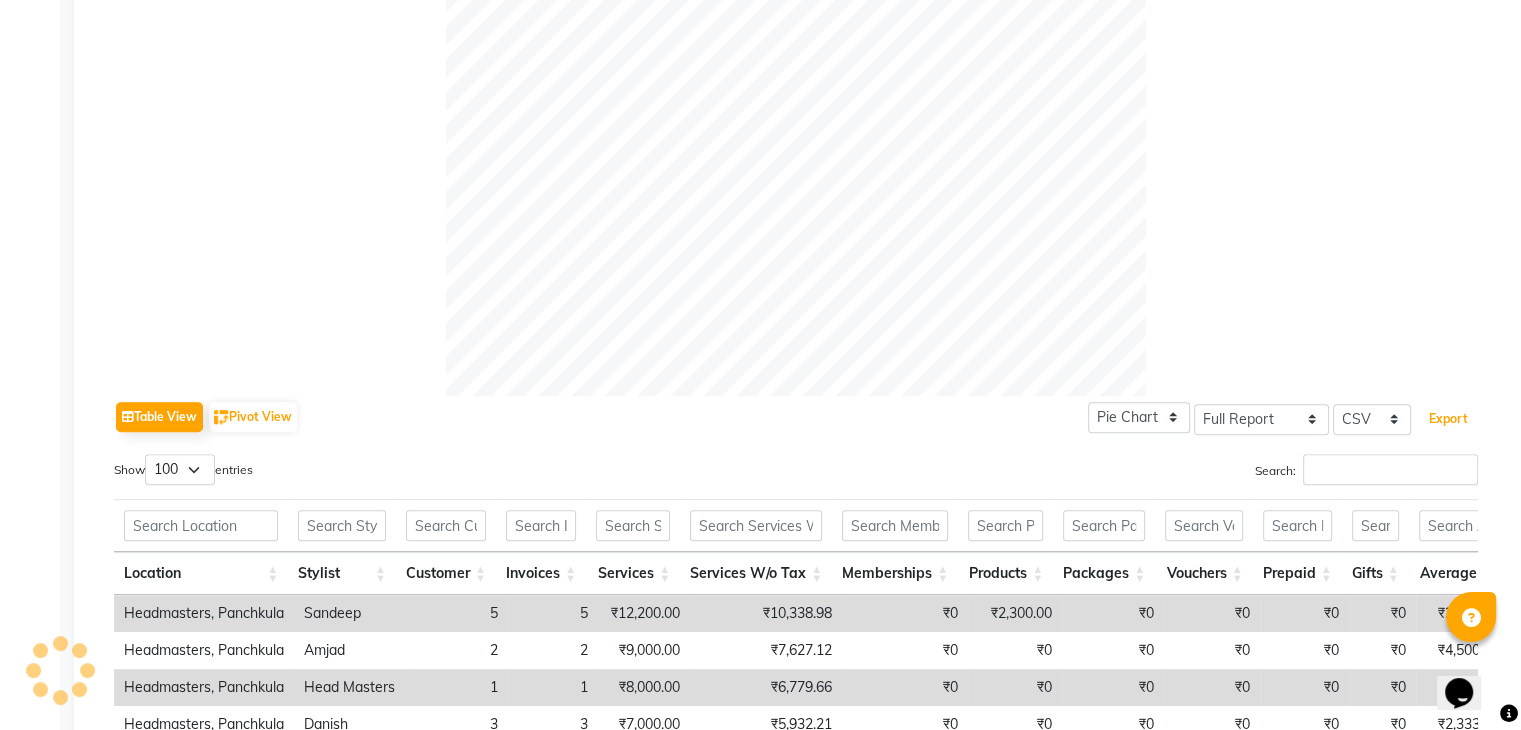 scroll, scrollTop: 741, scrollLeft: 0, axis: vertical 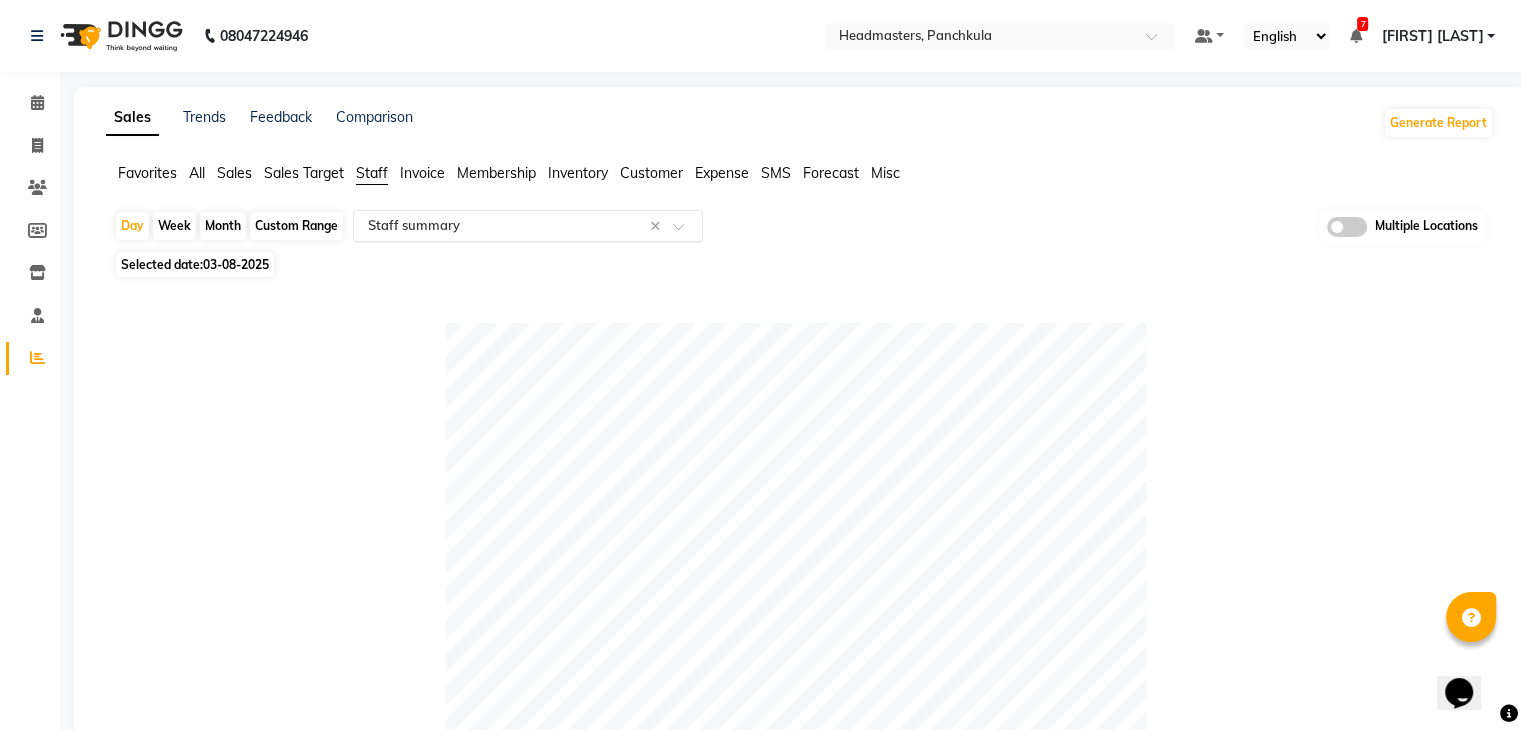 click 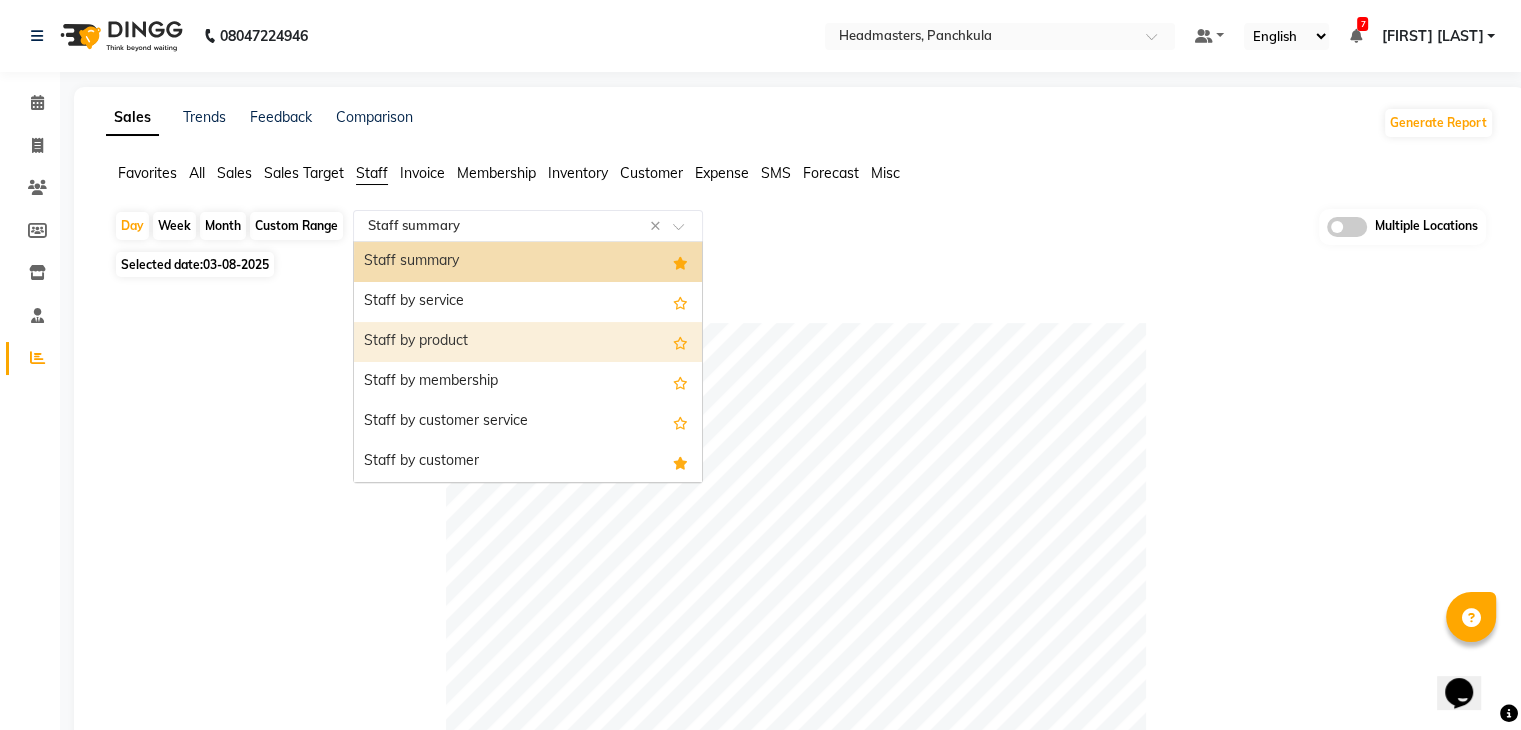 click on "Staff by product" at bounding box center (528, 342) 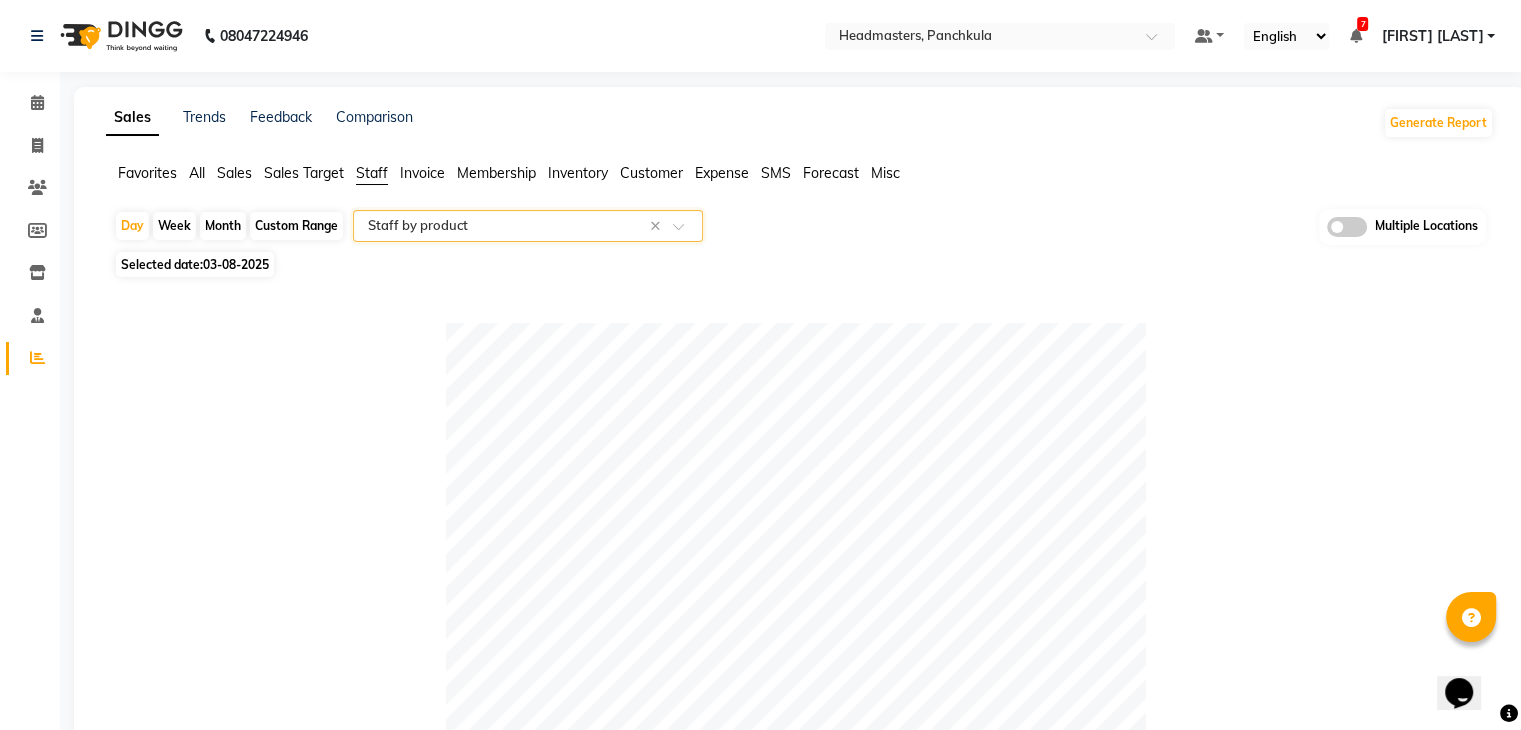 scroll, scrollTop: 730, scrollLeft: 0, axis: vertical 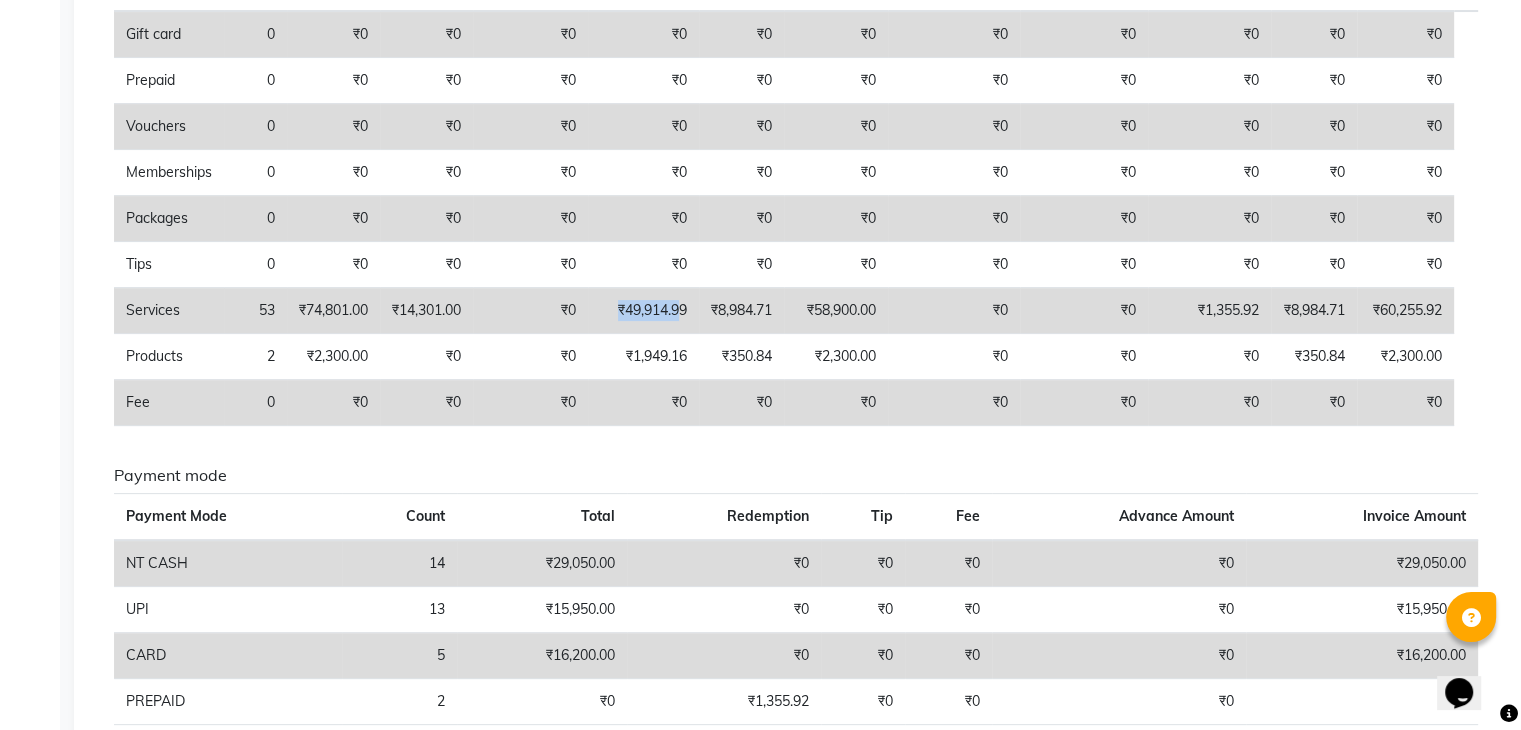 drag, startPoint x: 686, startPoint y: 312, endPoint x: 592, endPoint y: 310, distance: 94.02127 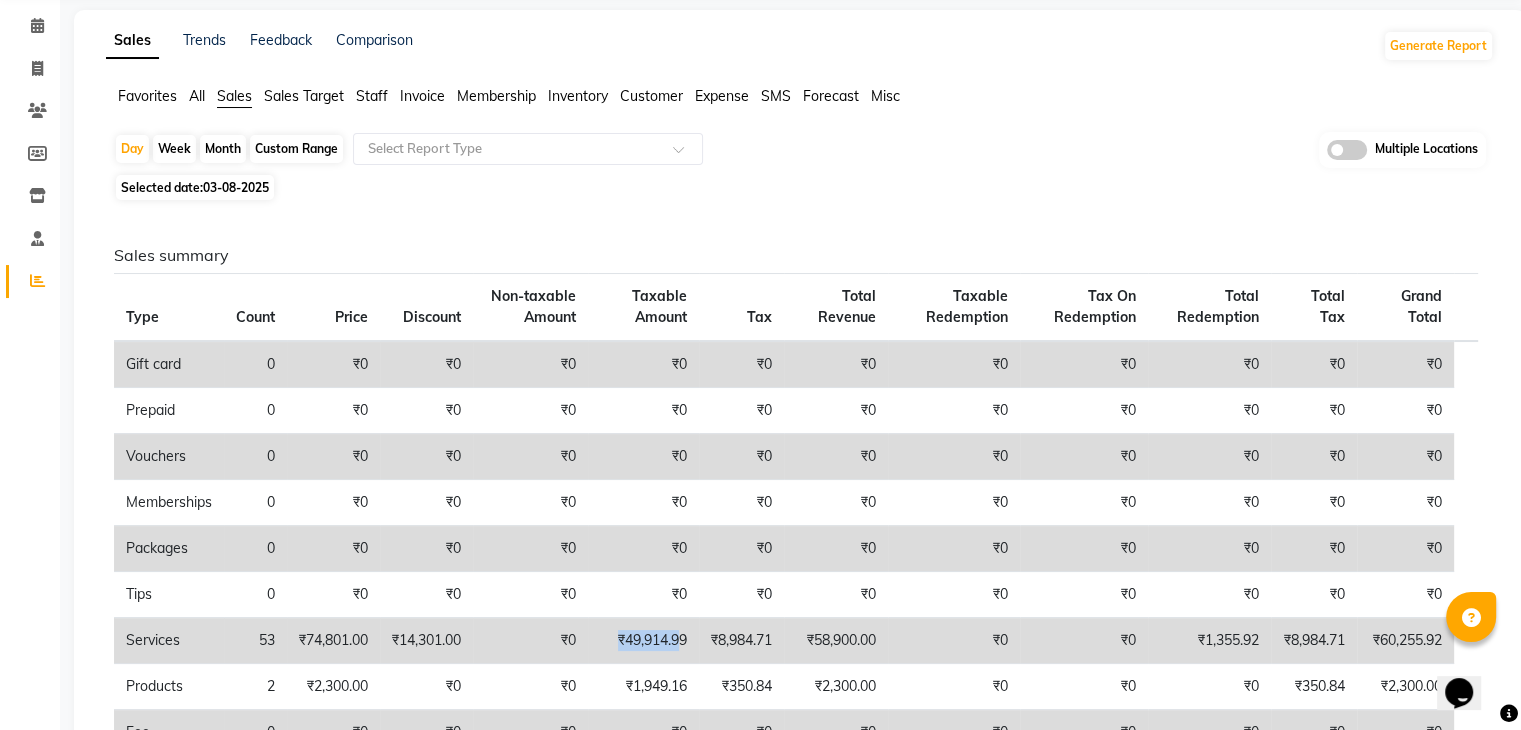 scroll, scrollTop: 0, scrollLeft: 0, axis: both 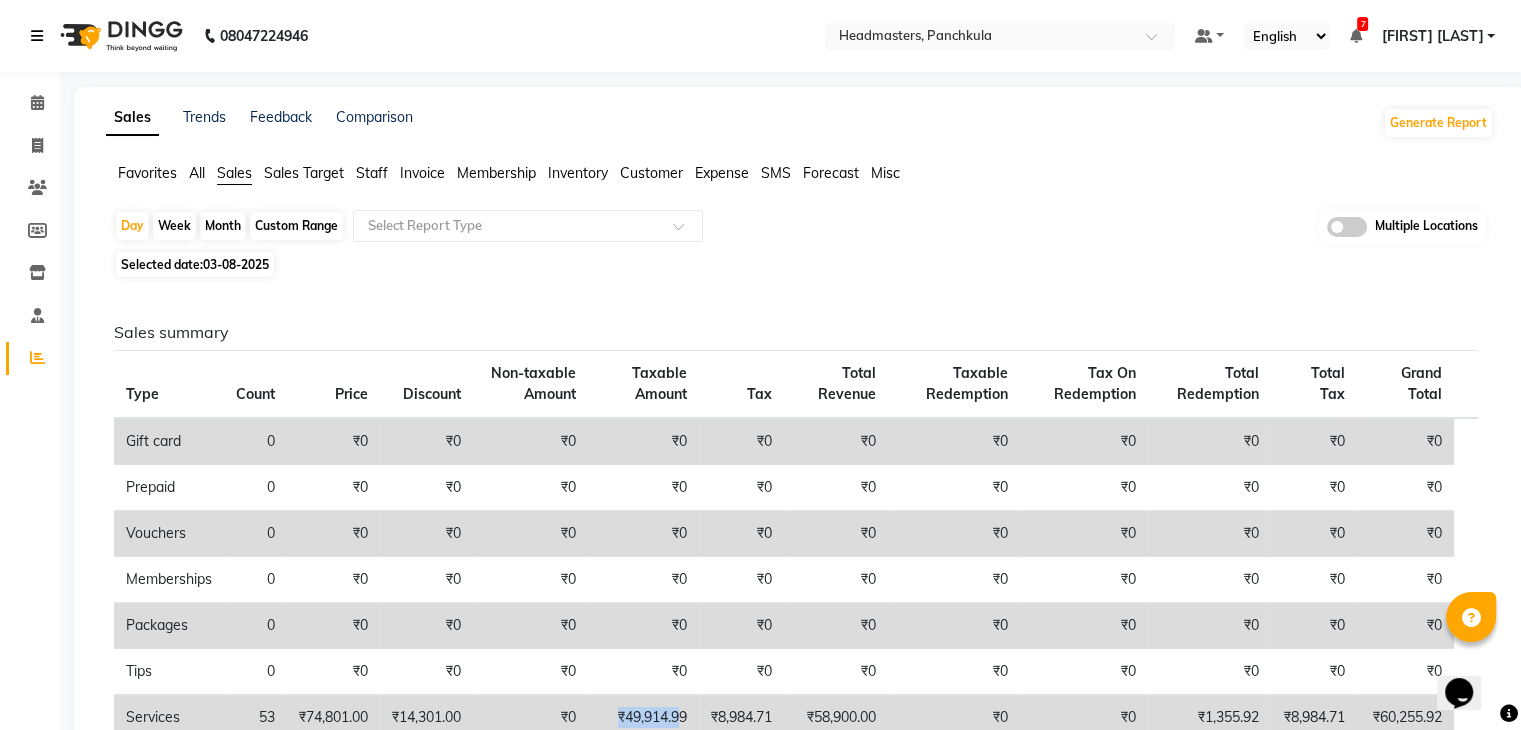 click at bounding box center [37, 36] 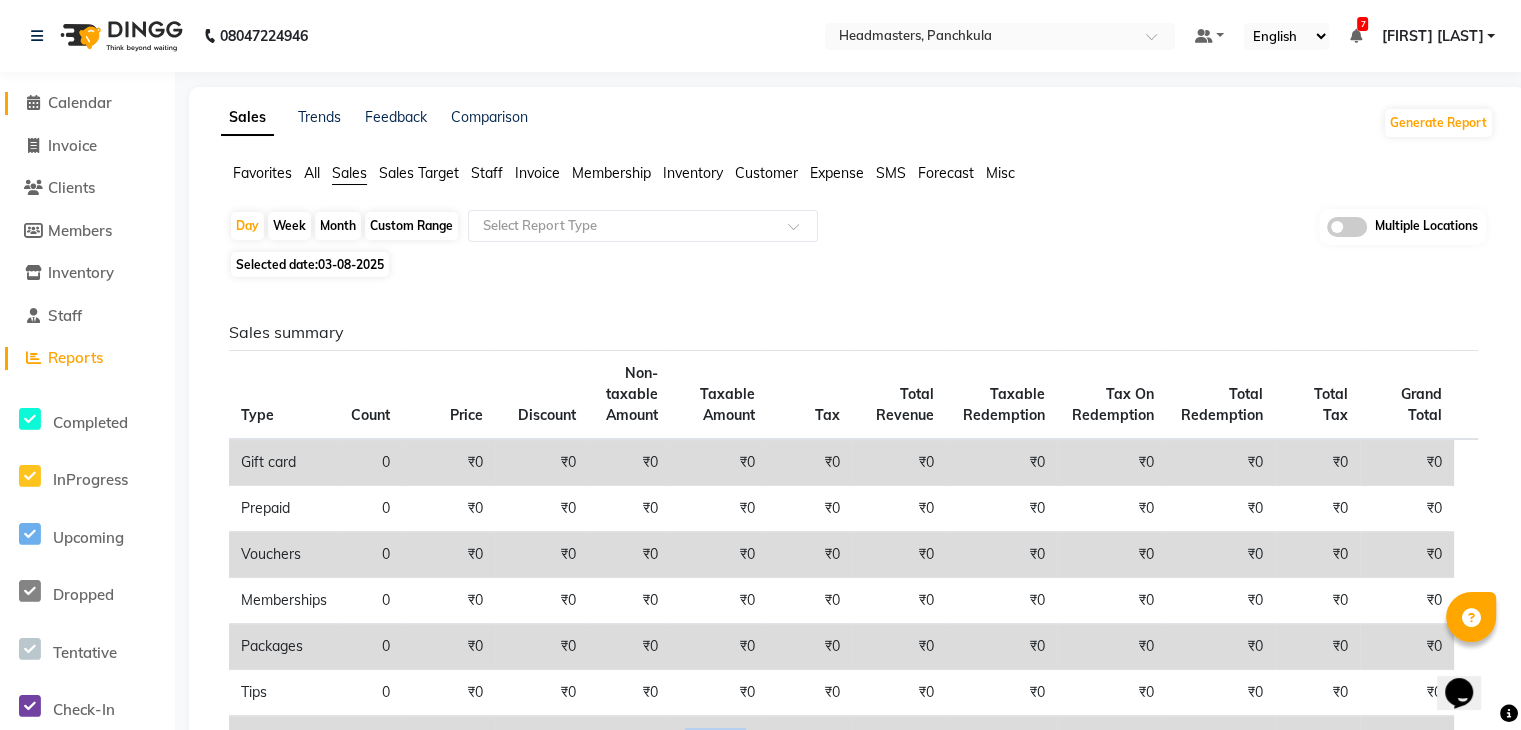 click on "Calendar" 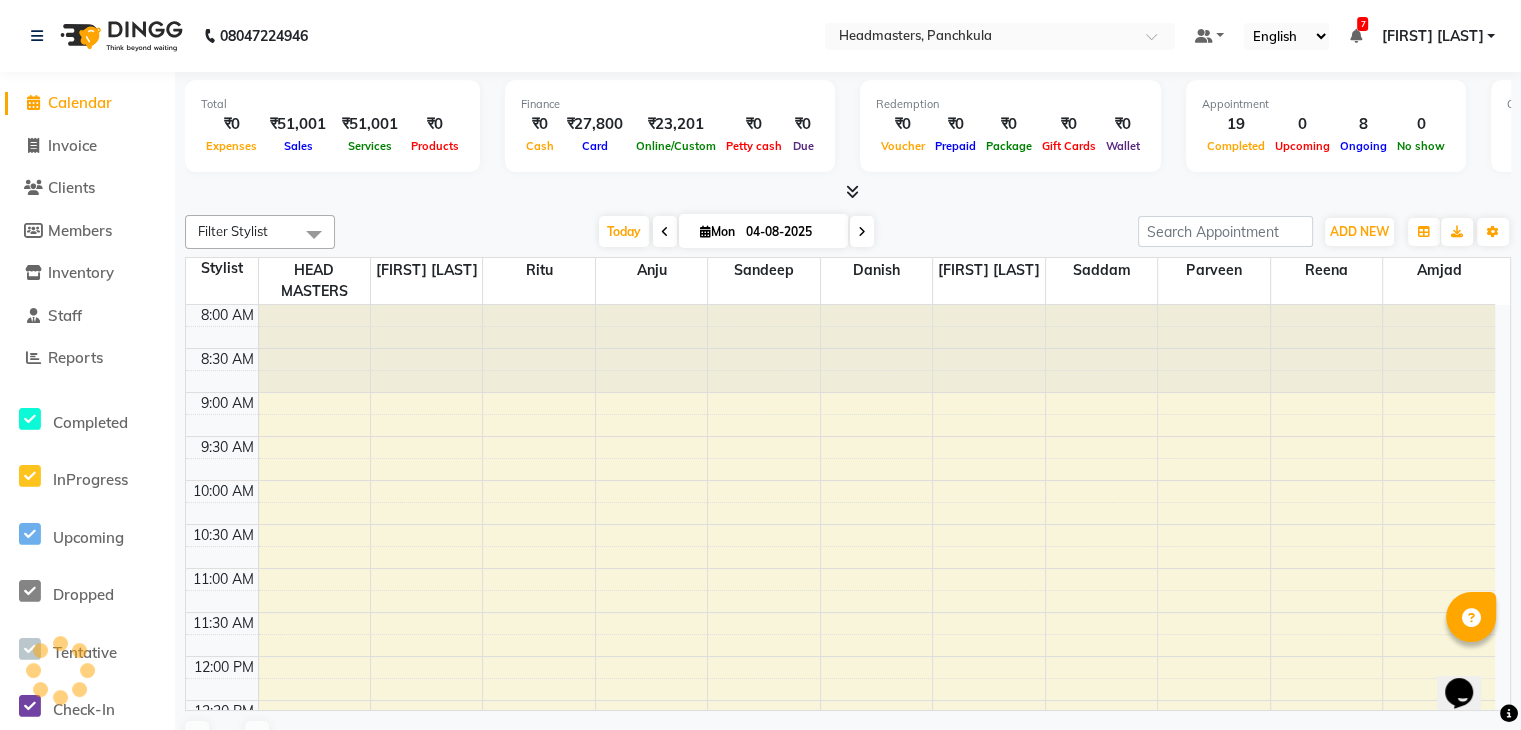 scroll, scrollTop: 0, scrollLeft: 0, axis: both 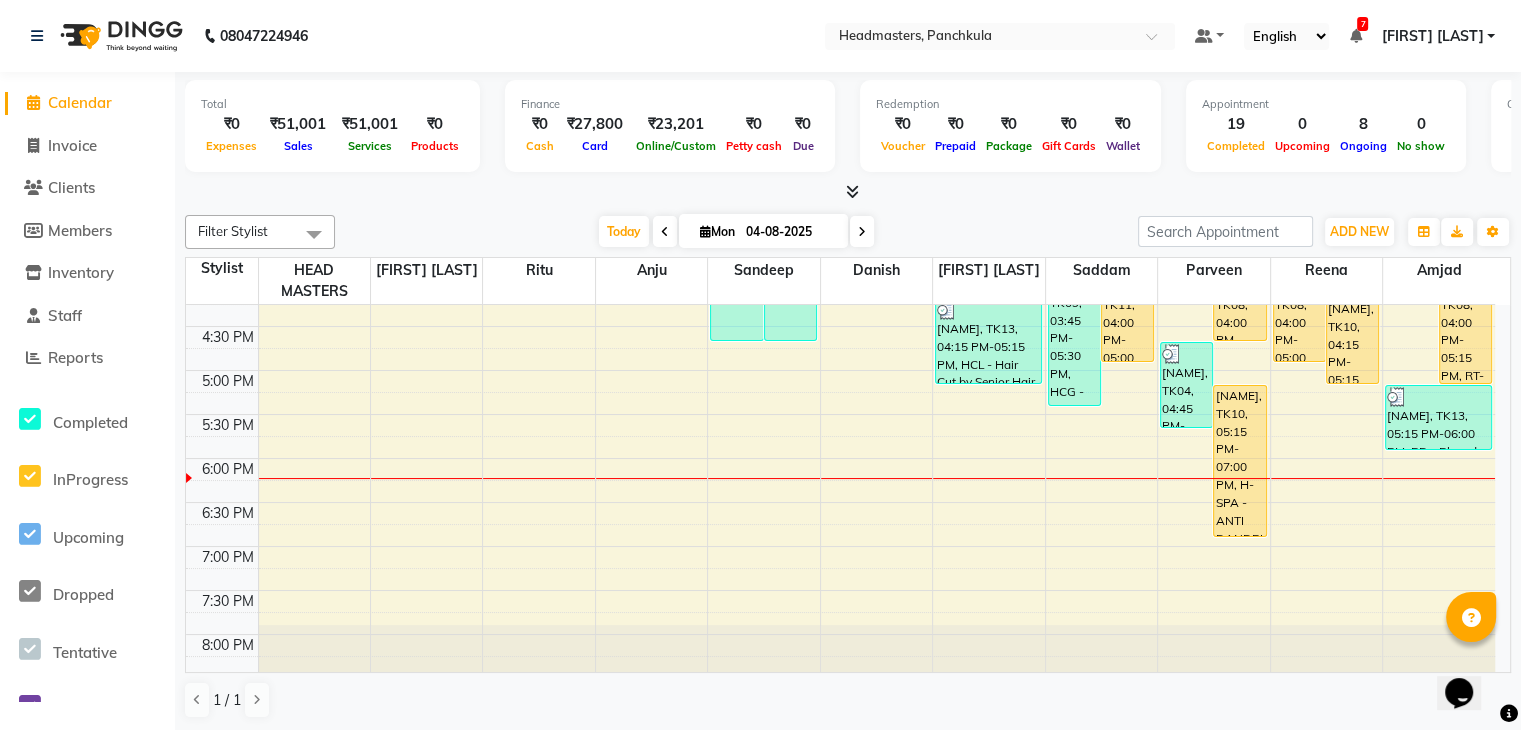 click on "Calendar" 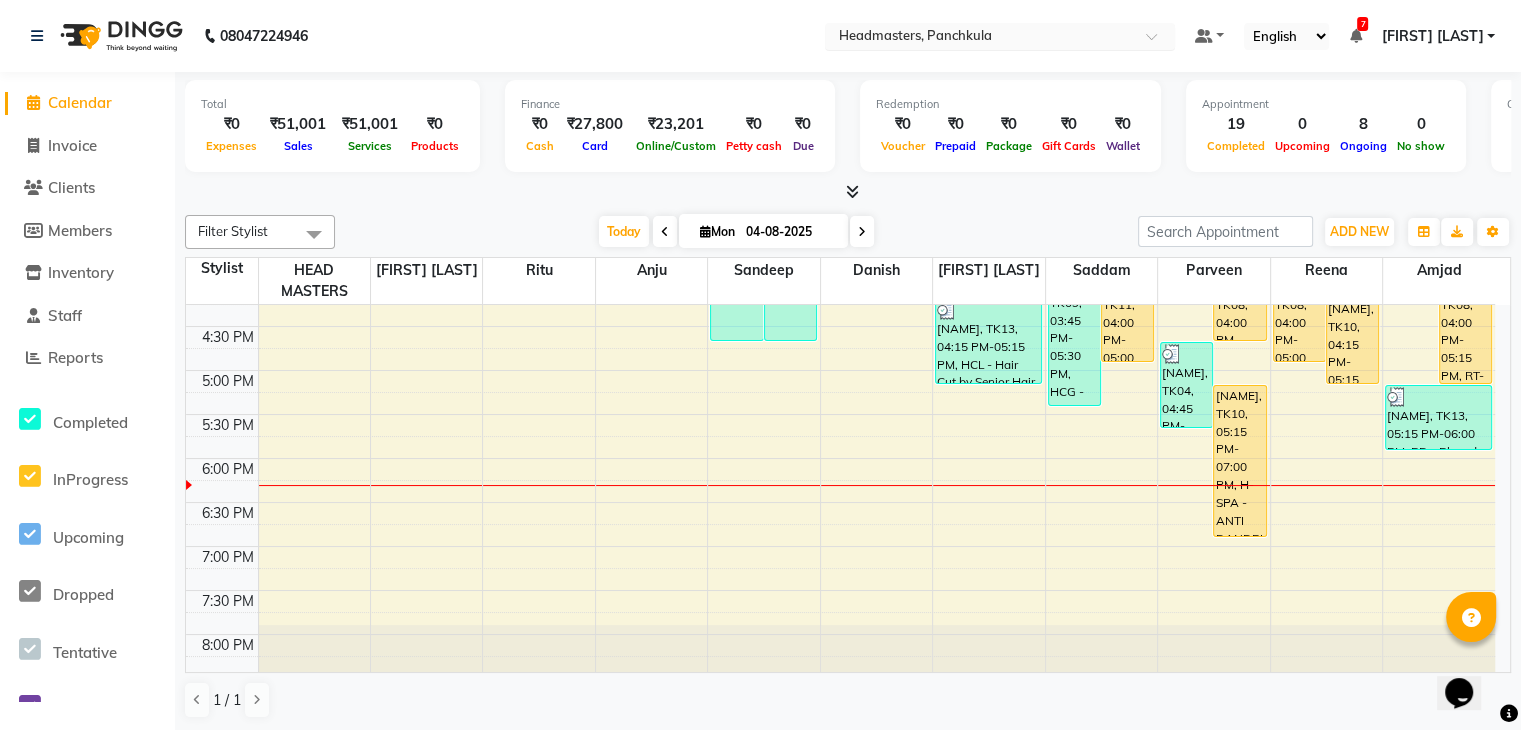 click at bounding box center (980, 38) 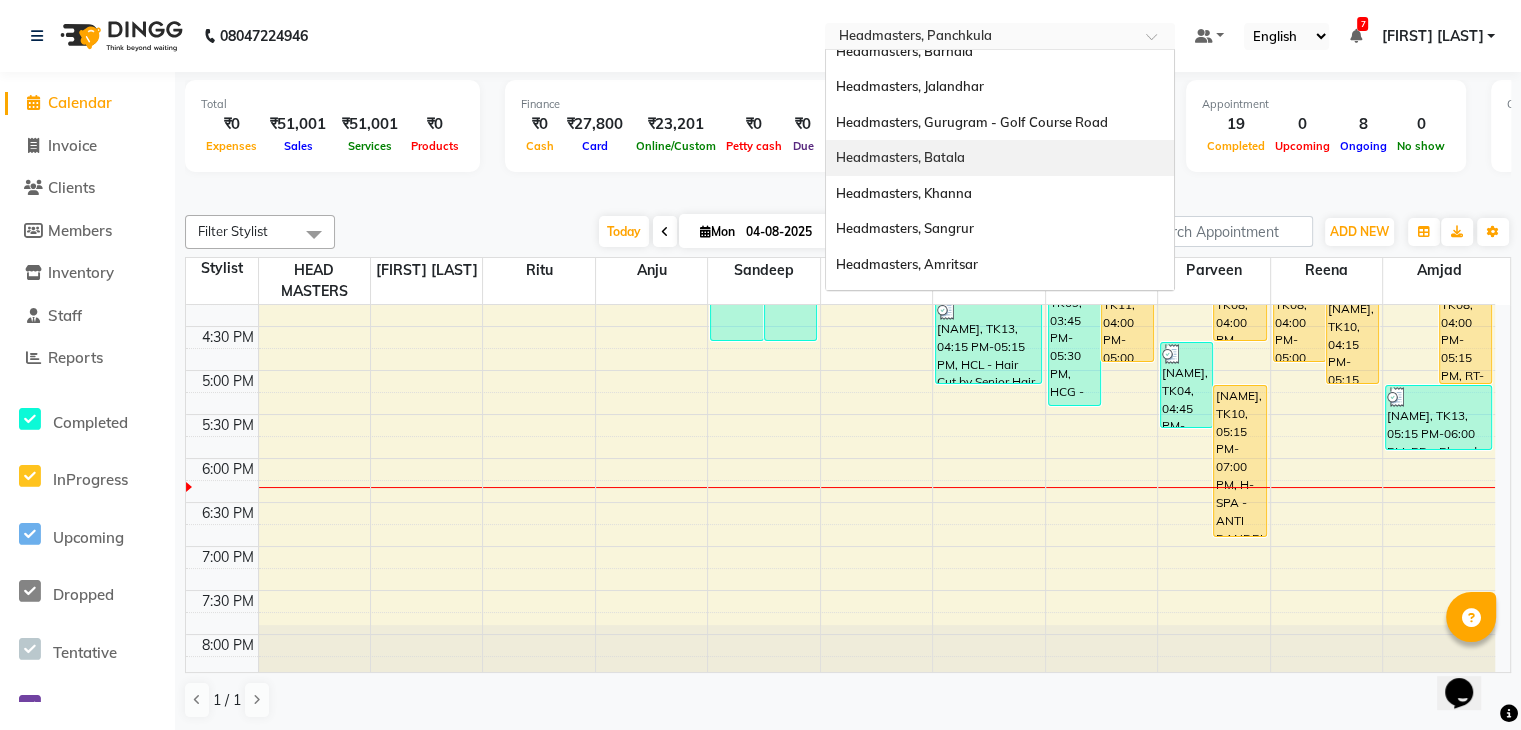 scroll, scrollTop: 328, scrollLeft: 0, axis: vertical 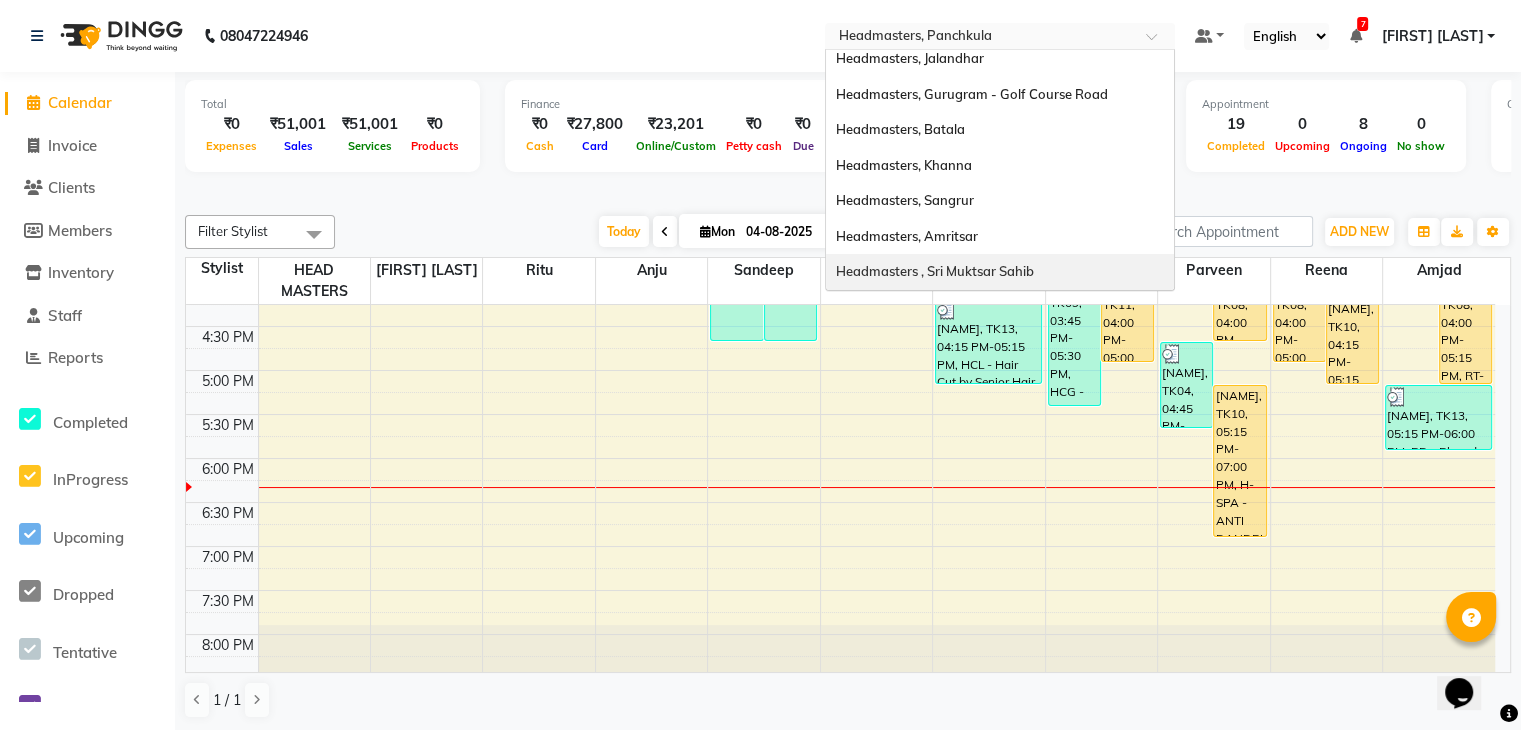 click on "Headmasters , Sri Muktsar Sahib" at bounding box center [935, 271] 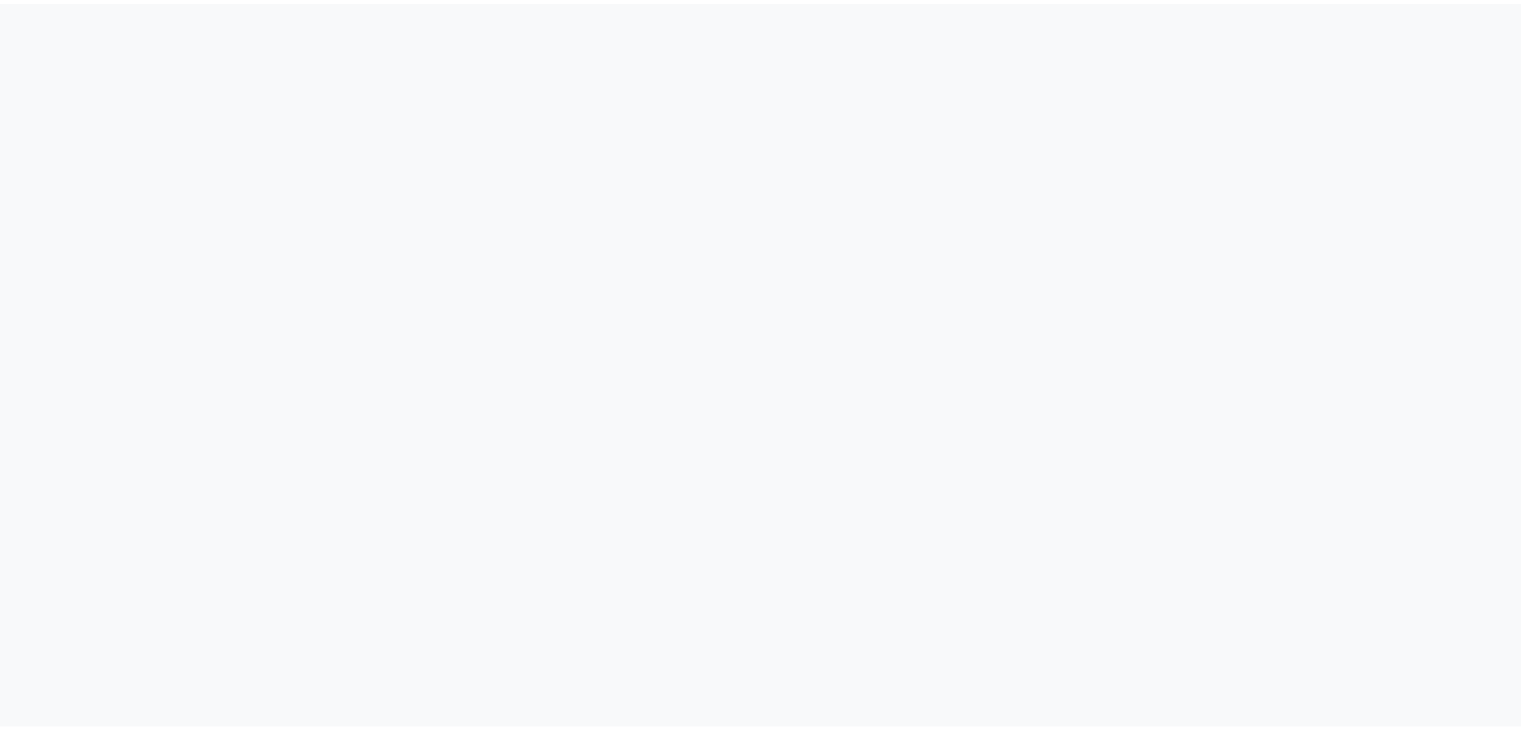 scroll, scrollTop: 0, scrollLeft: 0, axis: both 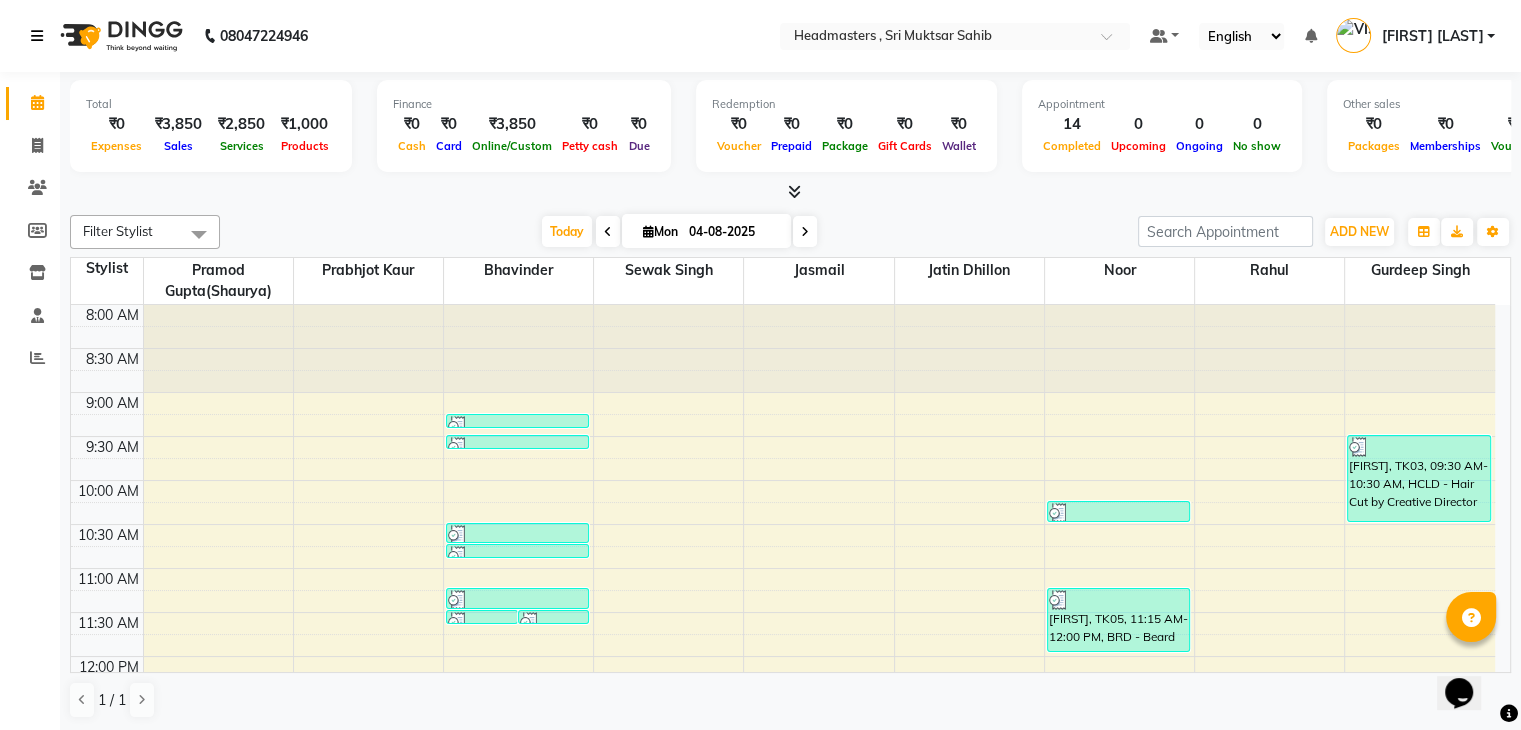 click at bounding box center (41, 36) 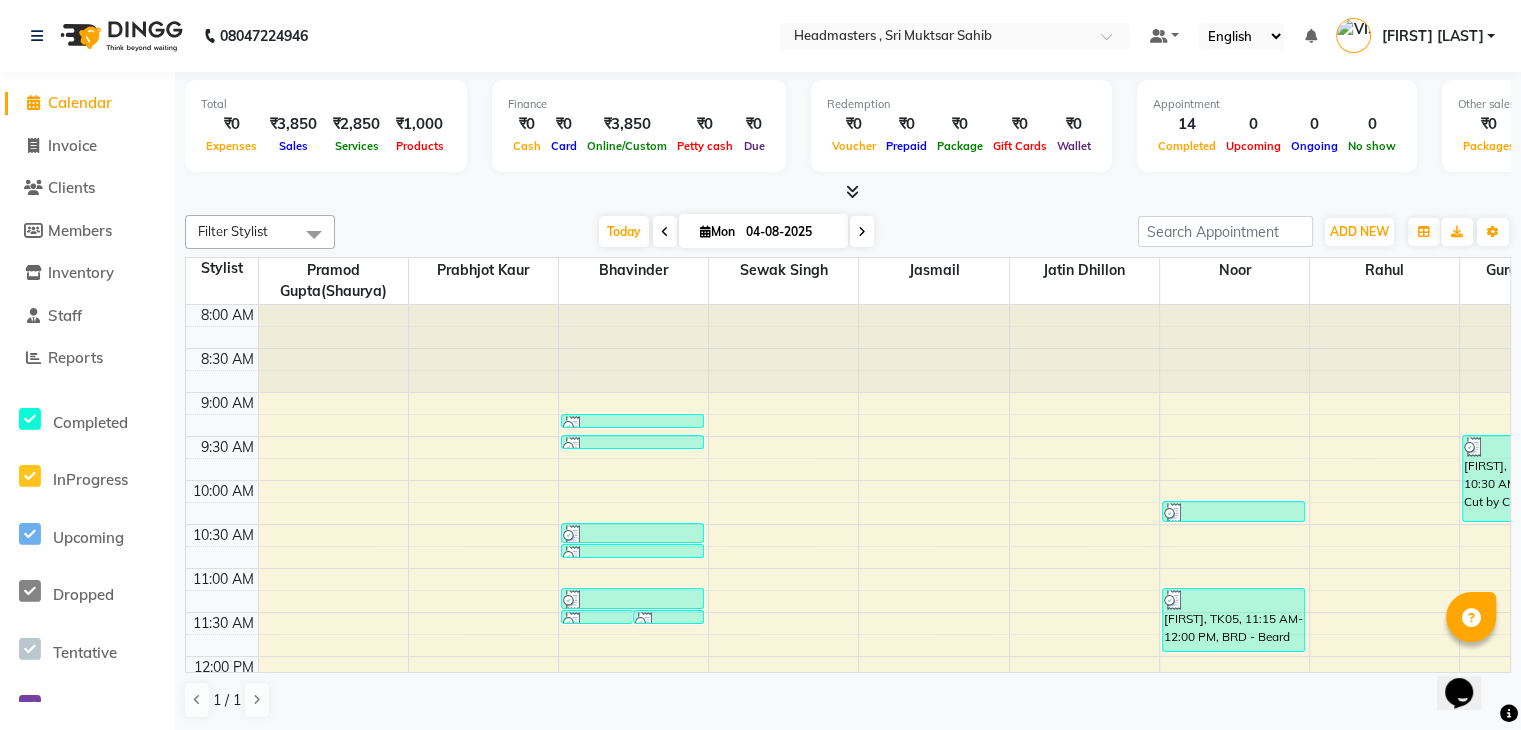 click on "Calendar" 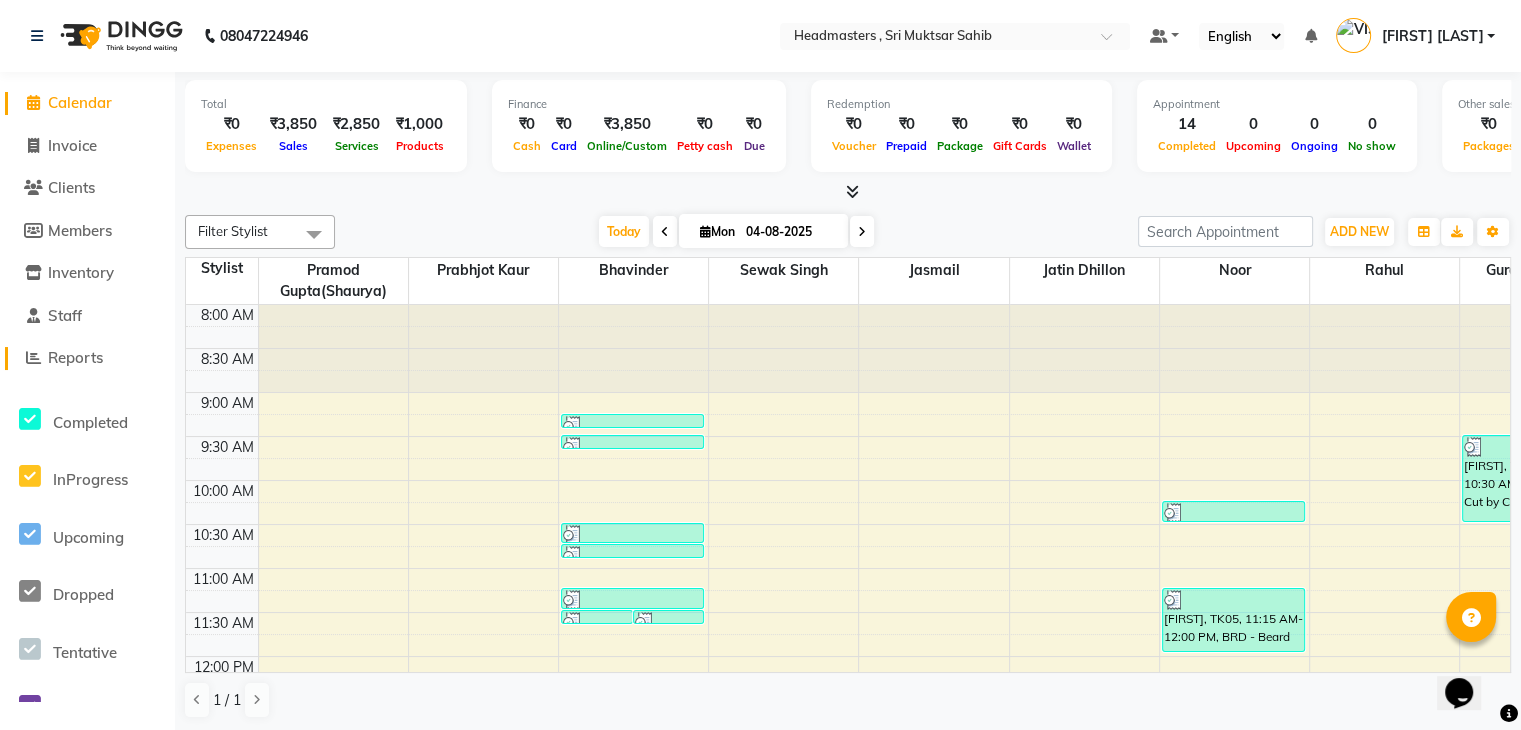 click on "Reports" 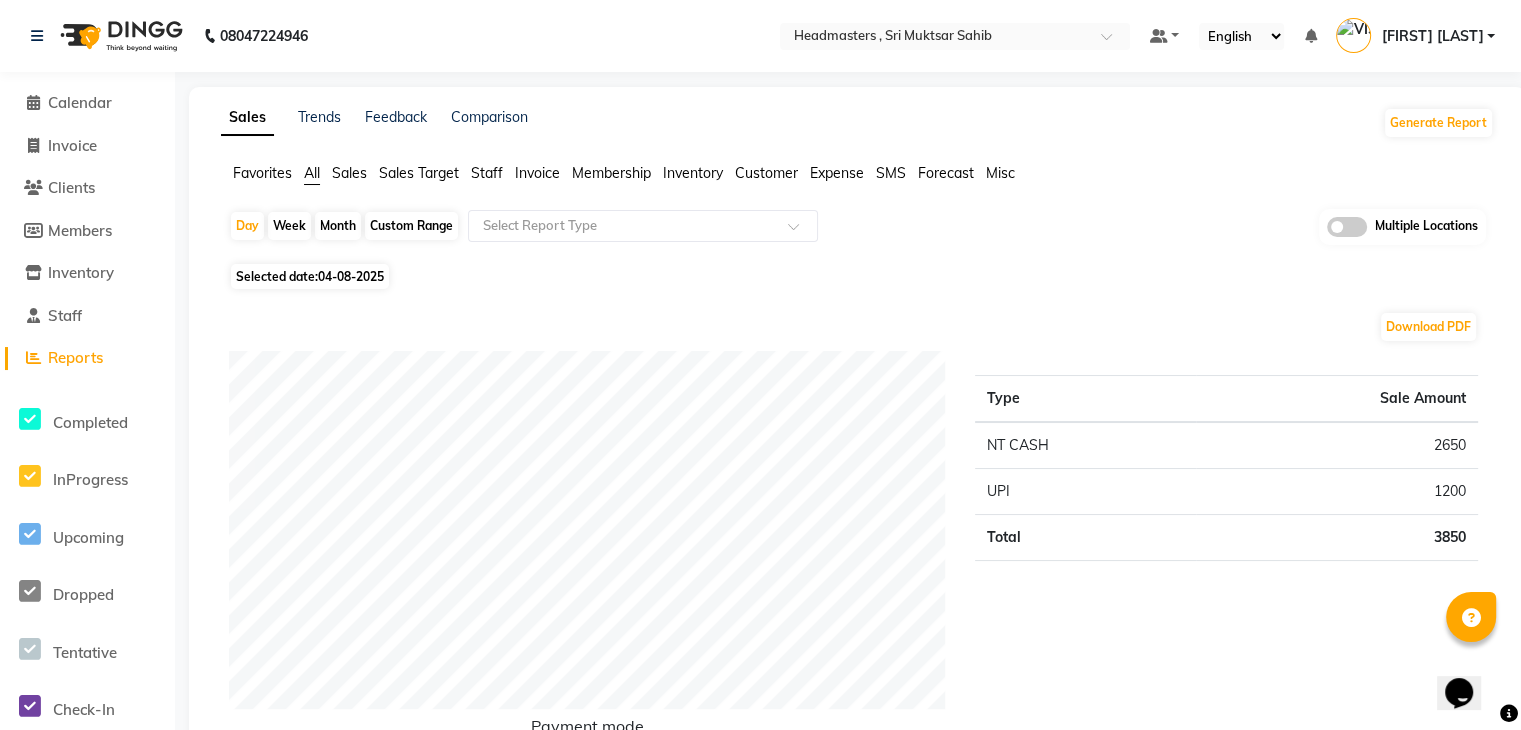 click on "Sales" 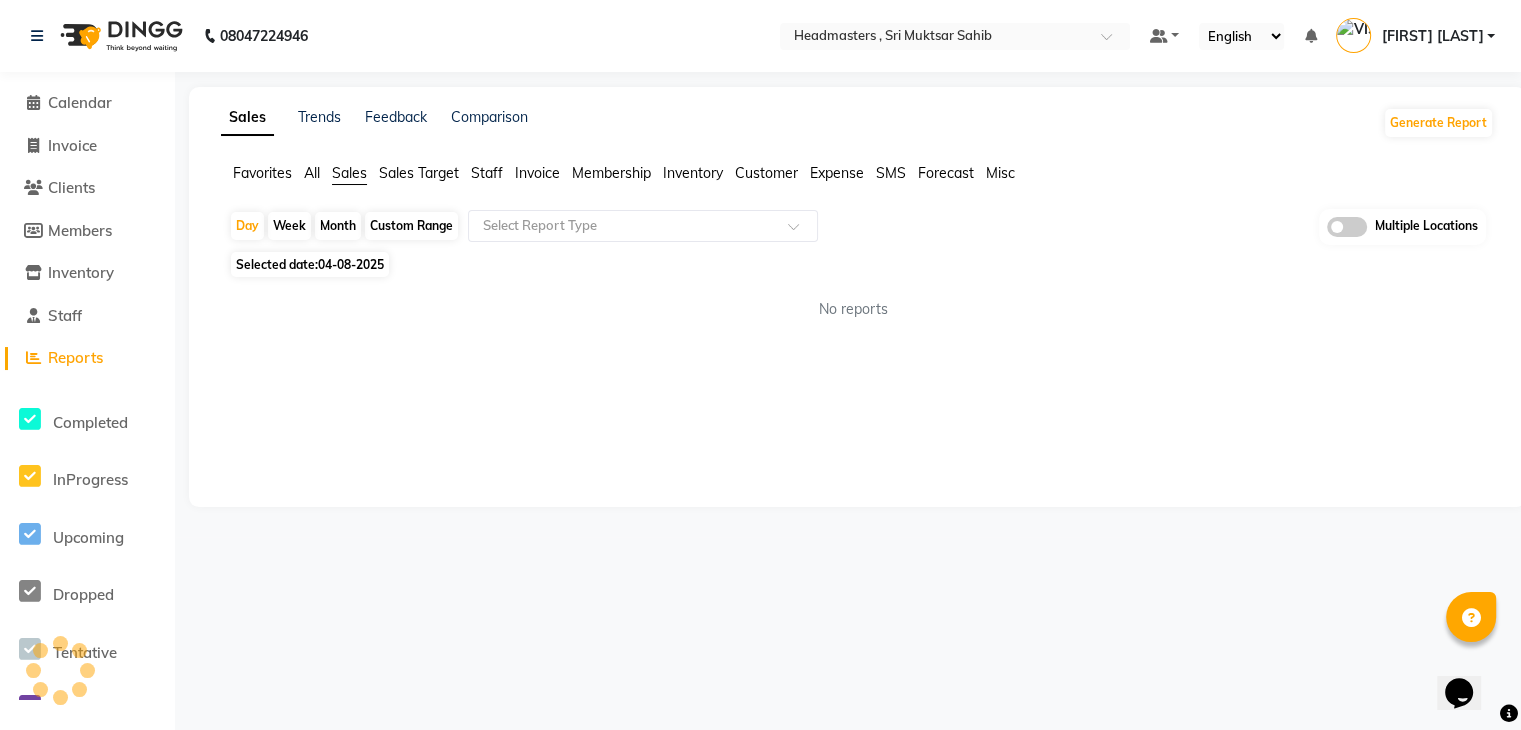 click on "04-08-2025" 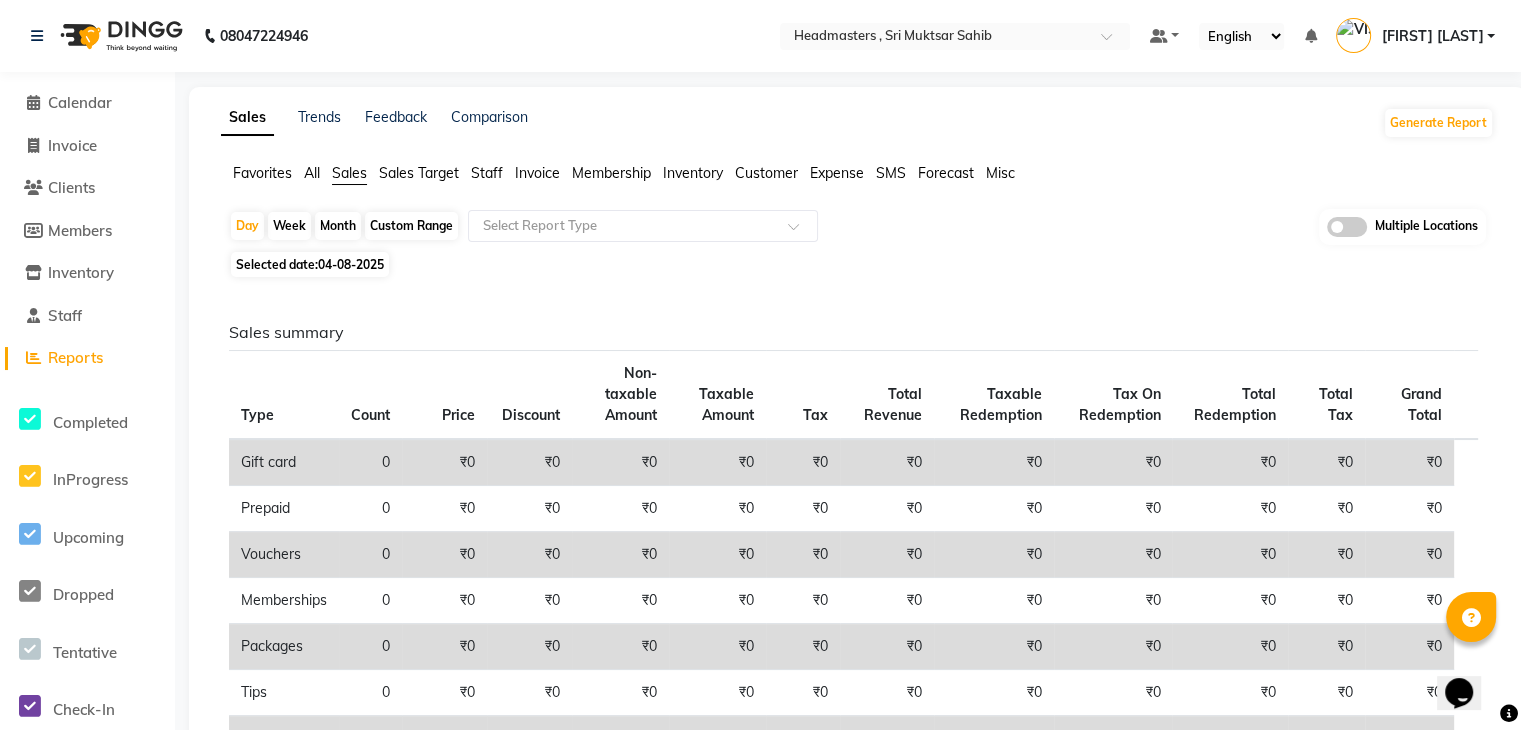 click on "04-08-2025" 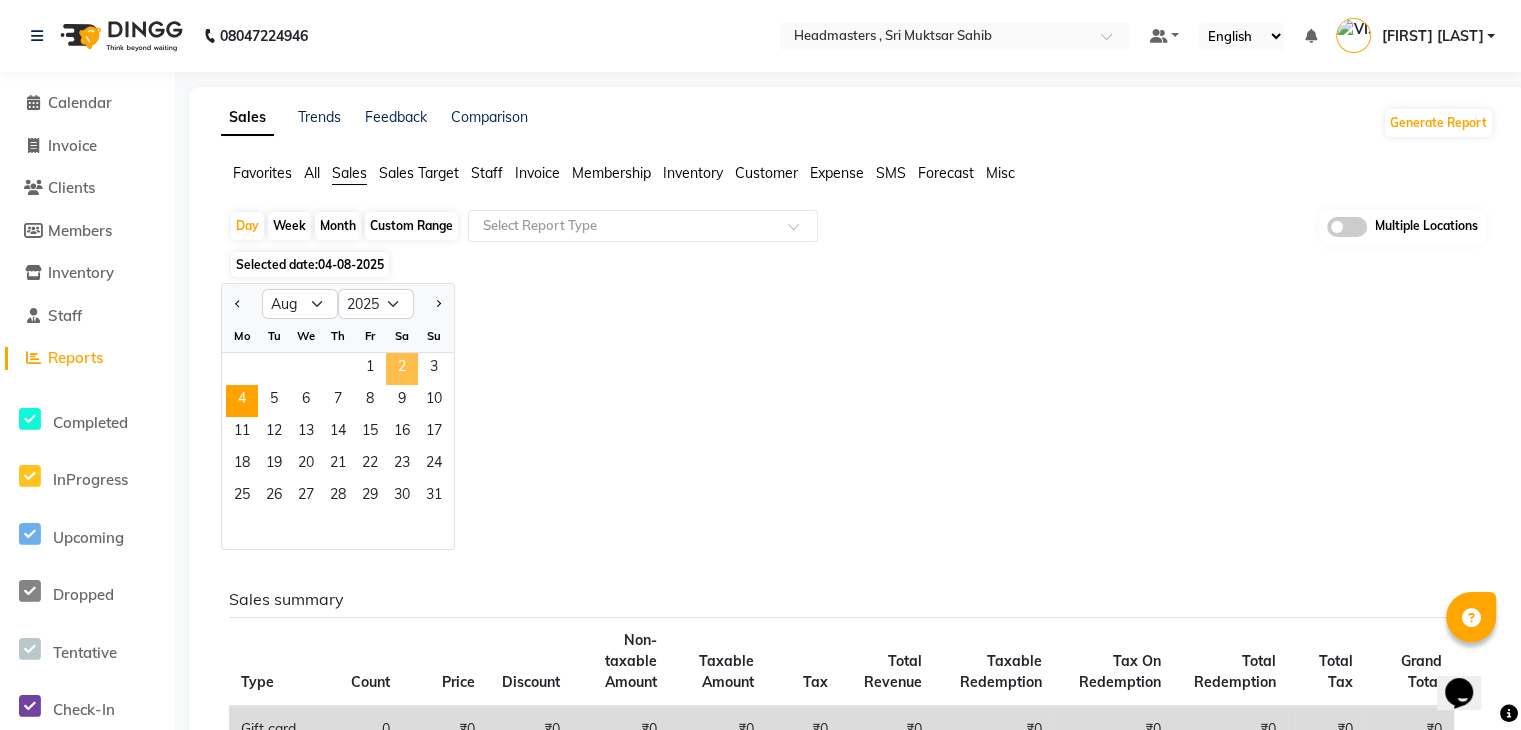 click on "2" 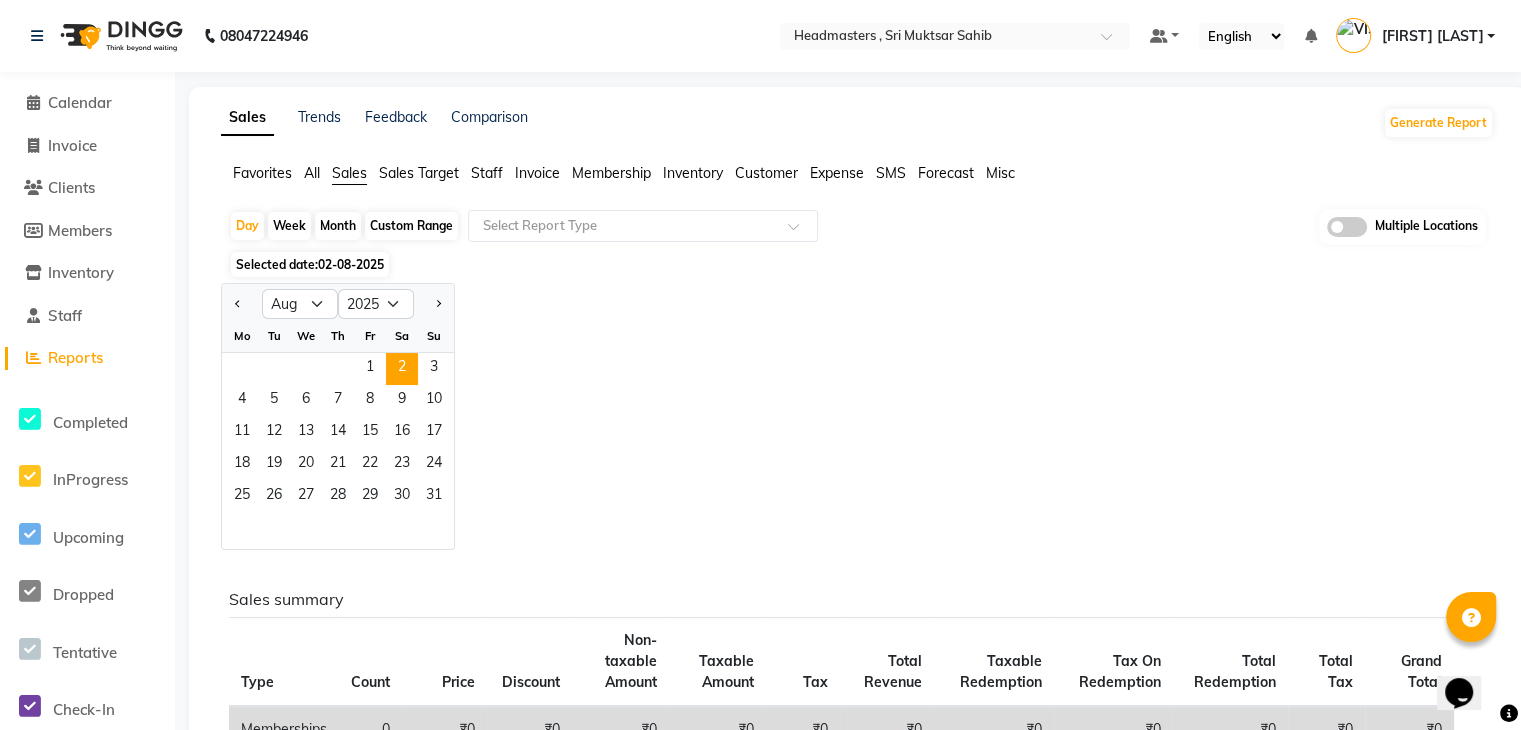 click on "Jan Feb Mar Apr May Jun Jul Aug Sep Oct Nov Dec 2015 2016 2017 2018 2019 2020 2021 2022 2023 2024 2025 2026 2027 2028 2029 2030 2031 2032 2033 2034 2035 Mo Tu We Th Fr Sa Su  1   2   3   4   5   6   7   8   9   10   11   12   13   14   15   16   17   18   19   20   21   22   23   24   25   26   27   28   29   30   31" 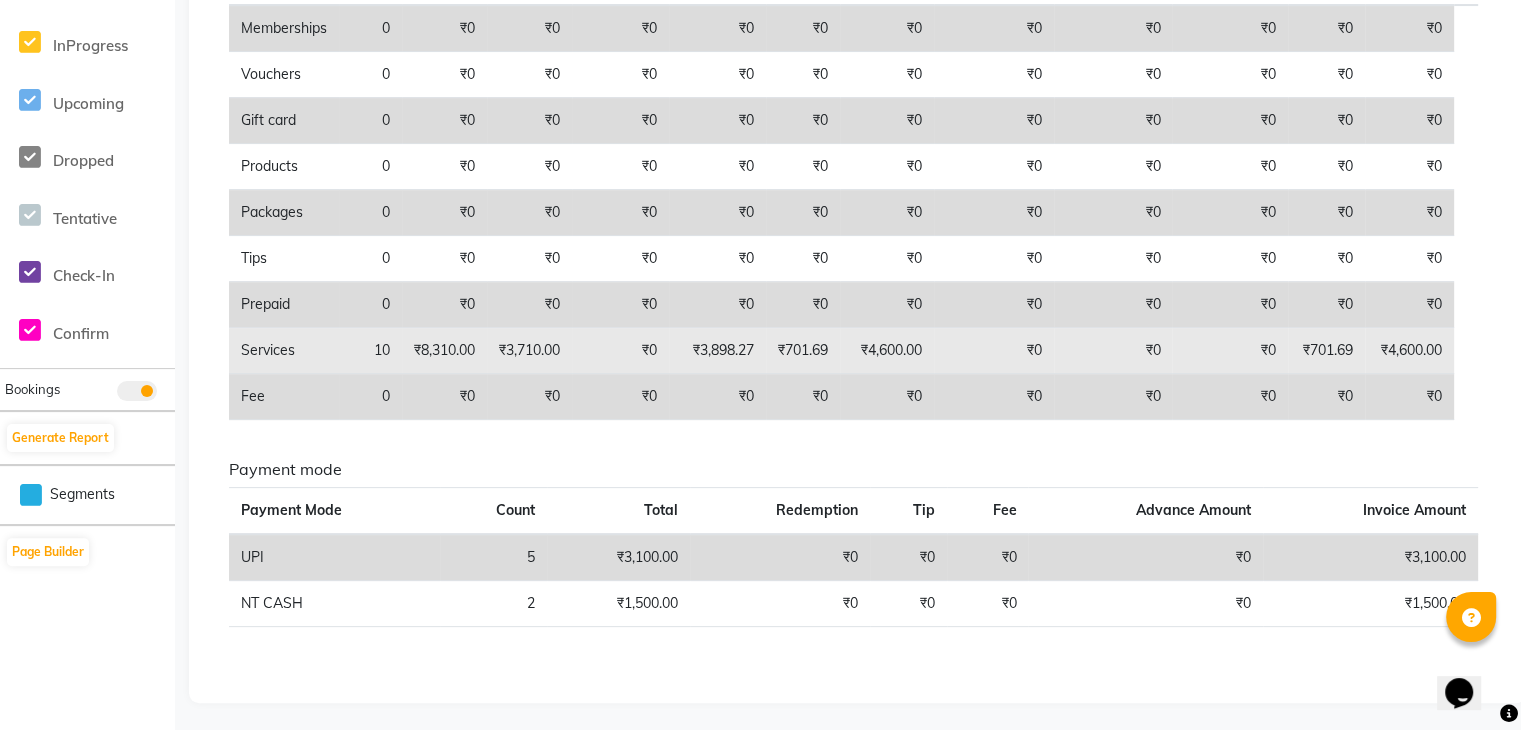 scroll, scrollTop: 0, scrollLeft: 0, axis: both 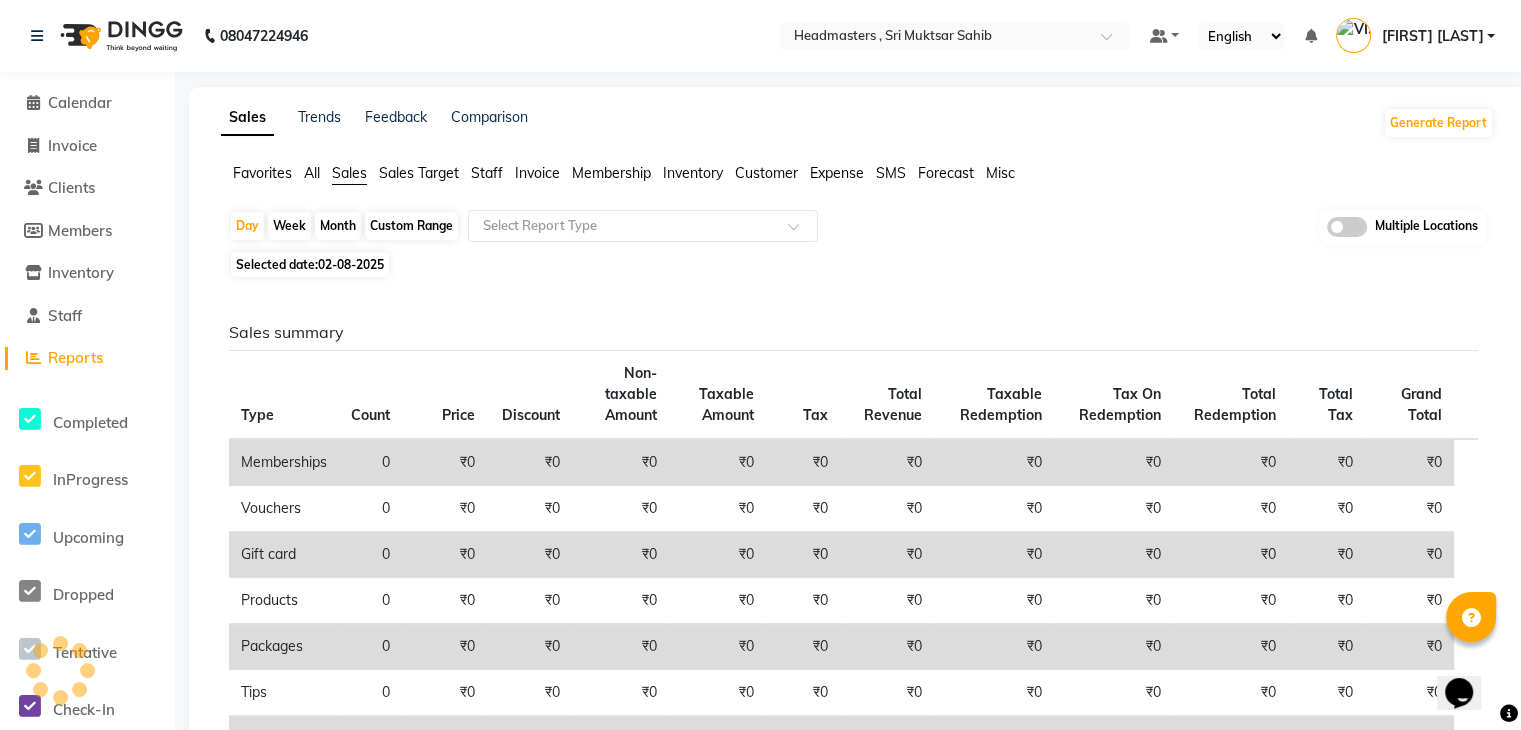 click on "Staff" 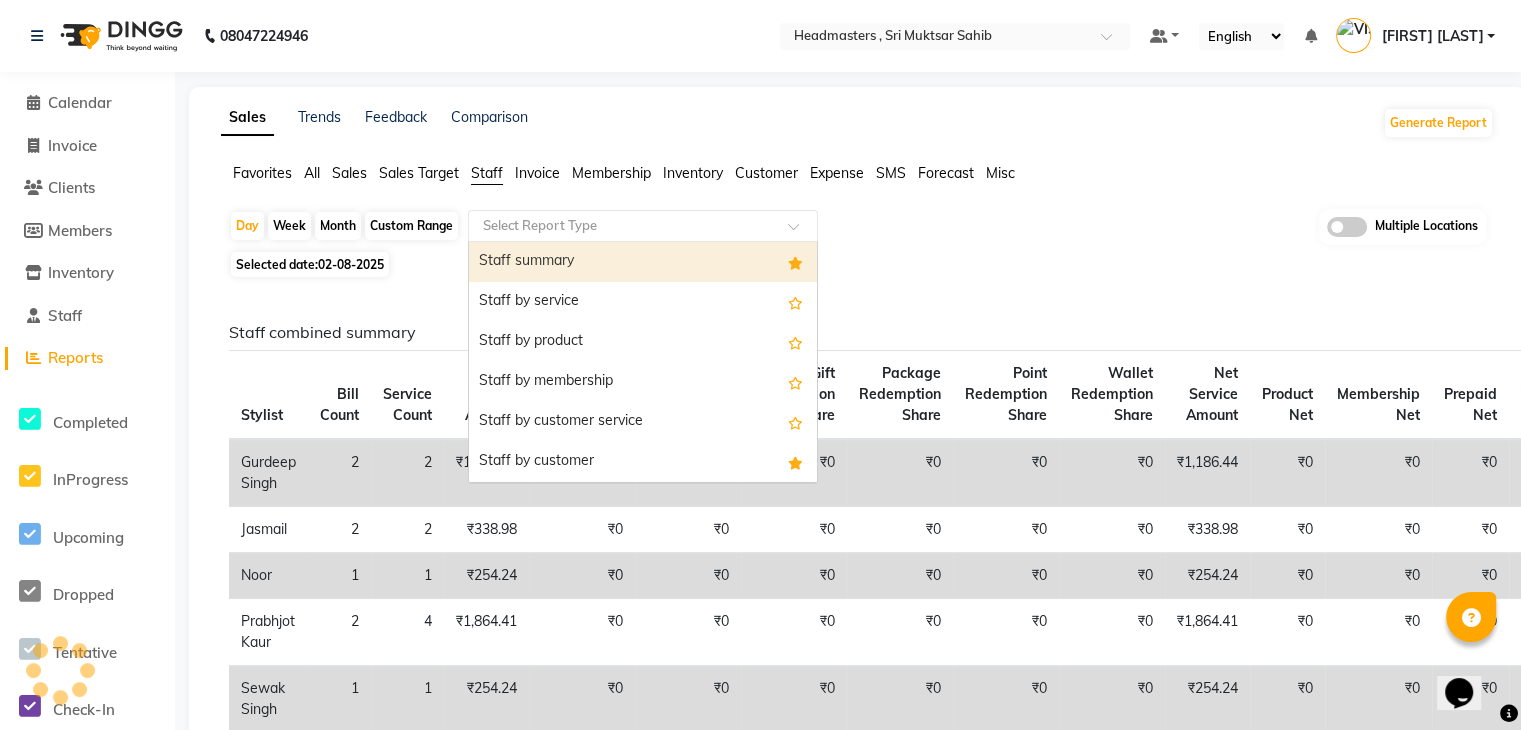 click 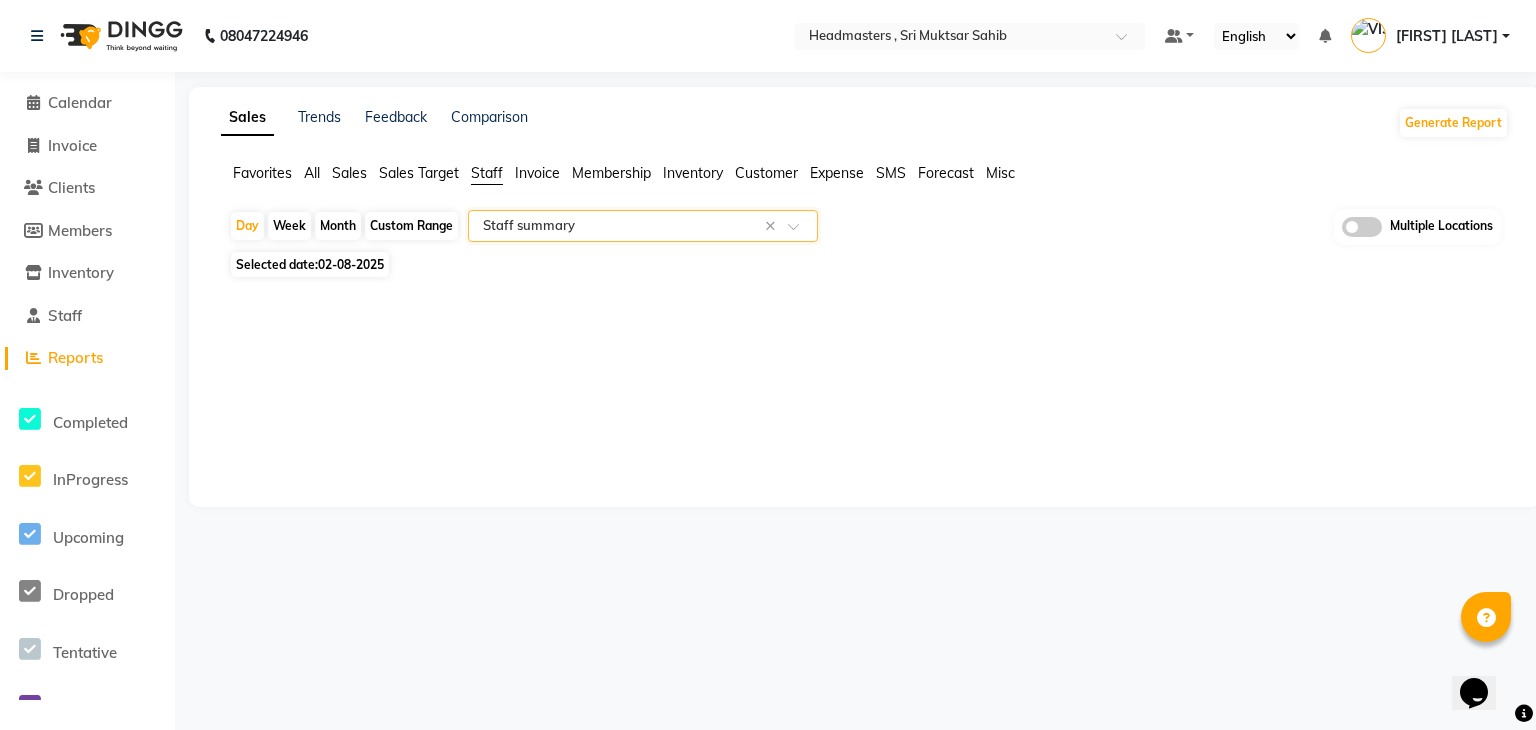 select on "full_report" 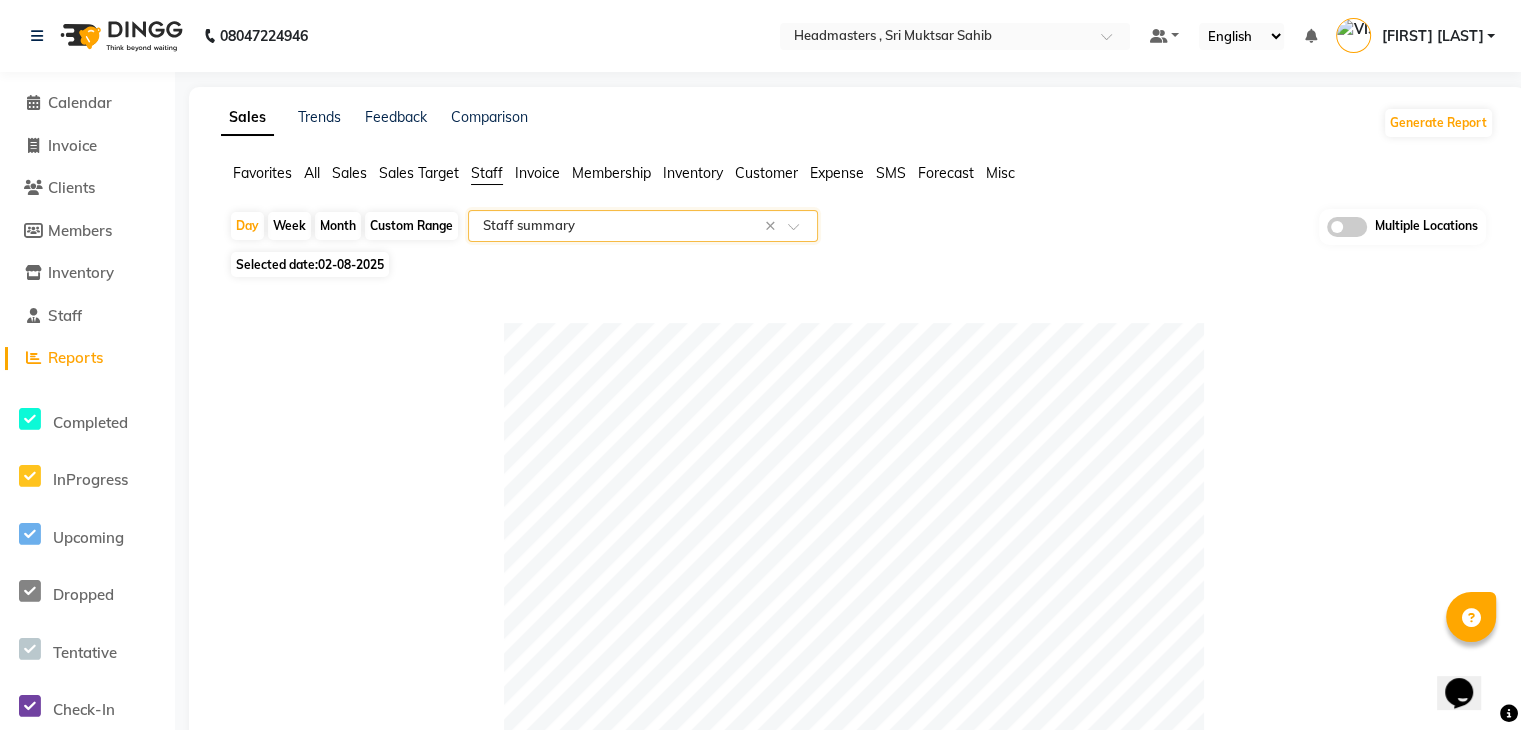 click on "Table View   Pivot View  Pie Chart Bar Chart Select Full Report Filtered Report Select CSV PDF  Export  Show  10 25 50 100  entries Search: Location Stylist Customer Invoices Services Services W/o Tax Memberships Products Packages Vouchers Prepaid Gifts Average Total Total W/o Tax Payment Redemption Redemption Share Emp Code Location Stylist Customer Invoices Services Services W/o Tax Memberships Products Packages Vouchers Prepaid Gifts Average Total Total W/o Tax Payment Redemption Redemption Share Emp Code Total 8 8 ₹4,600.00 ₹3,898.31 ₹0 ₹0 ₹0 ₹0 ₹0 ₹0 ₹2,600.00 ₹4,600.00 ₹3,898.31 ₹4,600.00 ₹0 ₹0 Headmasters , [CITY] [STATE] Prabhjot Kaur 2 2 ₹2,200.00 ₹1,864.41 ₹0 ₹0 ₹0 ₹0 ₹0 ₹0 ₹1,100.00 ₹2,200.00 ₹1,864.41 ₹2,200.00 ₹0 ₹0 e3798-02 Headmasters , [CITY] [STATE] Gurdeep Singh 2 2 ₹1,400.00 ₹1,186.44 ₹0 ₹0 ₹0 ₹0 ₹0 ₹0 ₹700.00 ₹1,400.00 ₹1,186.44 ₹1,400.00 ₹0 ₹0 e3798-27 Headmasters , [CITY] [STATE] Jasmail 2 2 1" 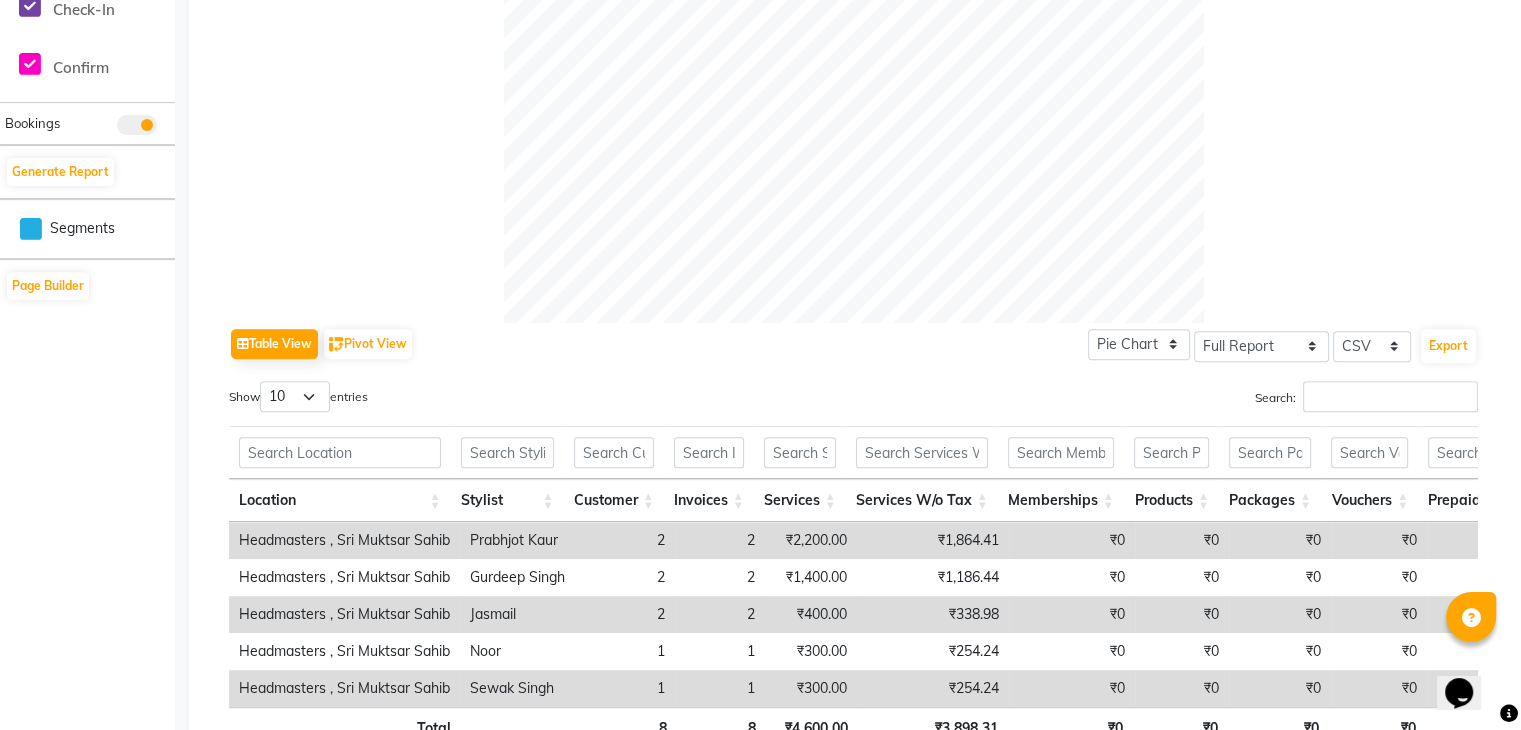 scroll, scrollTop: 856, scrollLeft: 0, axis: vertical 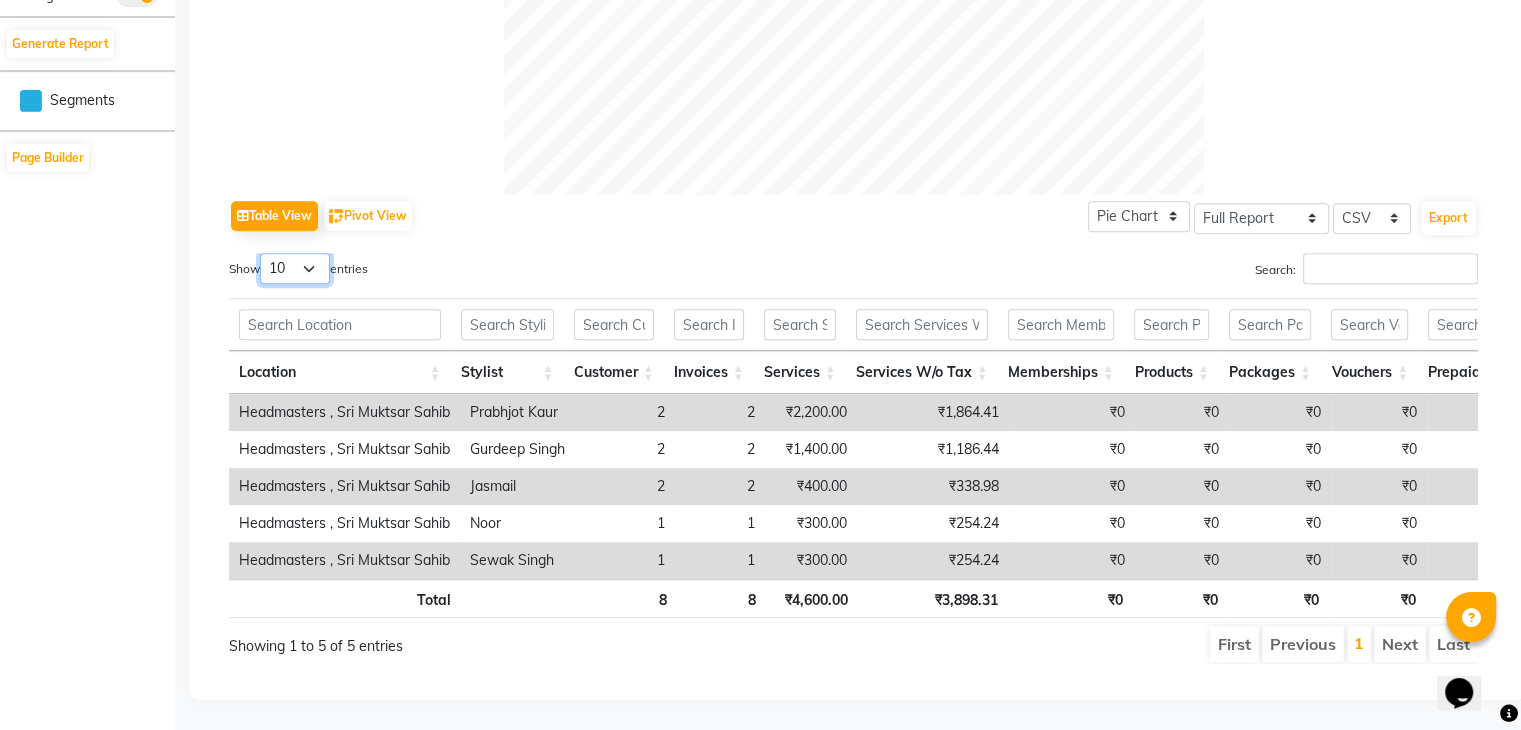 click on "10 25 50 100" at bounding box center (295, 268) 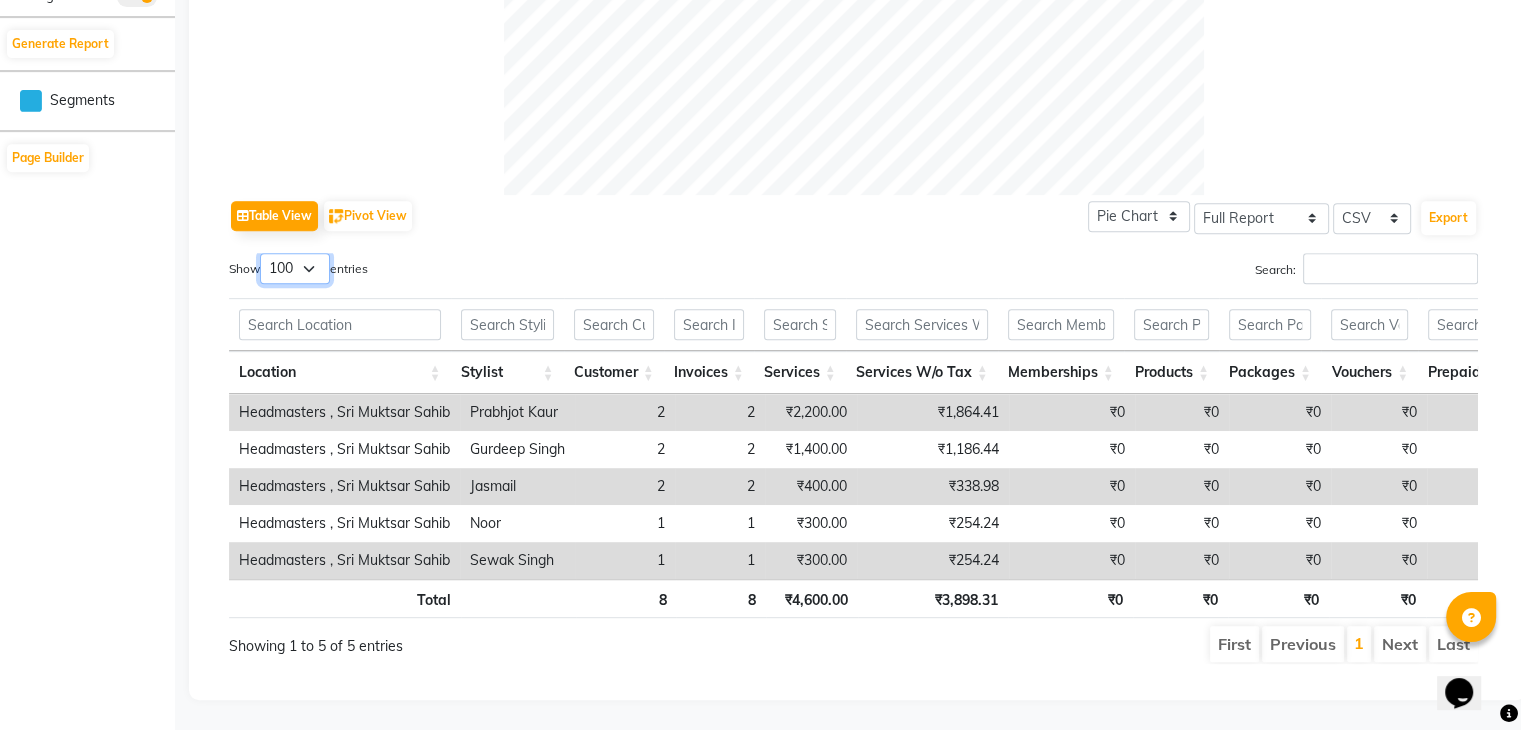 click on "10 25 50 100" at bounding box center [295, 268] 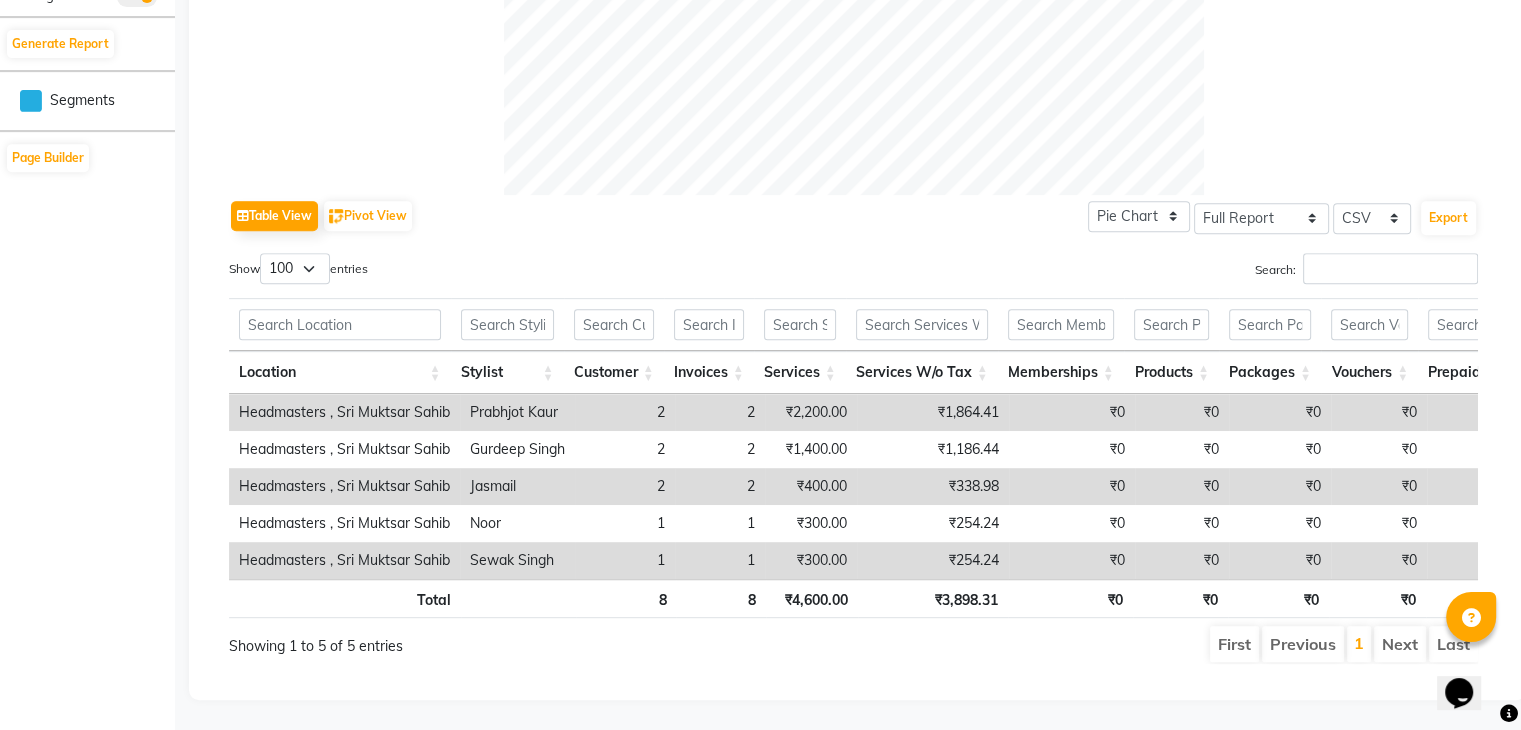 click on "Table View   Pivot View  Pie Chart Bar Chart Select Full Report Filtered Report Select CSV PDF  Export" 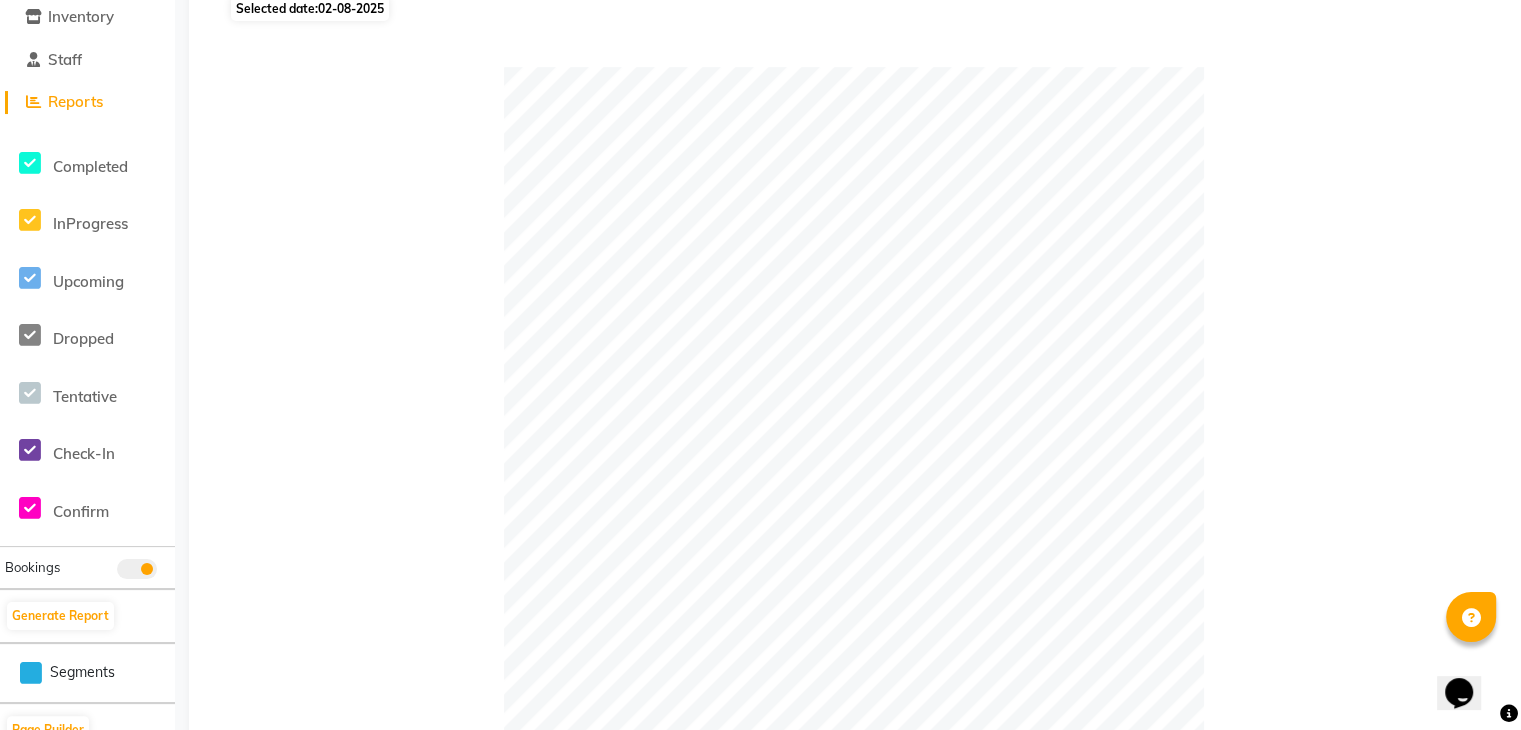 click 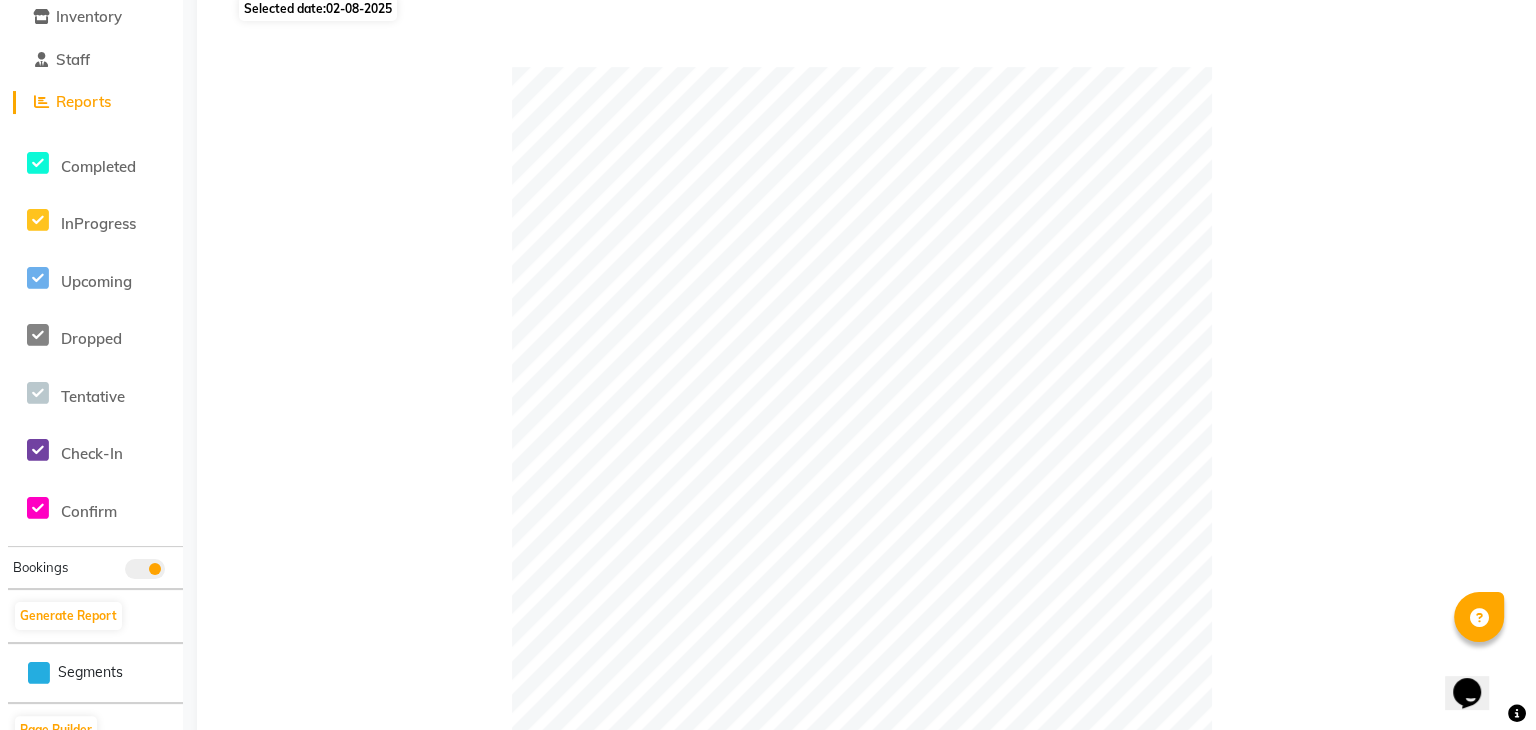 scroll, scrollTop: 0, scrollLeft: 0, axis: both 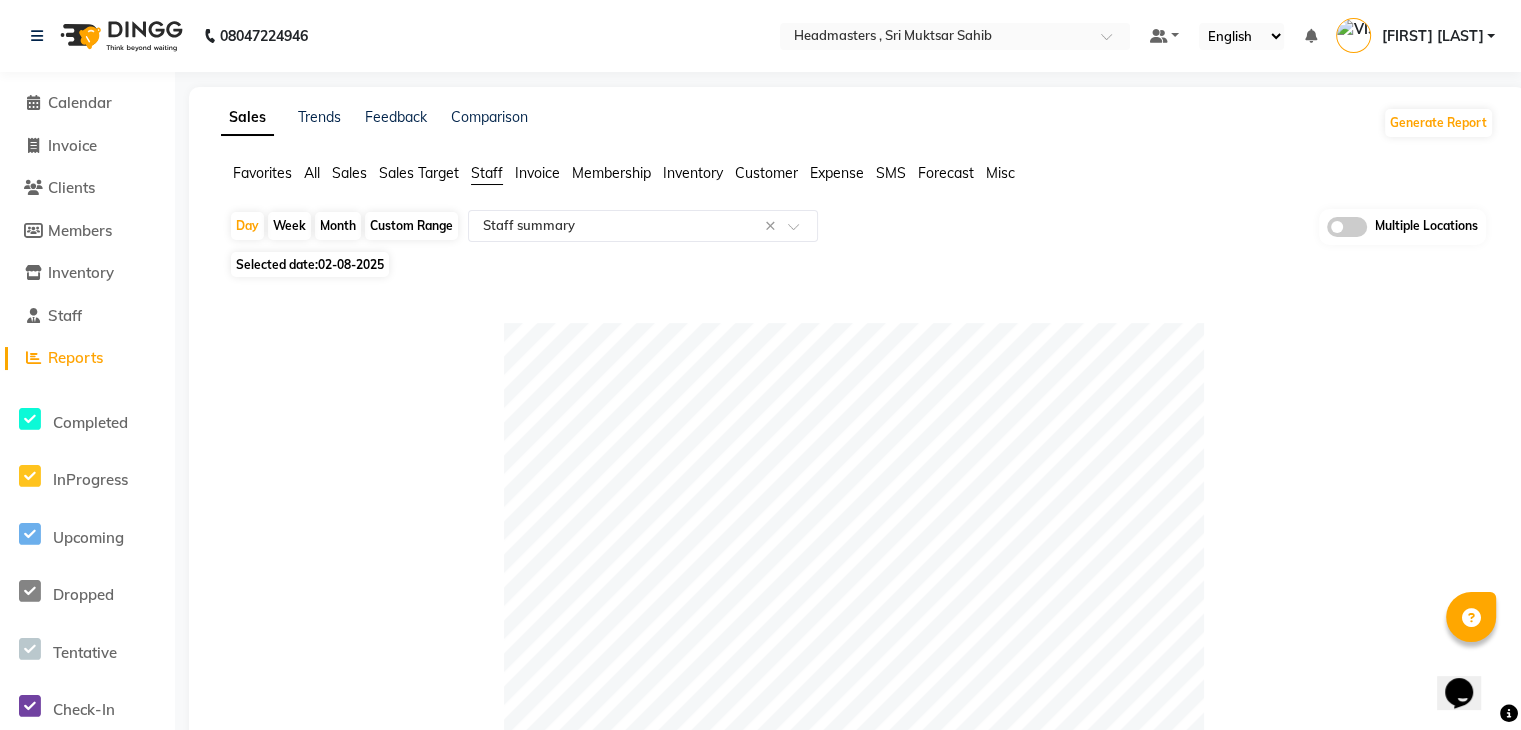 click 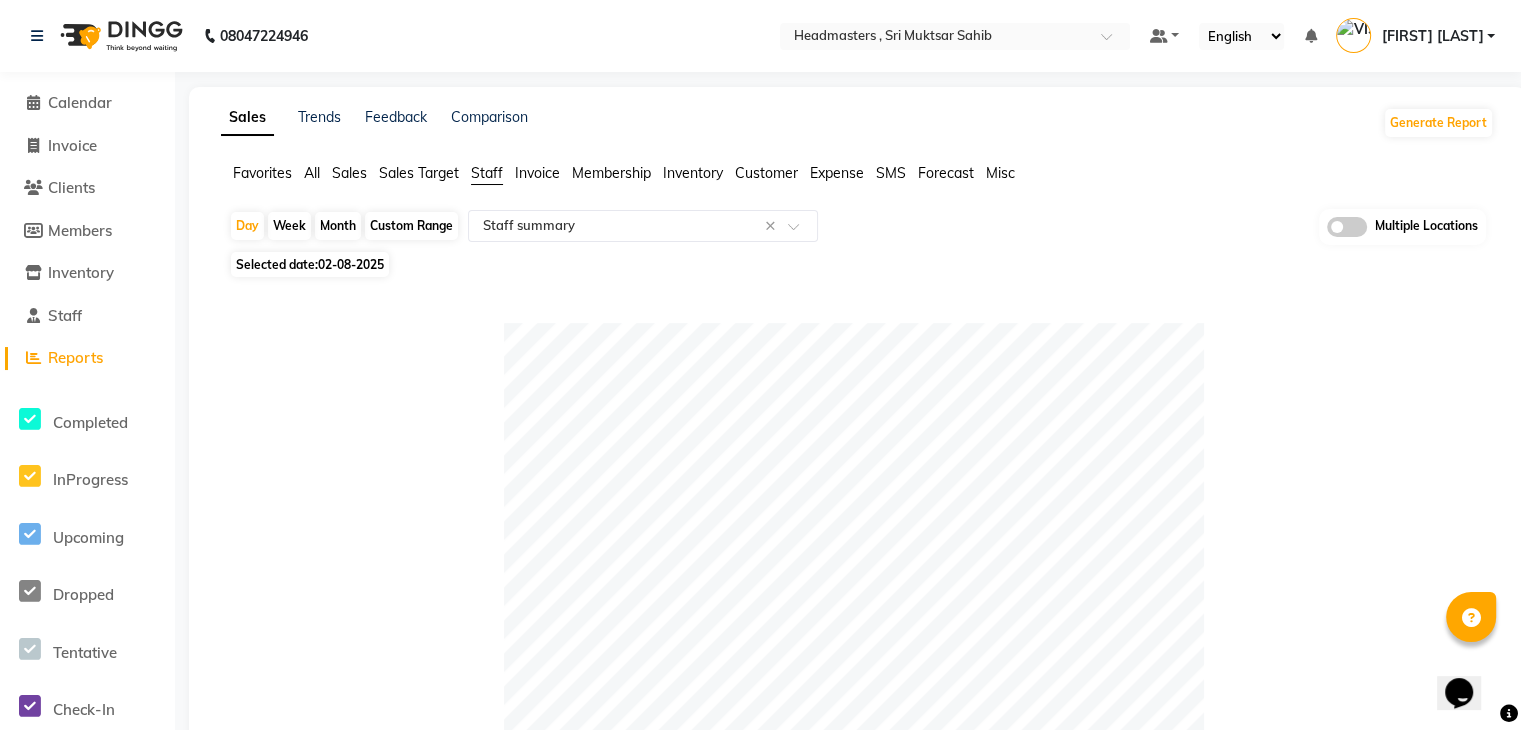 click on "[FIRST] [LAST]" at bounding box center [1432, 36] 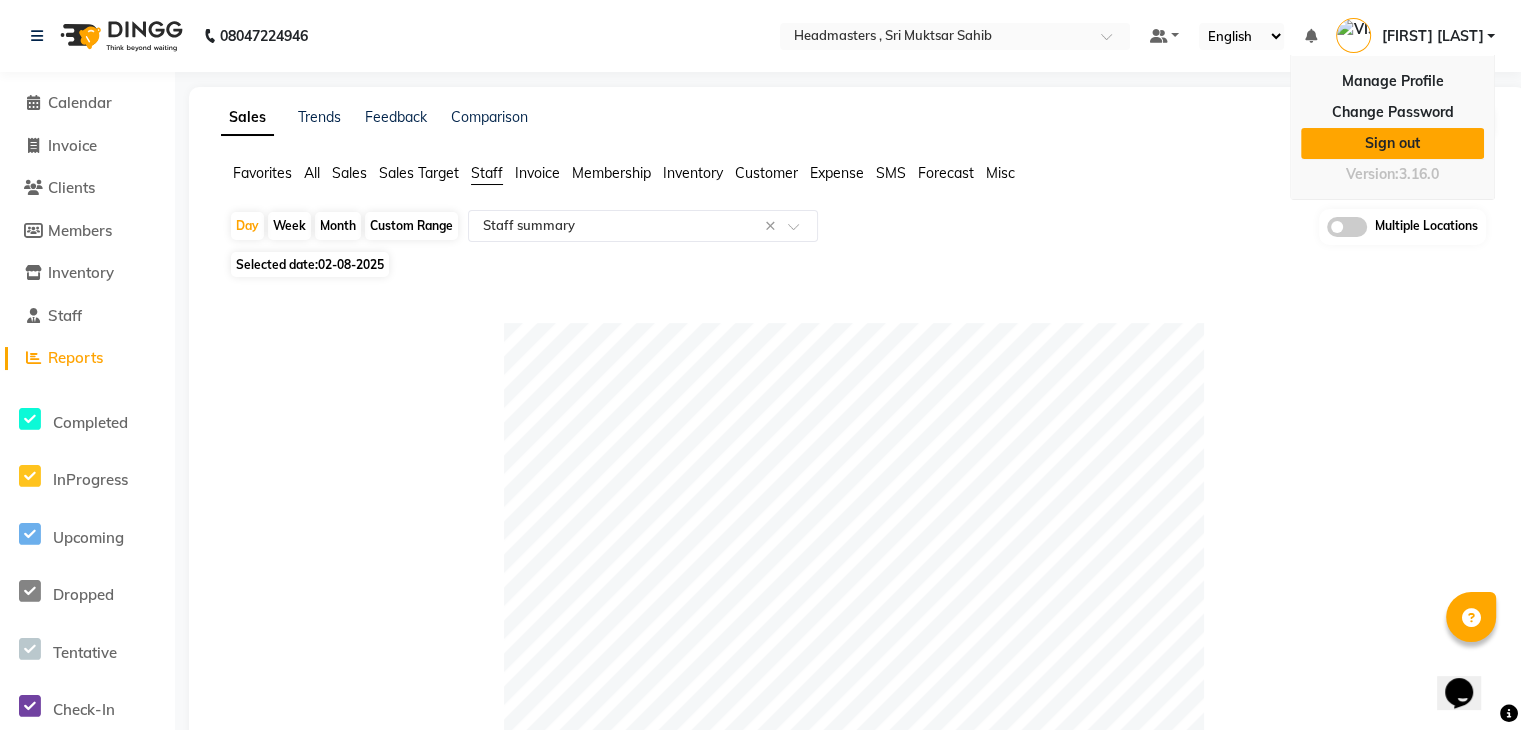 click on "Sign out" at bounding box center (1392, 143) 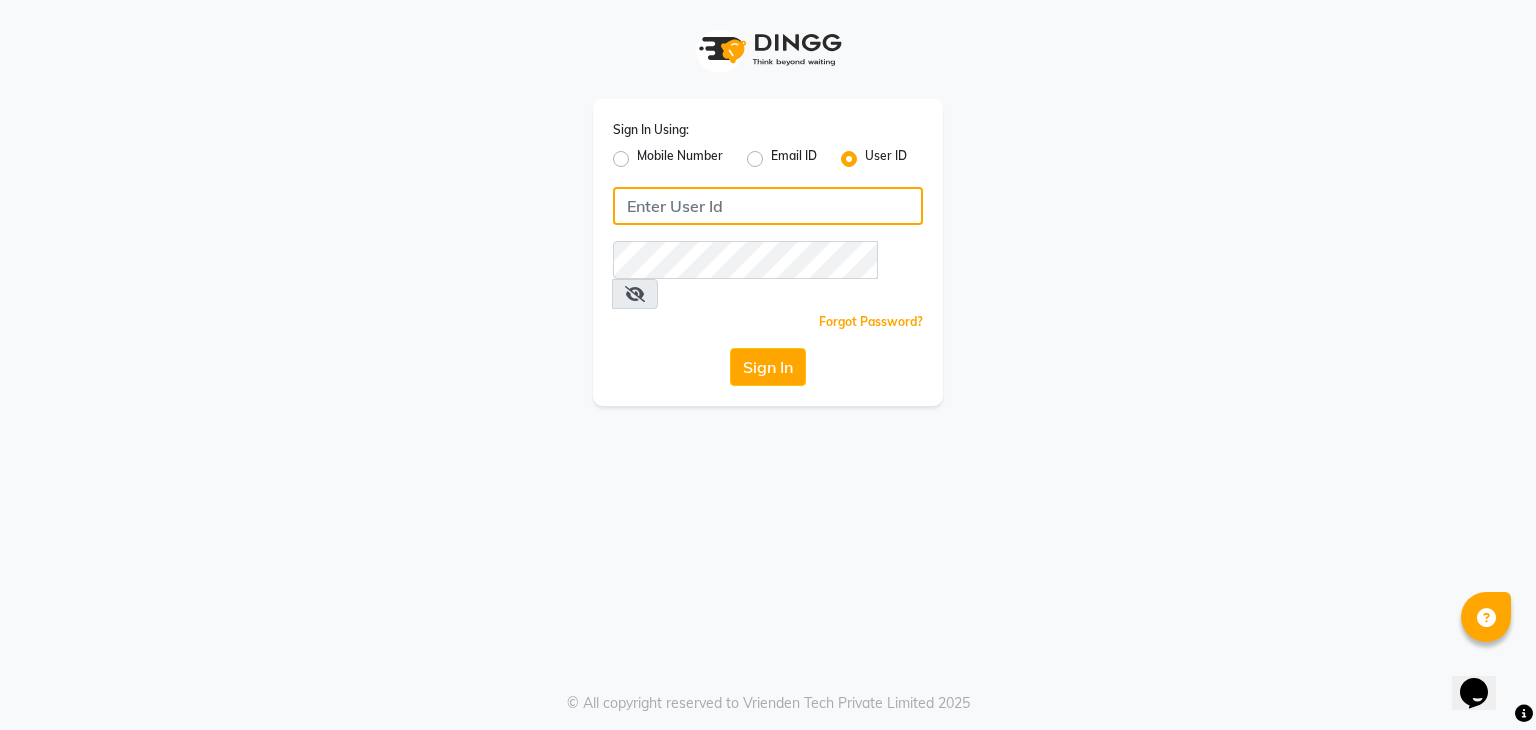 click 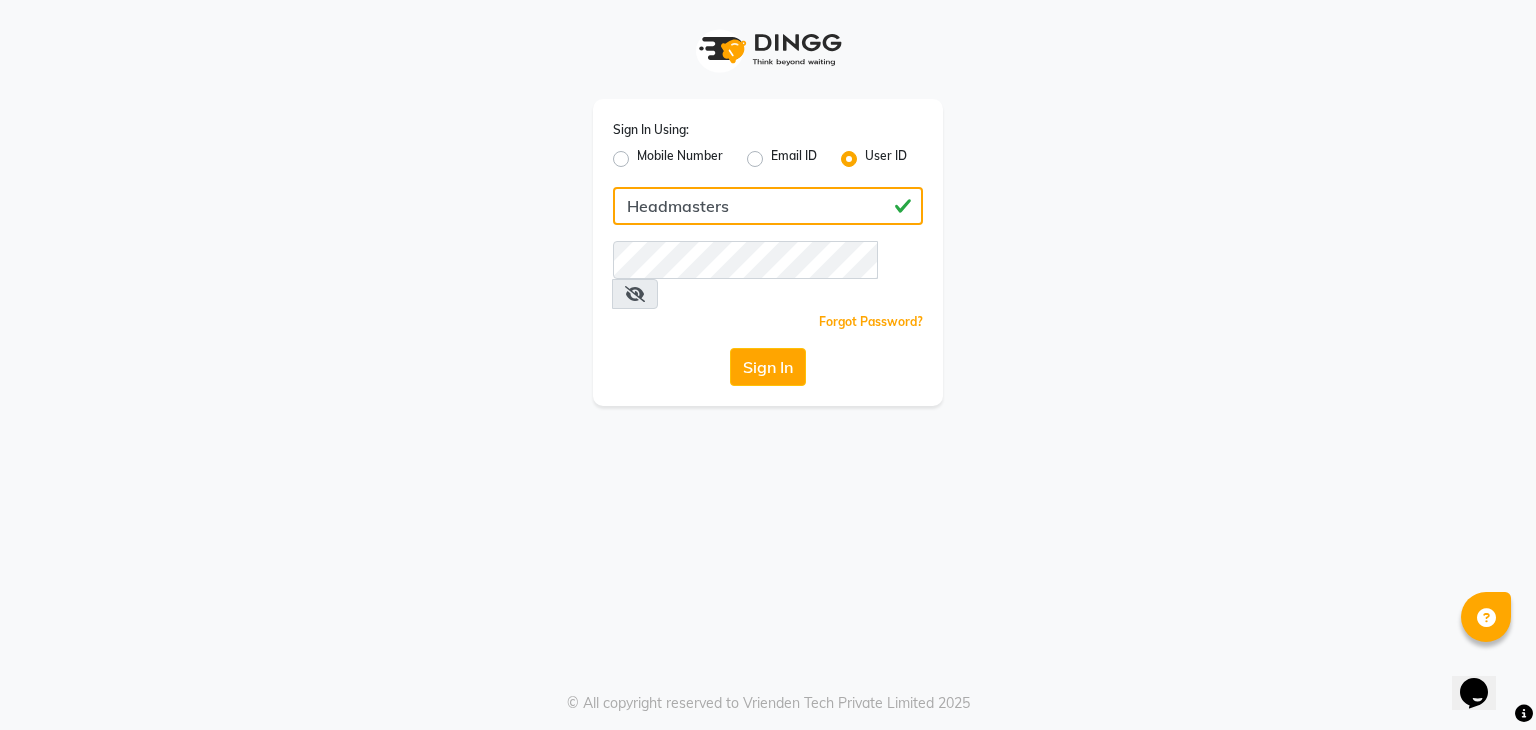 type on "Headmasters" 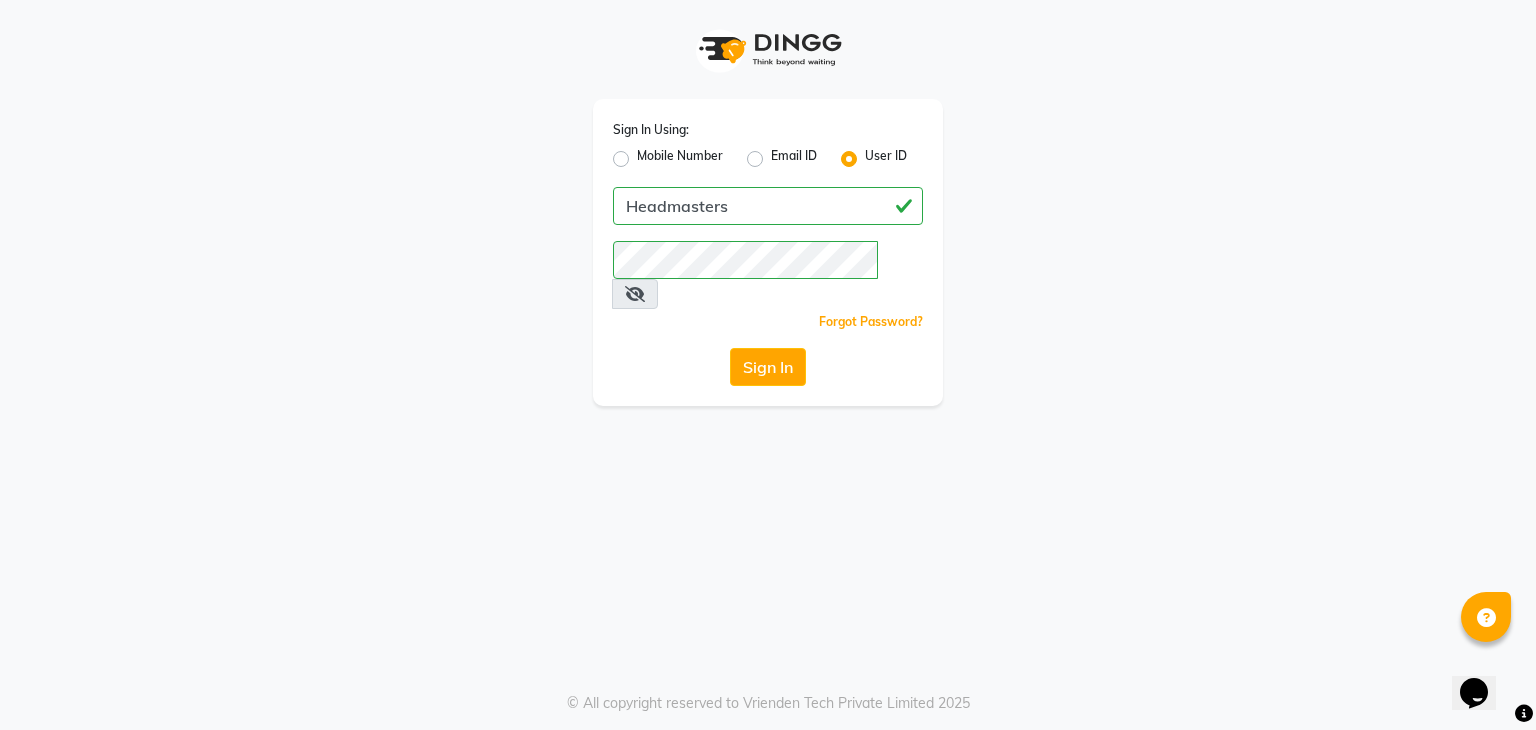 click on "Sign In Using: Mobile Number Email ID User ID Headmasters  Remember me Forgot Password?  Sign In" 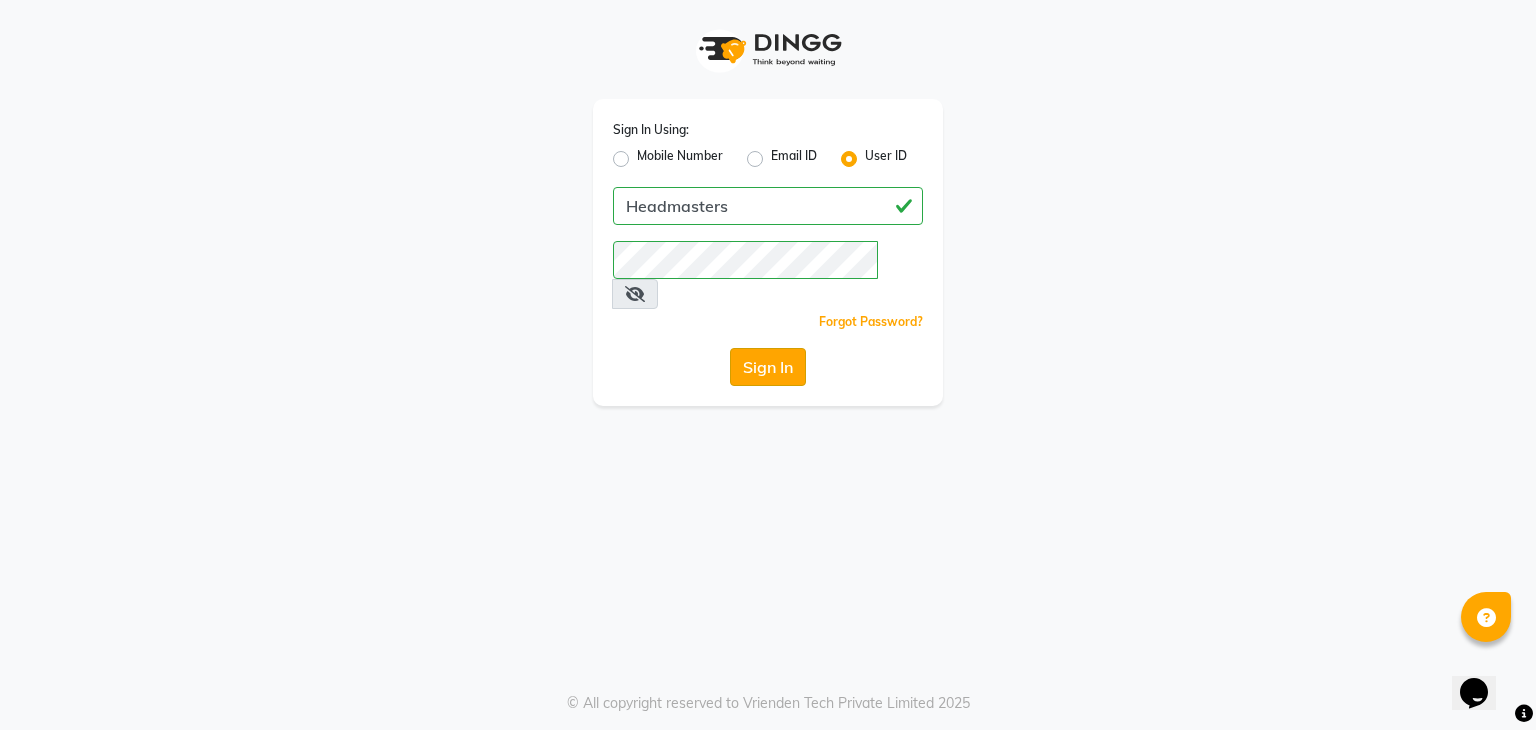 click on "Sign In" 